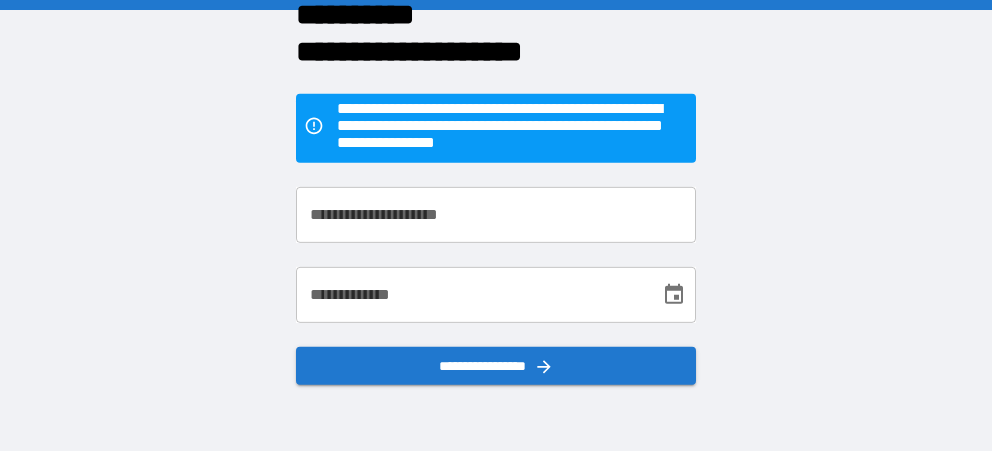 scroll, scrollTop: 0, scrollLeft: 0, axis: both 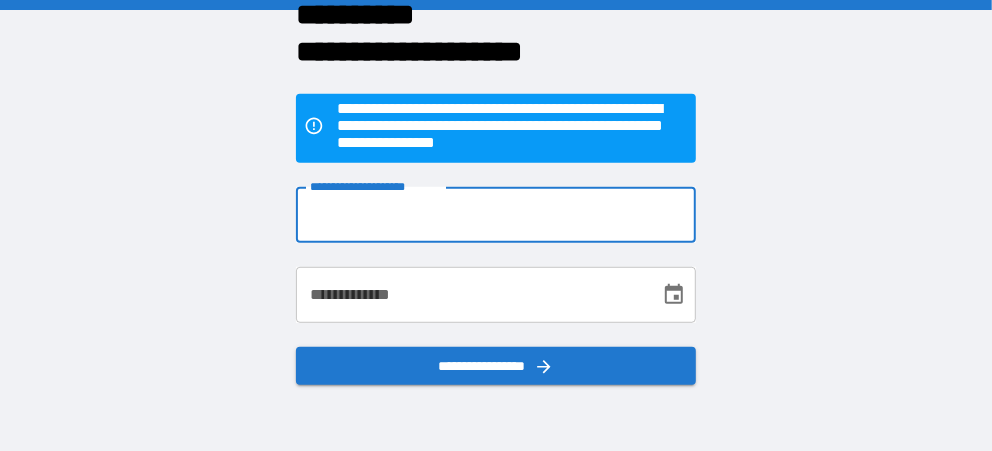 click on "**********" at bounding box center [496, 215] 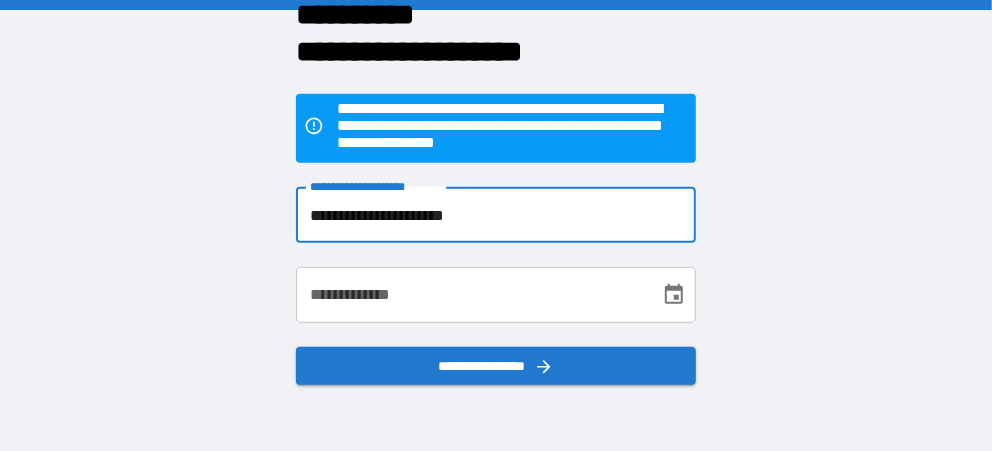 type on "**********" 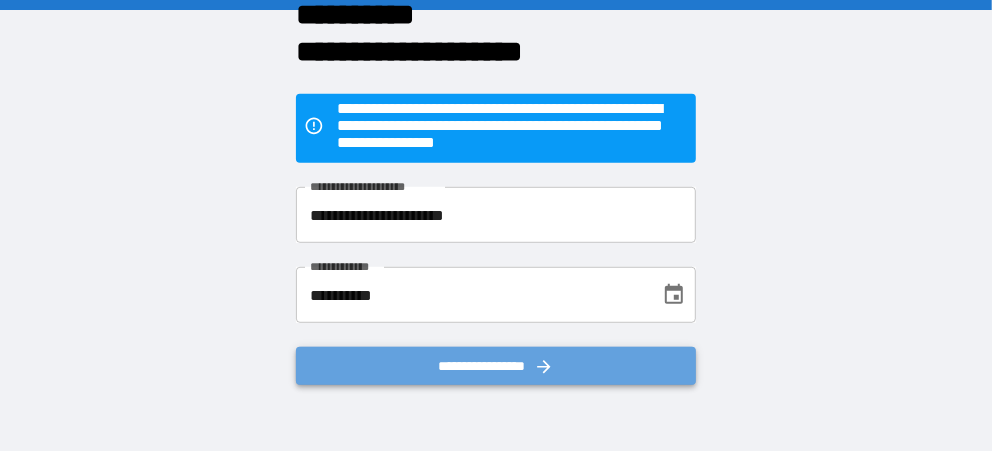 click on "**********" at bounding box center [496, 365] 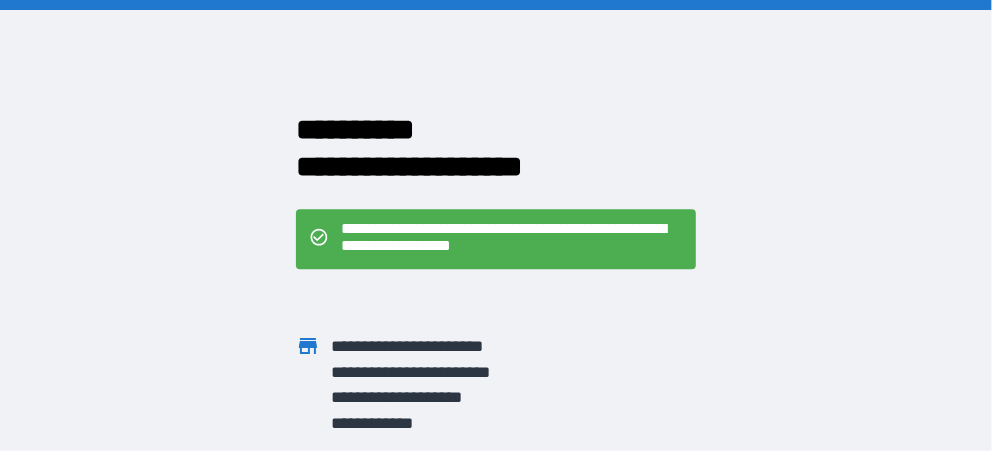 click at bounding box center (484, 289) 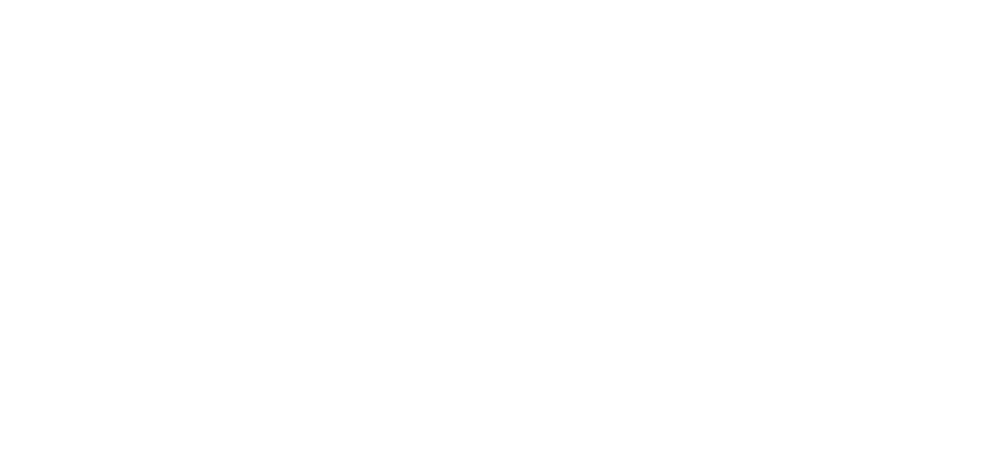 scroll, scrollTop: 0, scrollLeft: 0, axis: both 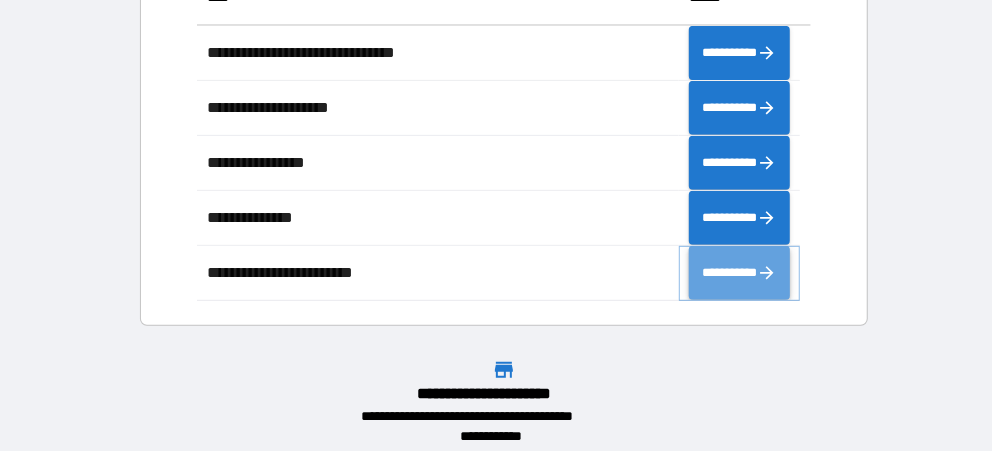 click 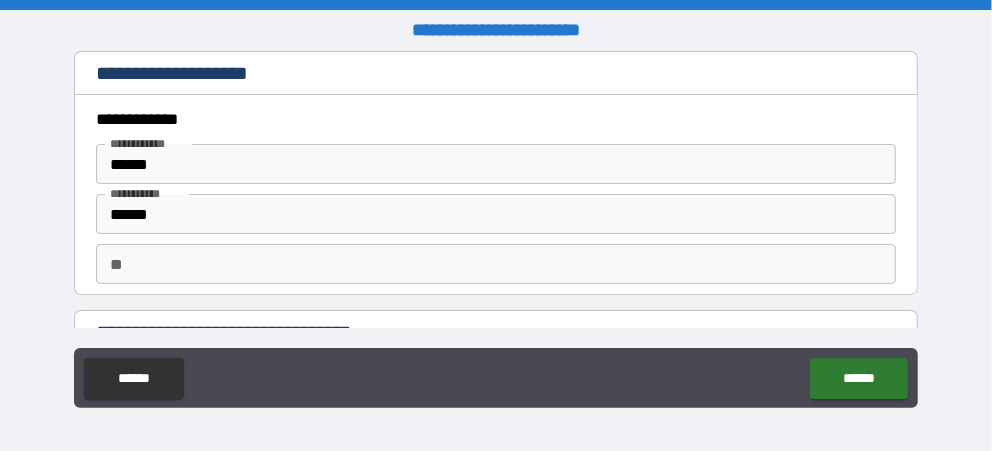 type on "*" 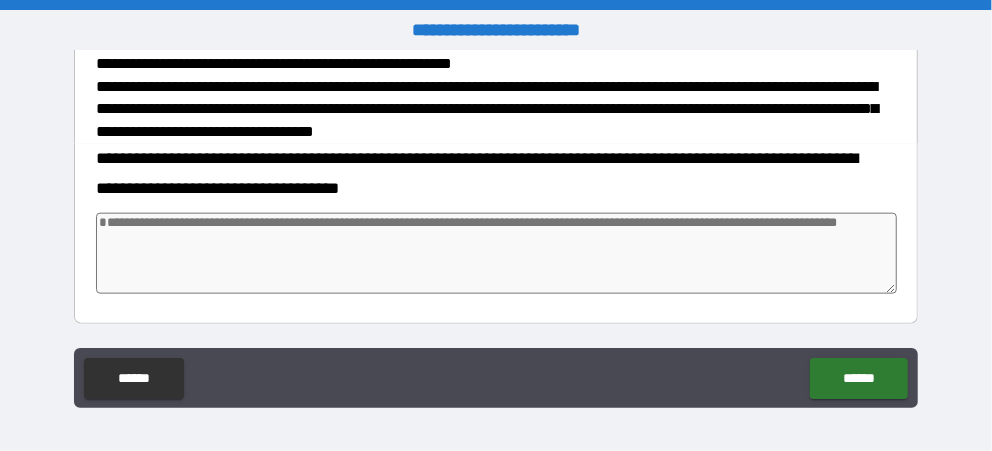 scroll, scrollTop: 1056, scrollLeft: 0, axis: vertical 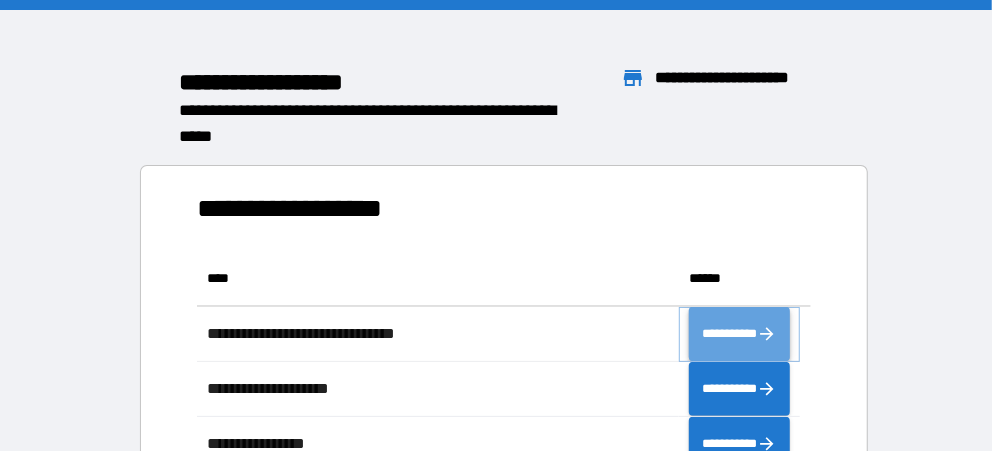 click on "**********" at bounding box center [739, 333] 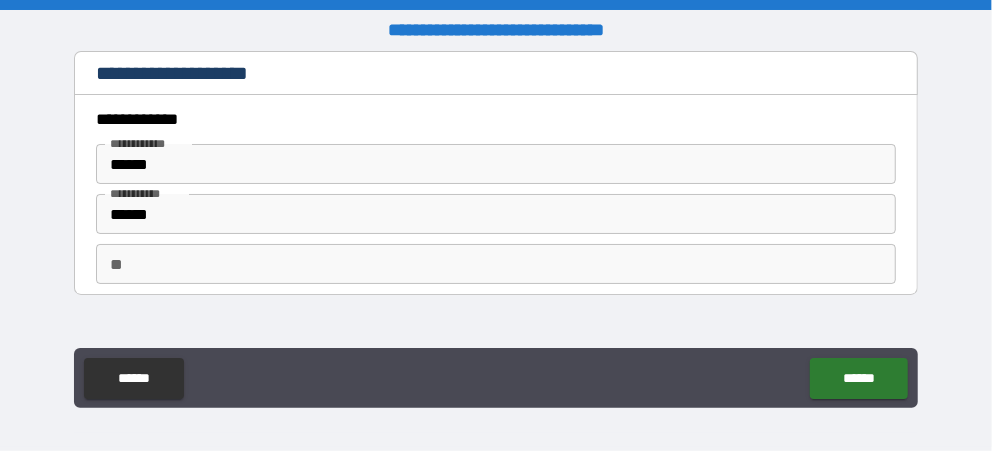 click on "**********" at bounding box center [495, 346] 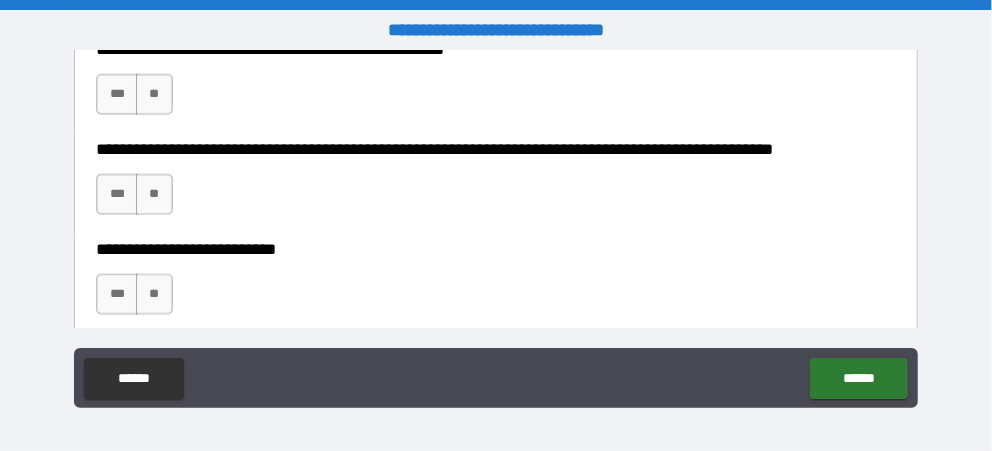 scroll, scrollTop: 0, scrollLeft: 0, axis: both 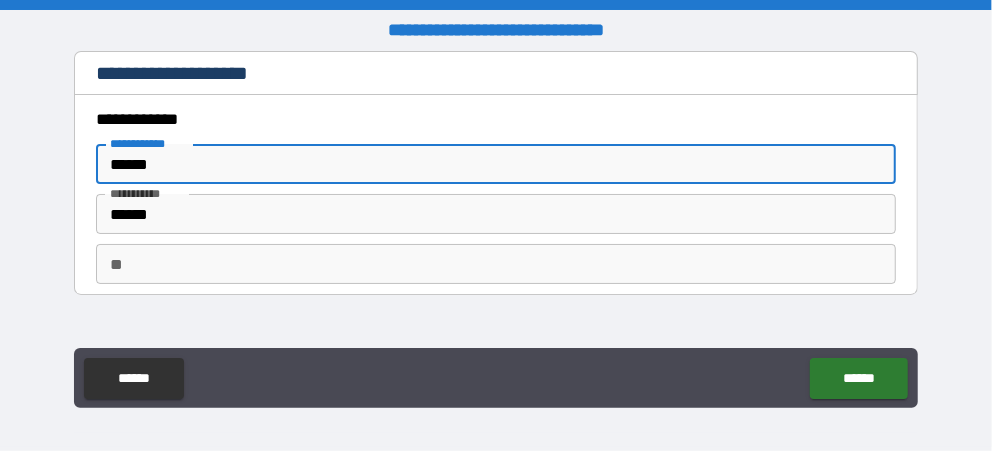 click on "******" at bounding box center (495, 164) 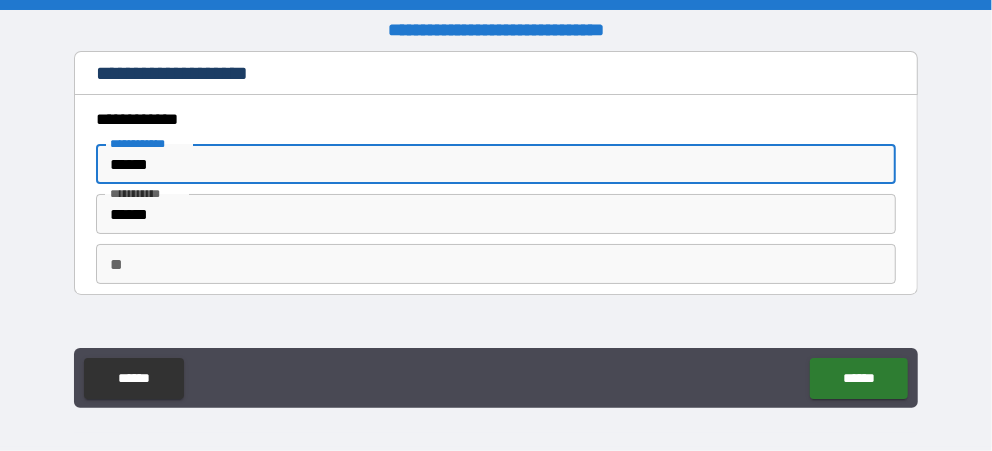 type on "**********" 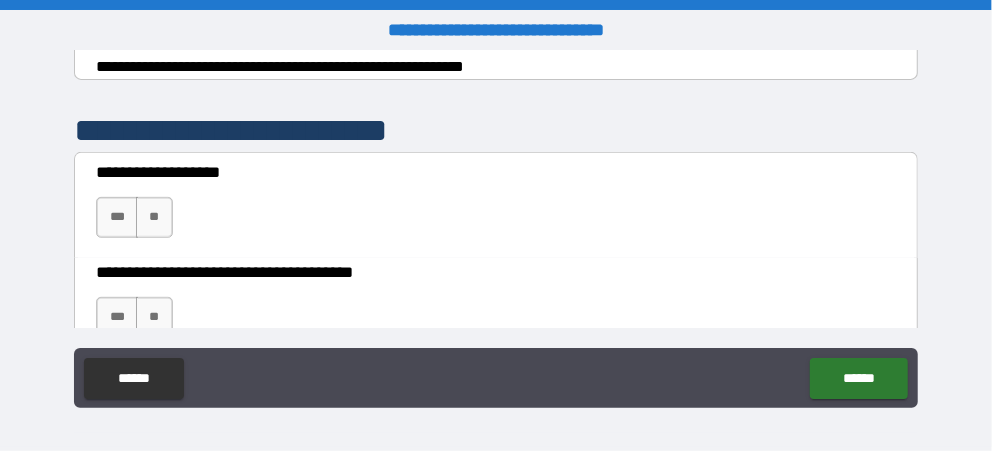 scroll, scrollTop: 390, scrollLeft: 0, axis: vertical 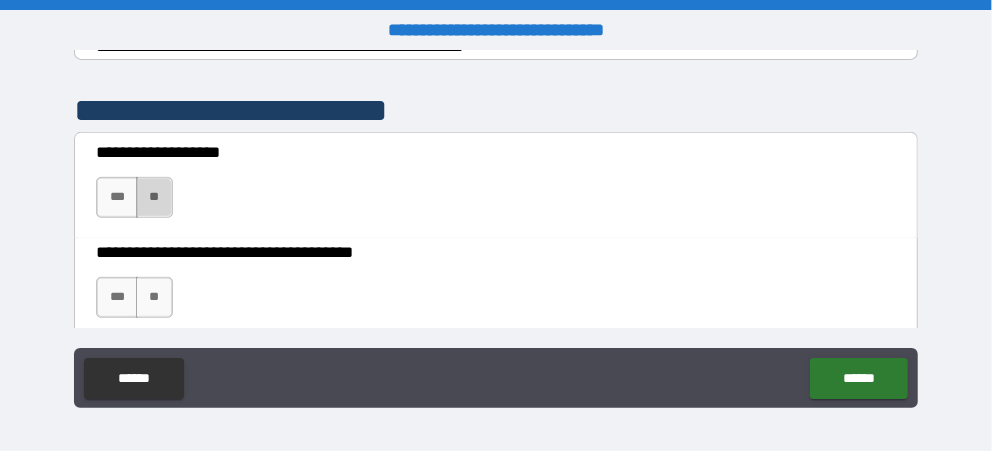 click on "**" at bounding box center (154, 197) 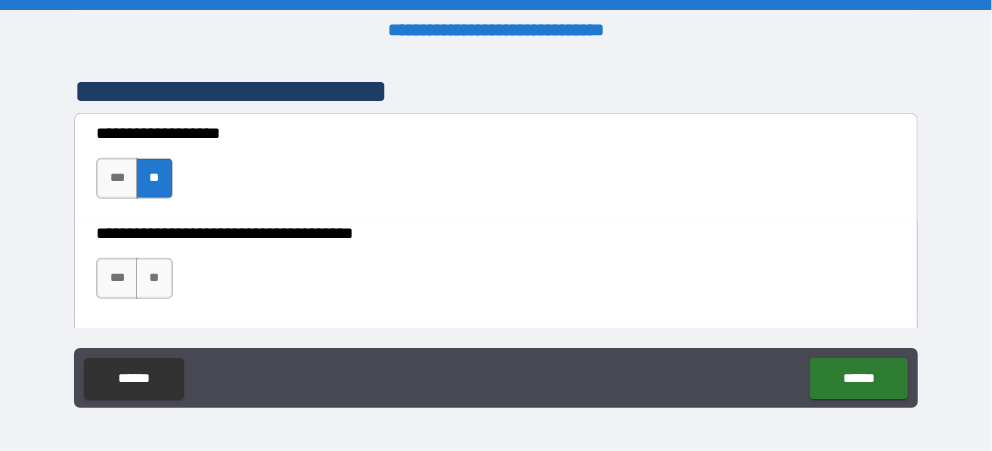 scroll, scrollTop: 447, scrollLeft: 0, axis: vertical 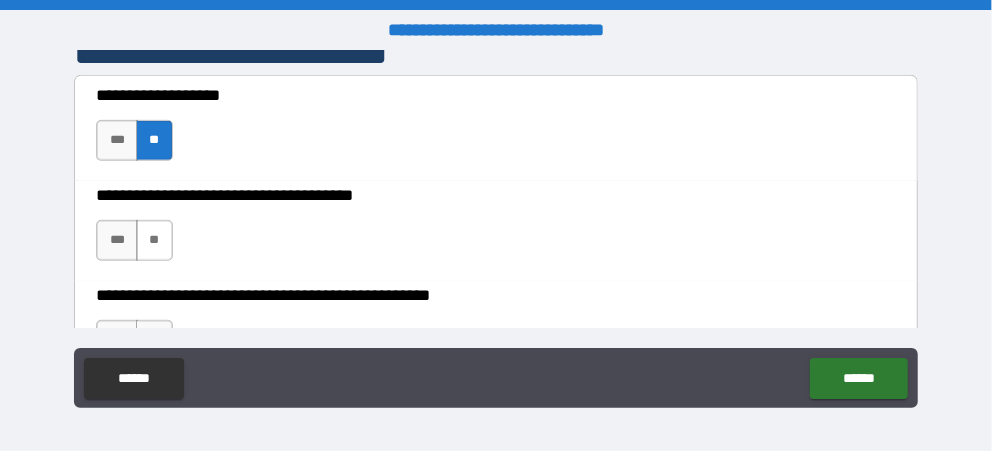 click on "**" at bounding box center [154, 240] 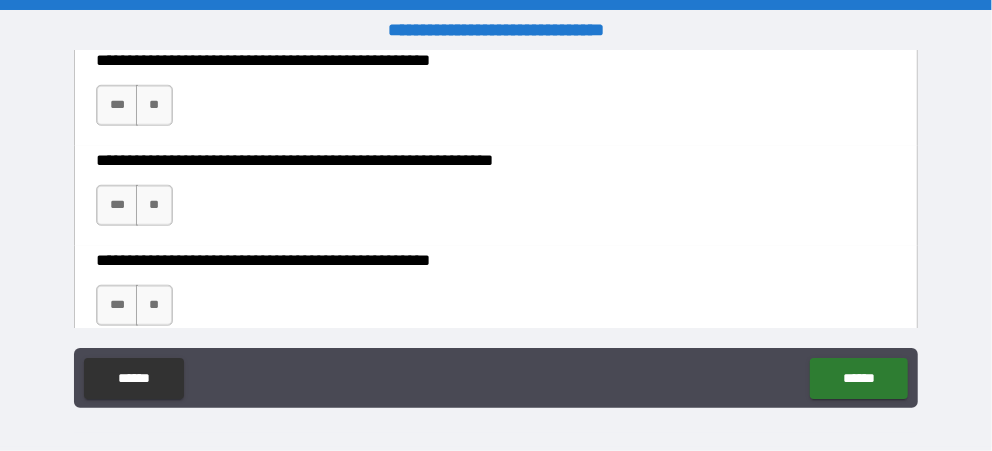 scroll, scrollTop: 702, scrollLeft: 0, axis: vertical 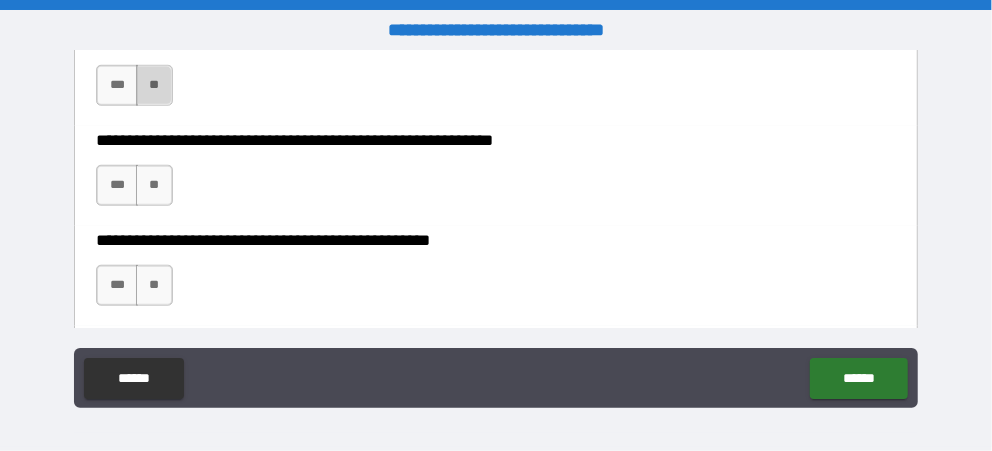 click on "**" at bounding box center (154, 85) 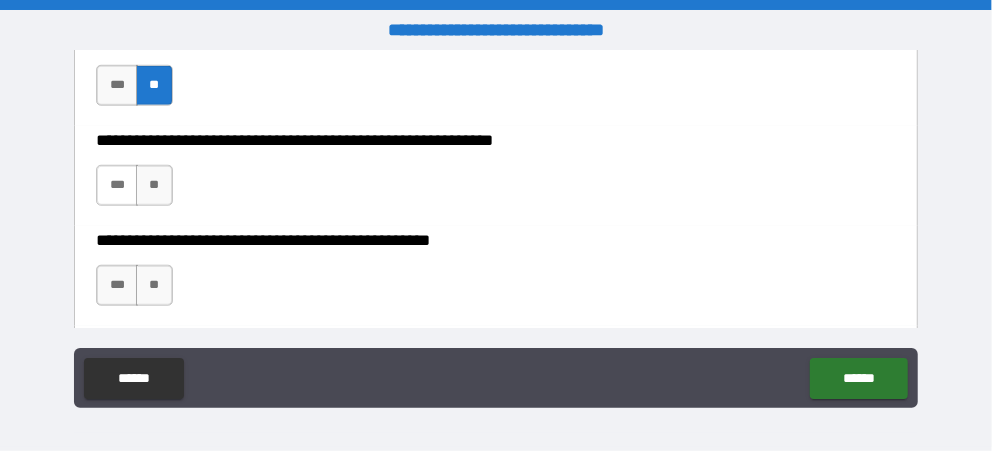 click on "***" at bounding box center (117, 185) 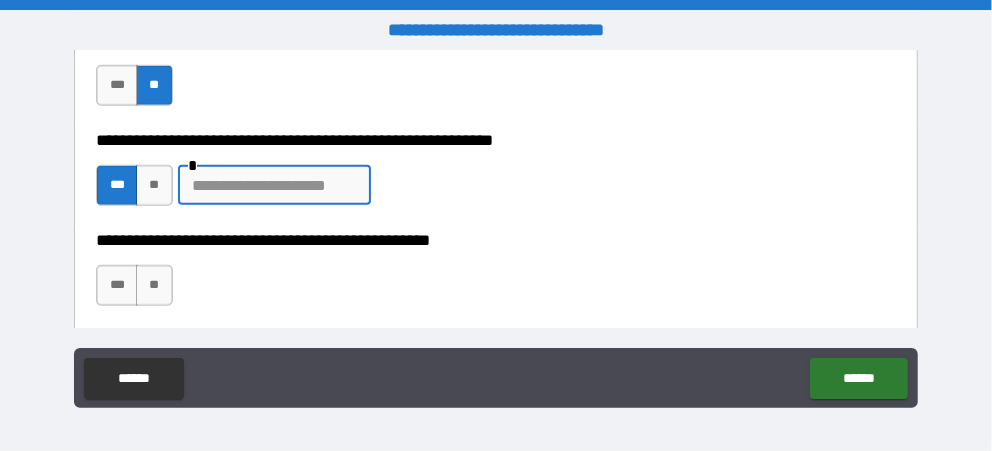 click at bounding box center (274, 185) 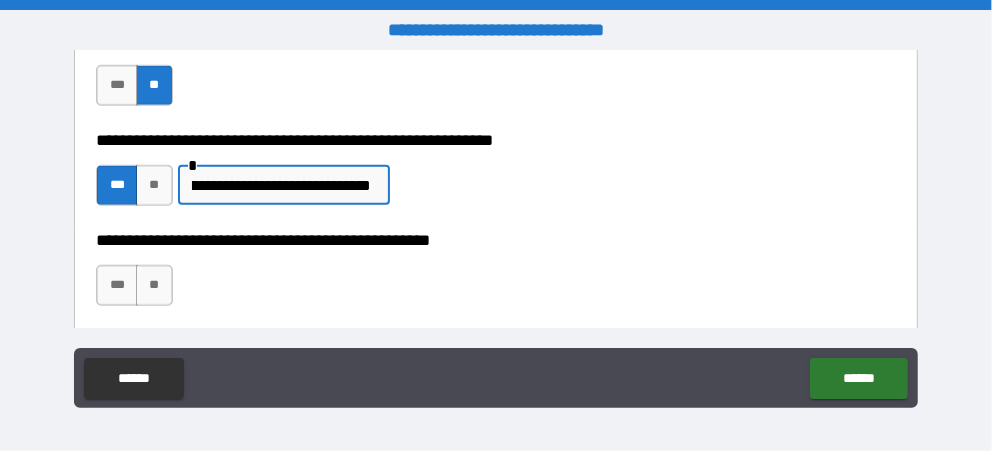 scroll, scrollTop: 0, scrollLeft: 43, axis: horizontal 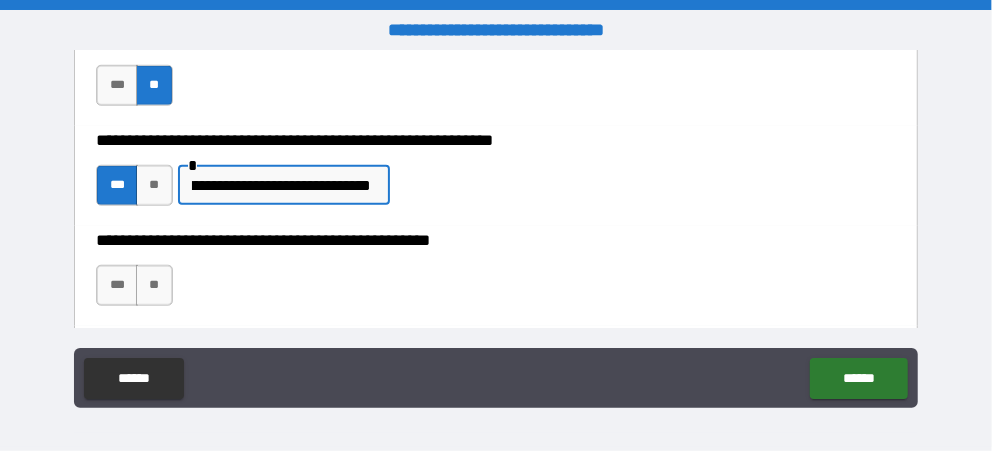 click on "**********" at bounding box center (281, 185) 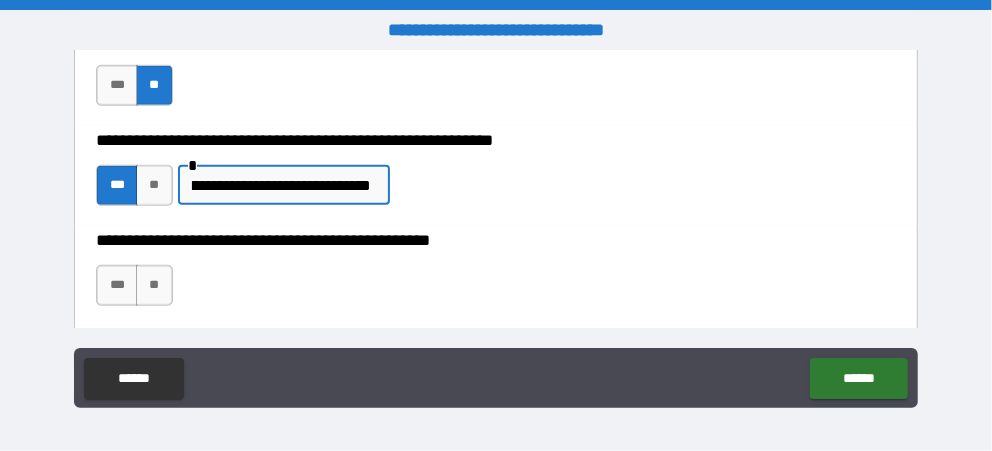 scroll, scrollTop: 0, scrollLeft: 157, axis: horizontal 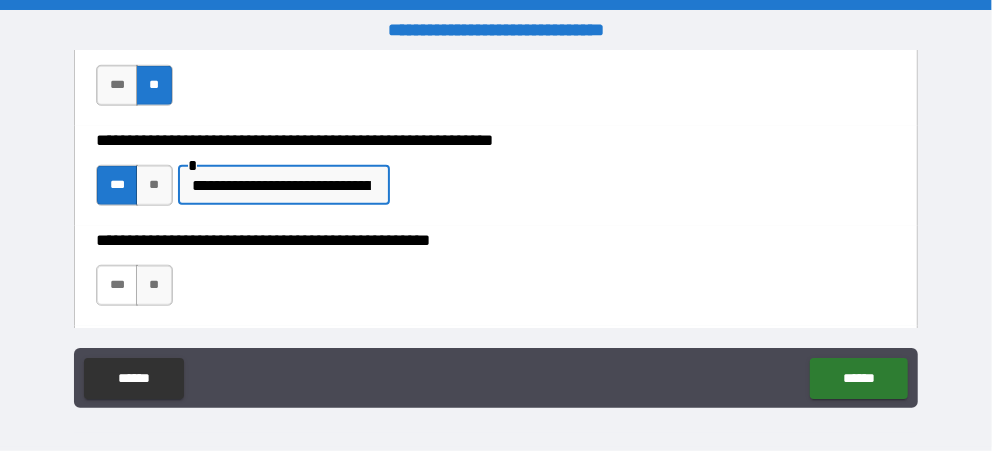 type on "**********" 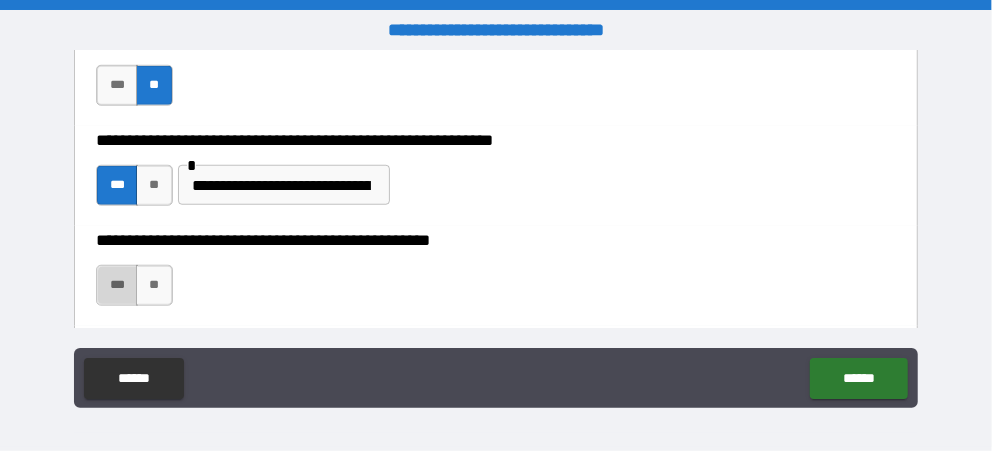 click on "***" at bounding box center (117, 285) 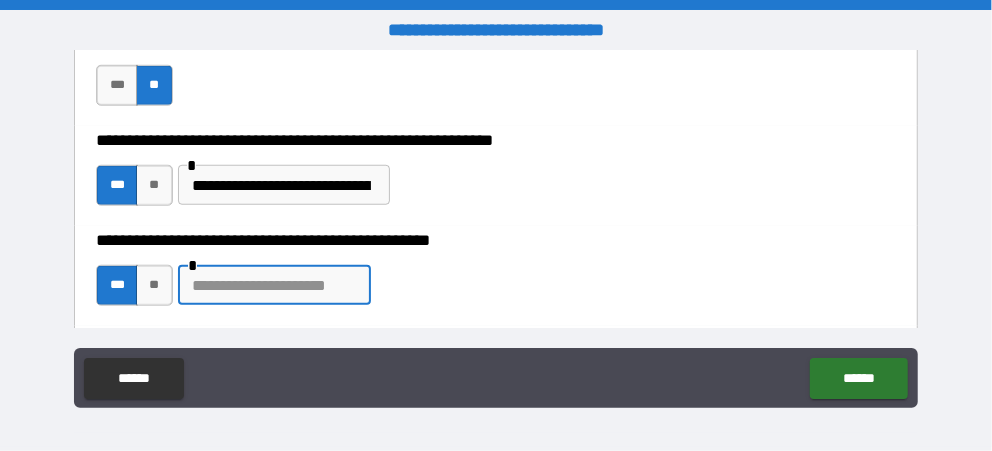 click at bounding box center (274, 285) 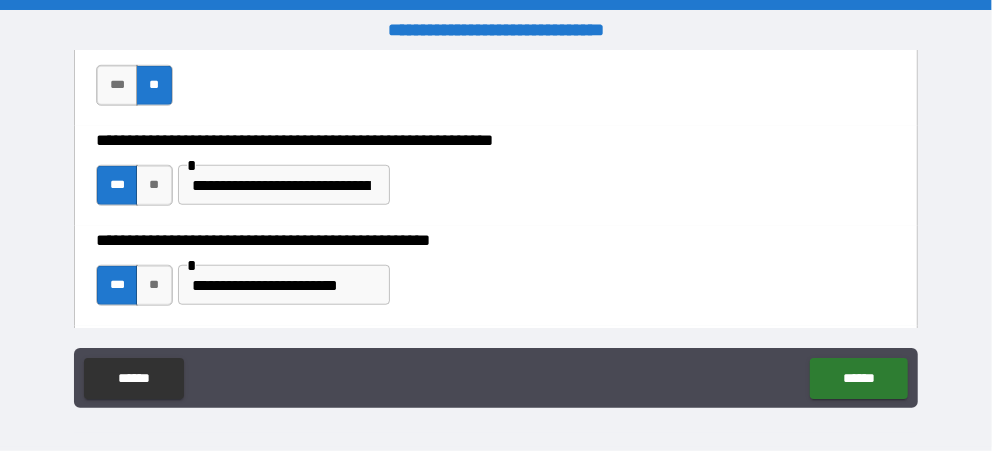 scroll, scrollTop: 0, scrollLeft: 0, axis: both 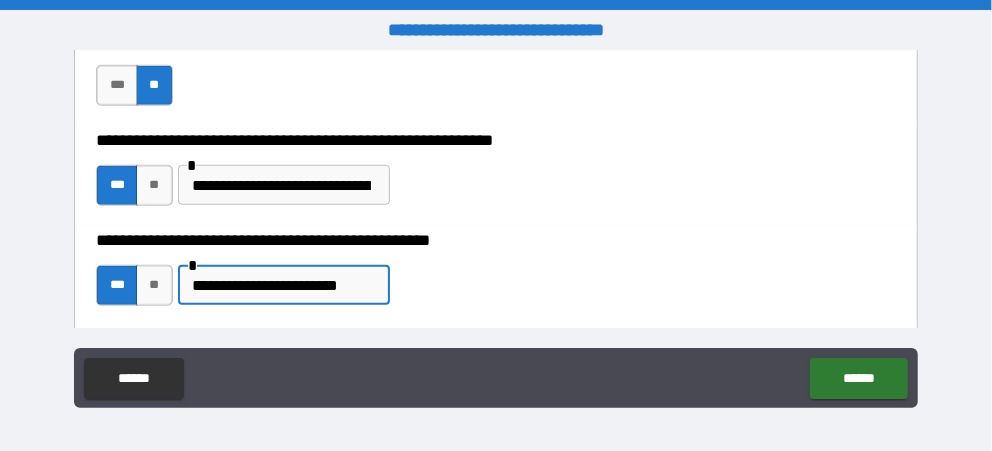 click on "**********" at bounding box center (281, 285) 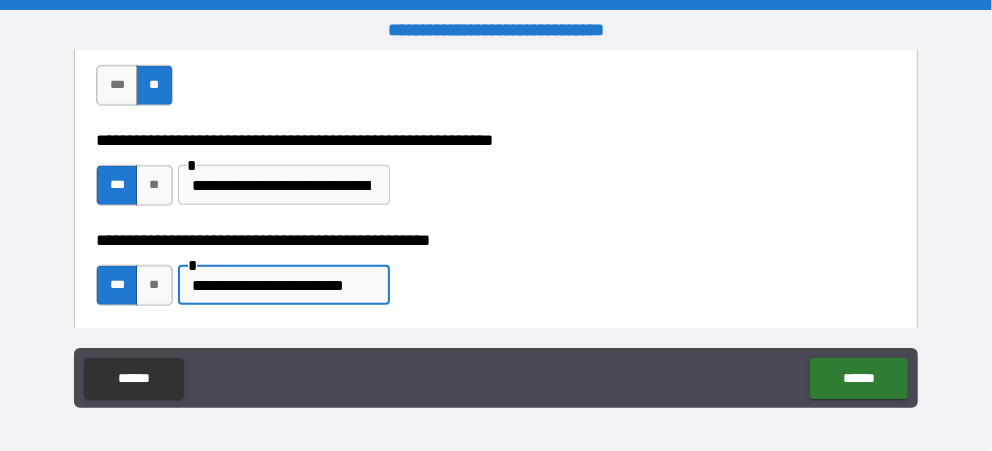 scroll, scrollTop: 0, scrollLeft: 7, axis: horizontal 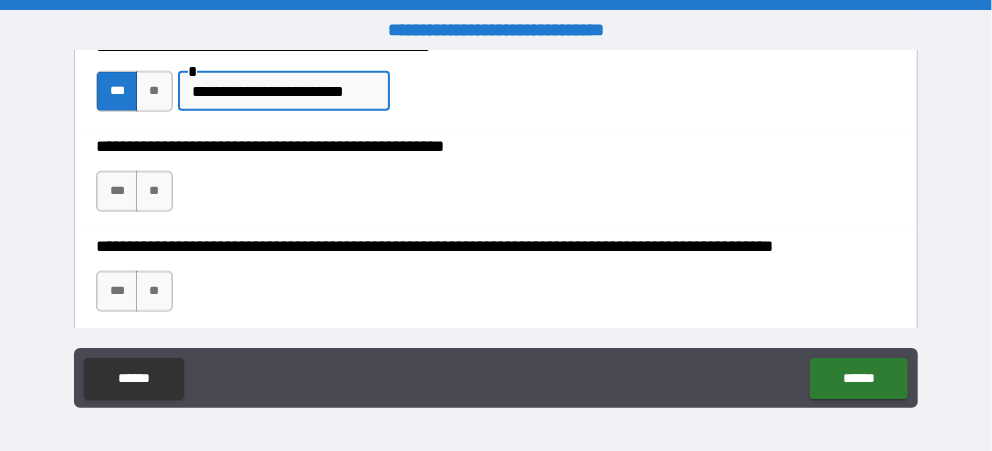 type on "****" 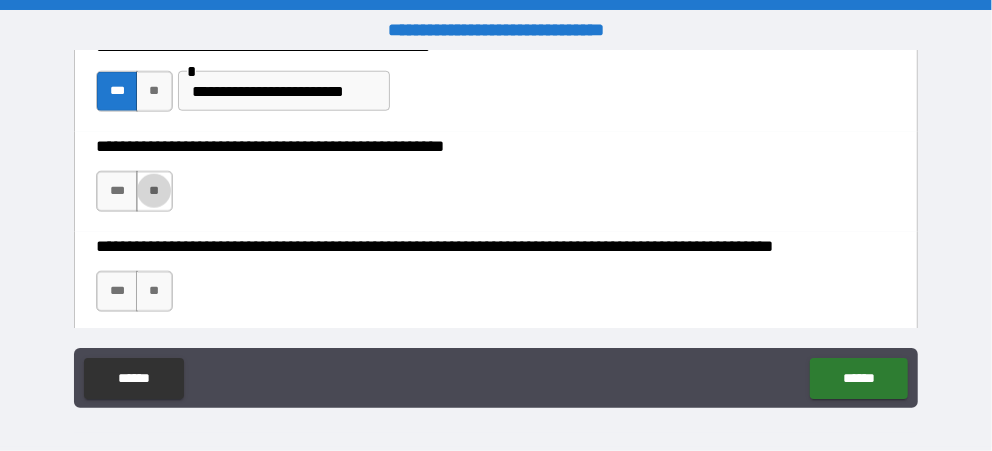 type on "*****" 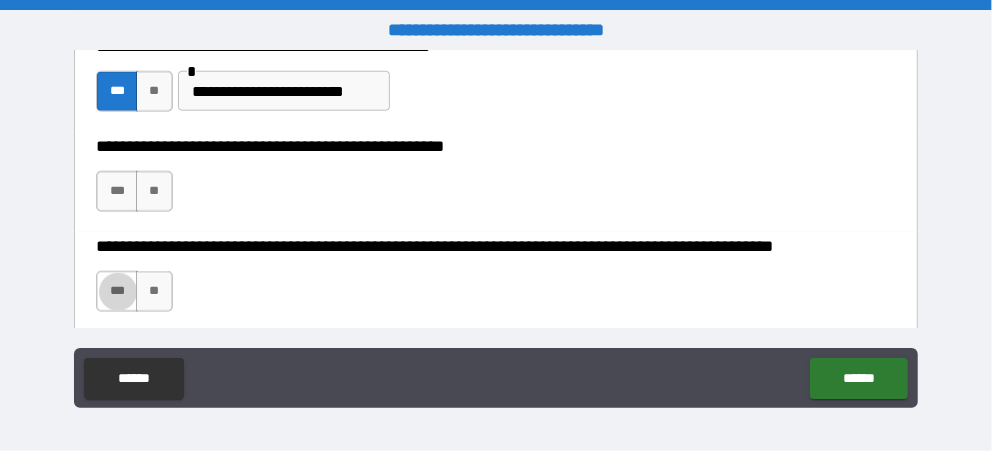 type on "****" 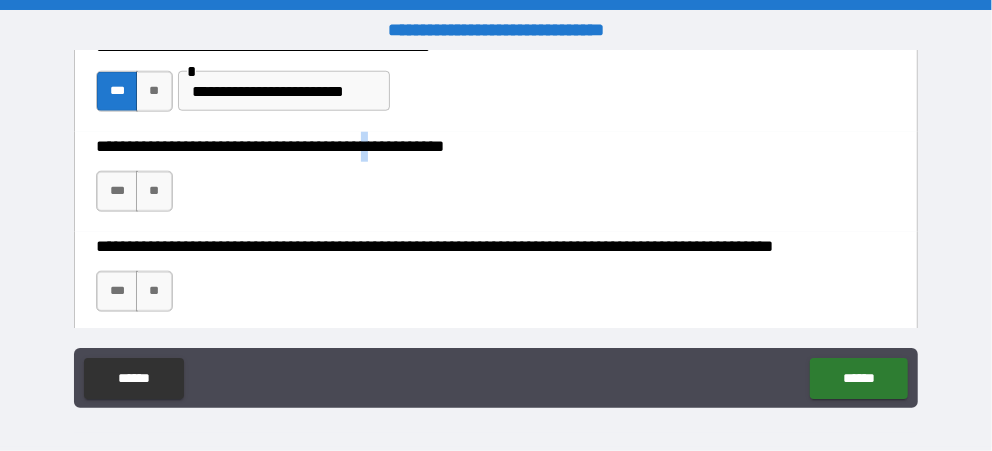 drag, startPoint x: 388, startPoint y: 197, endPoint x: 399, endPoint y: 196, distance: 11.045361 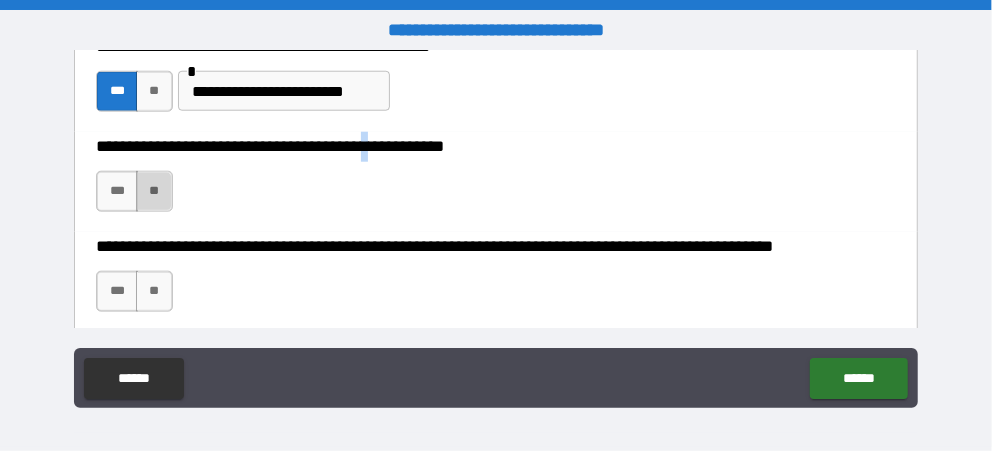 click on "**" at bounding box center (154, 191) 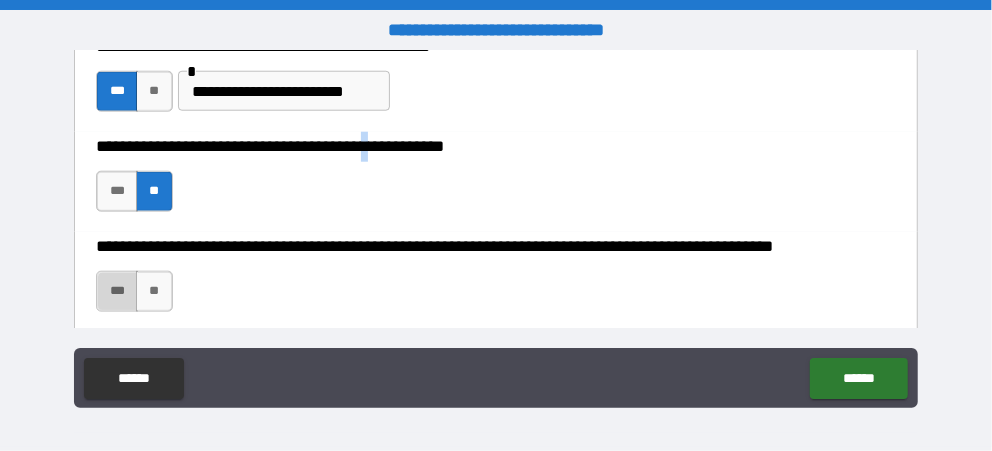 click on "***" at bounding box center (117, 291) 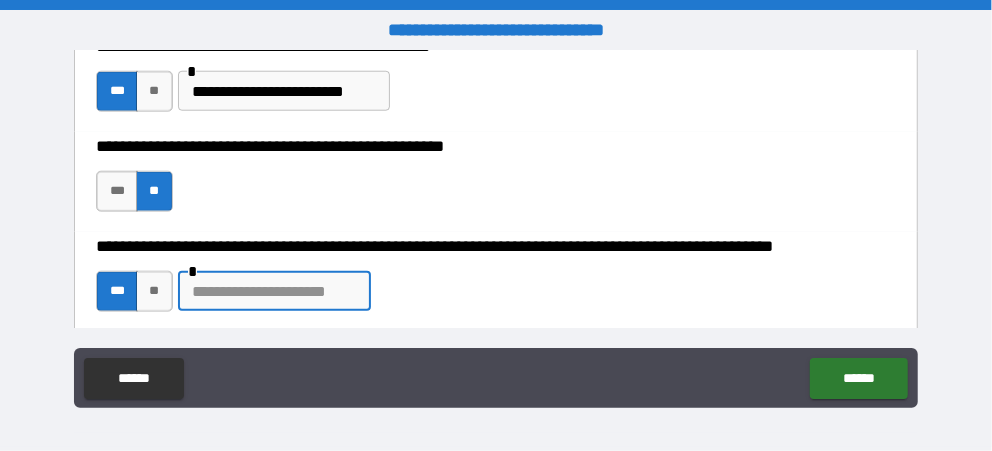 click at bounding box center [274, 291] 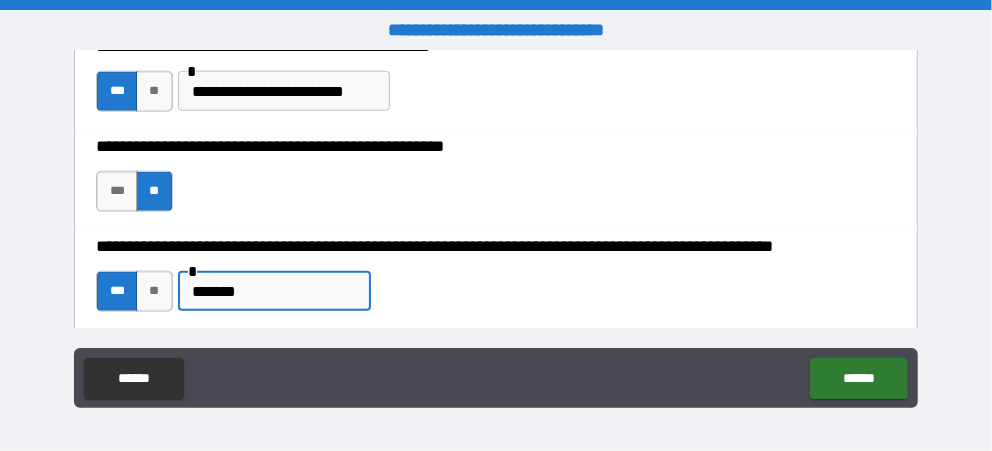 type on "*******" 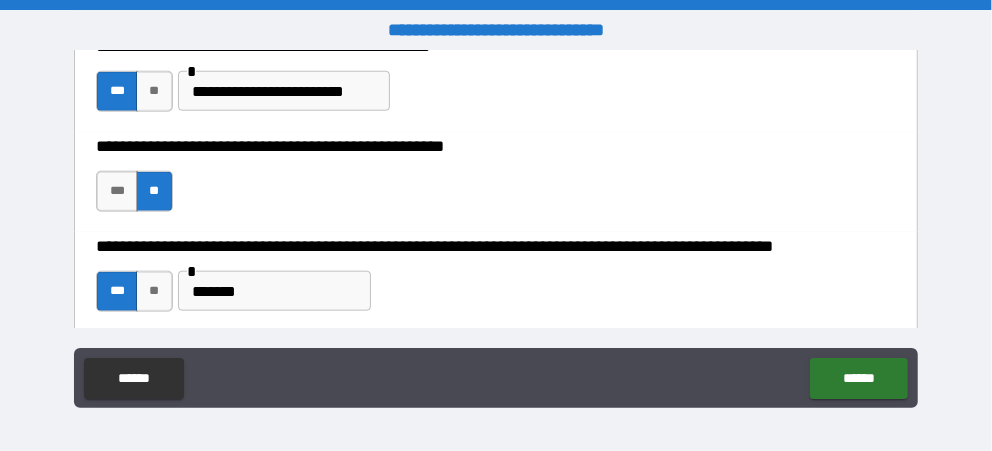 scroll, scrollTop: 1096, scrollLeft: 0, axis: vertical 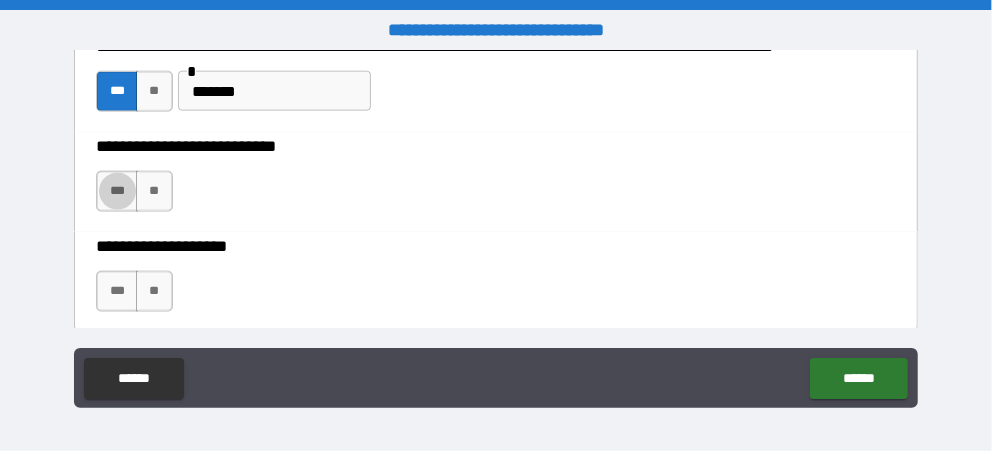 type on "****" 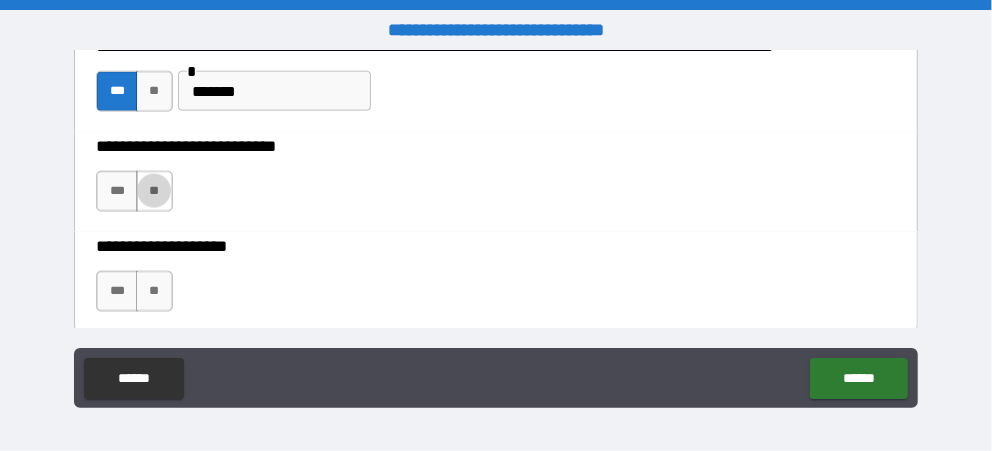 type on "*****" 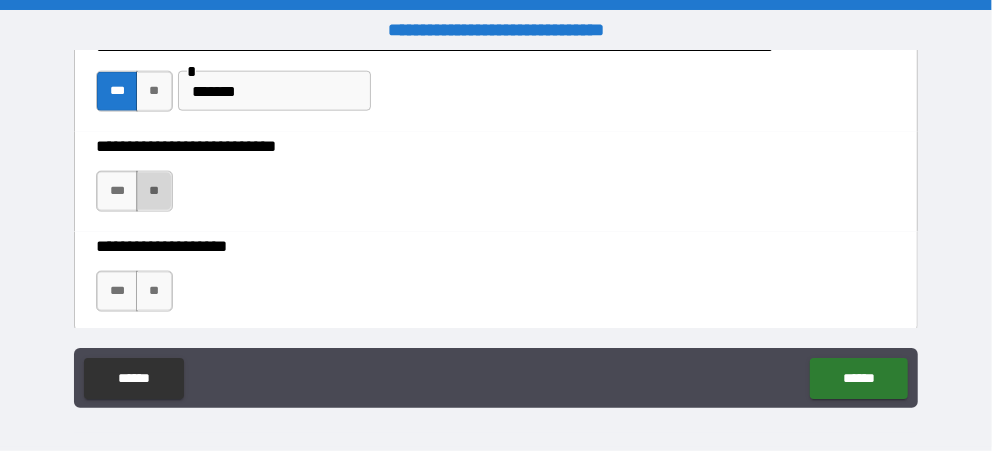 click on "**" at bounding box center (154, 191) 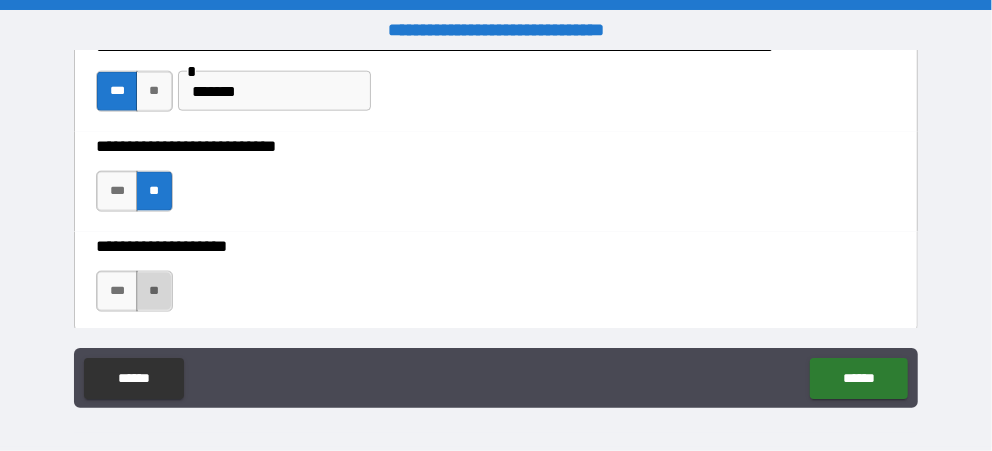 click on "**" at bounding box center (154, 291) 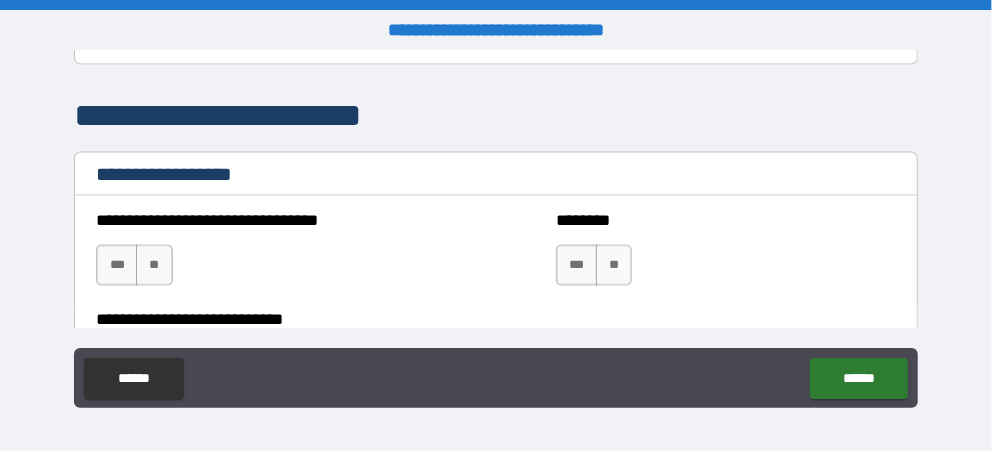 scroll, scrollTop: 1326, scrollLeft: 0, axis: vertical 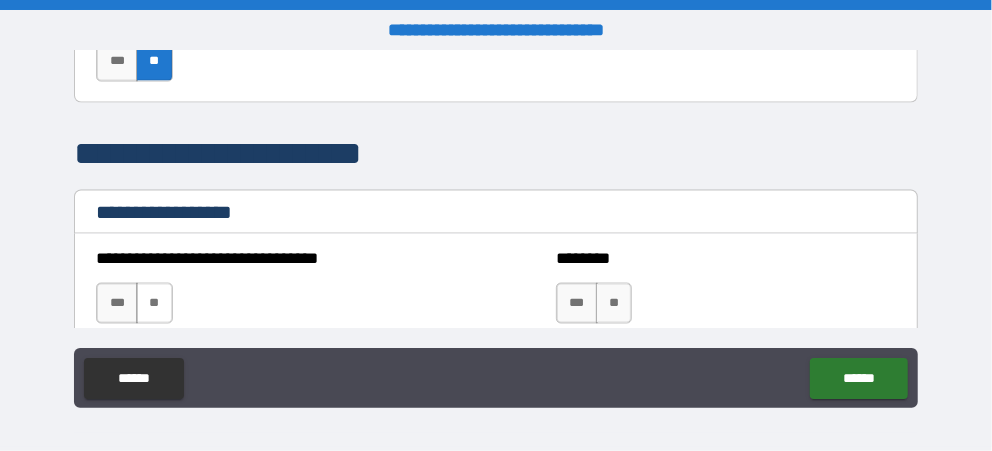 click on "**" at bounding box center (154, 303) 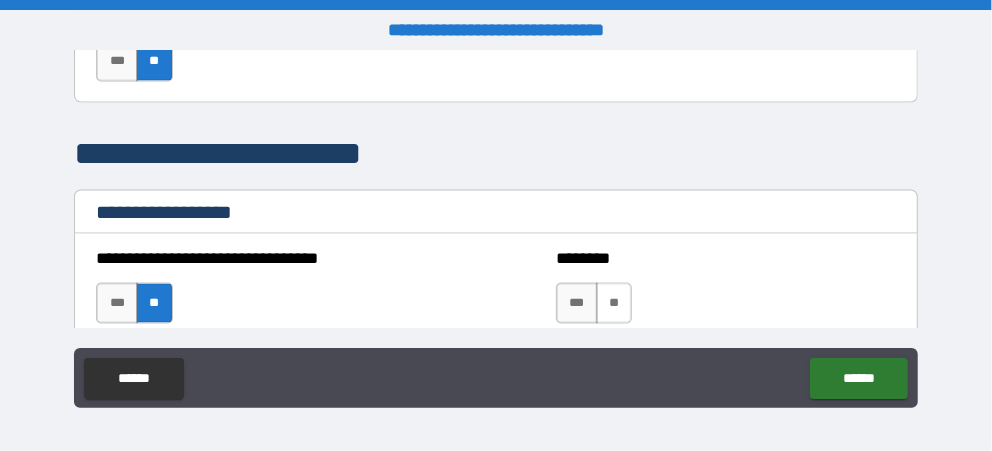 click on "**" at bounding box center (614, 303) 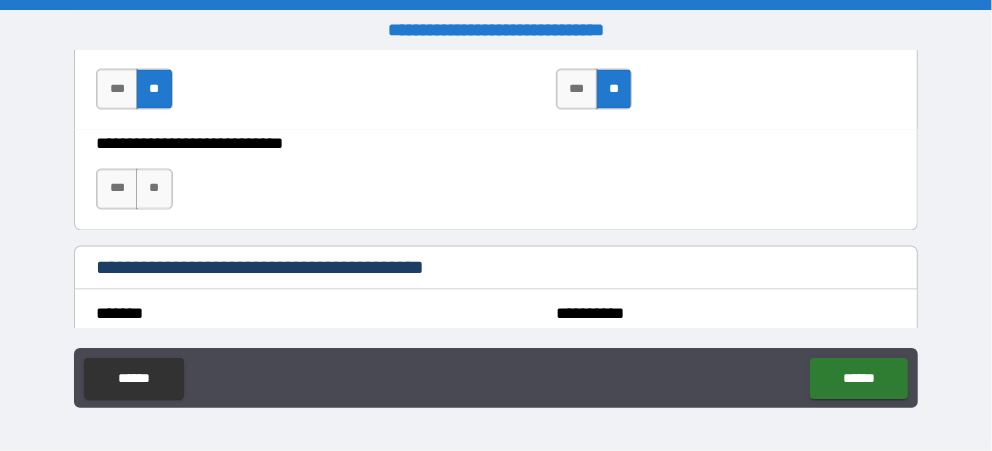 scroll, scrollTop: 1559, scrollLeft: 0, axis: vertical 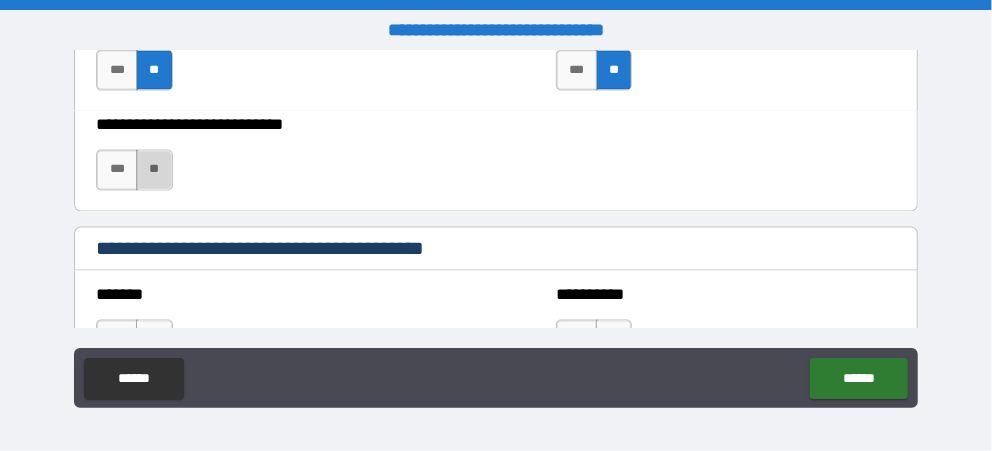 click on "**" at bounding box center (154, 170) 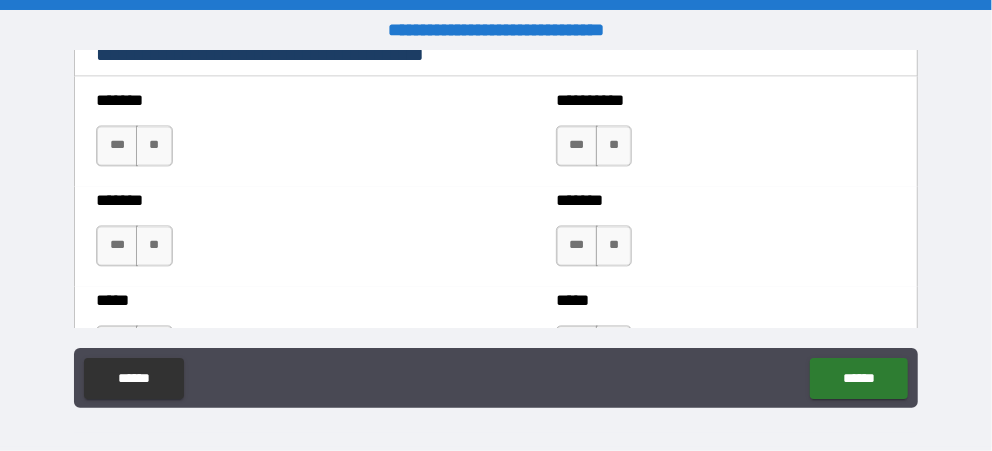 scroll, scrollTop: 1735, scrollLeft: 0, axis: vertical 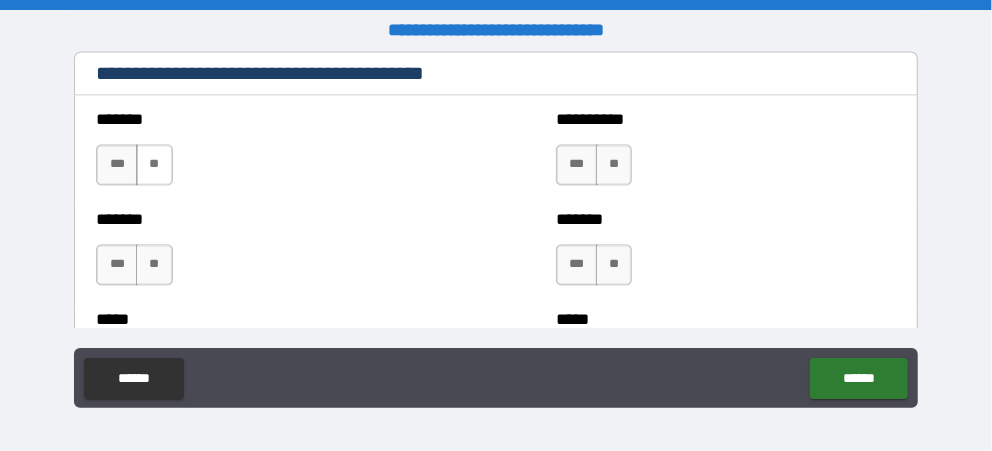 click on "**" at bounding box center [154, 164] 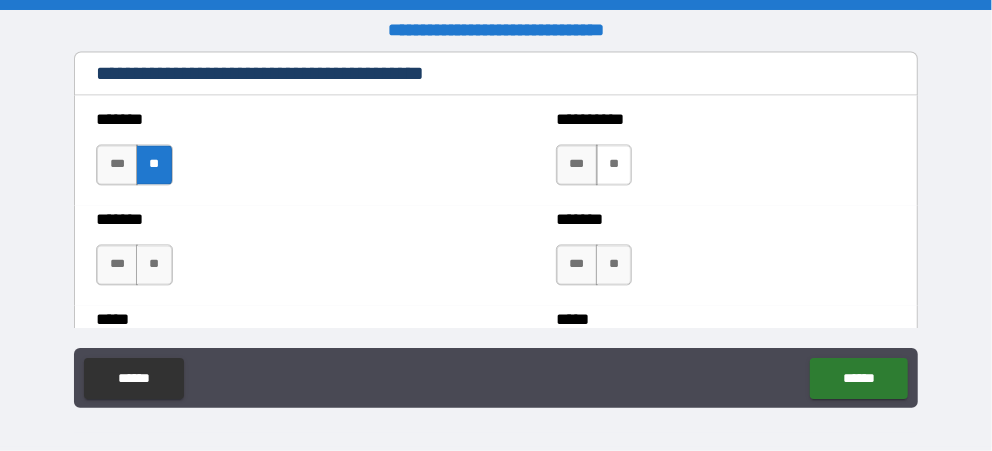 click on "**" at bounding box center (614, 164) 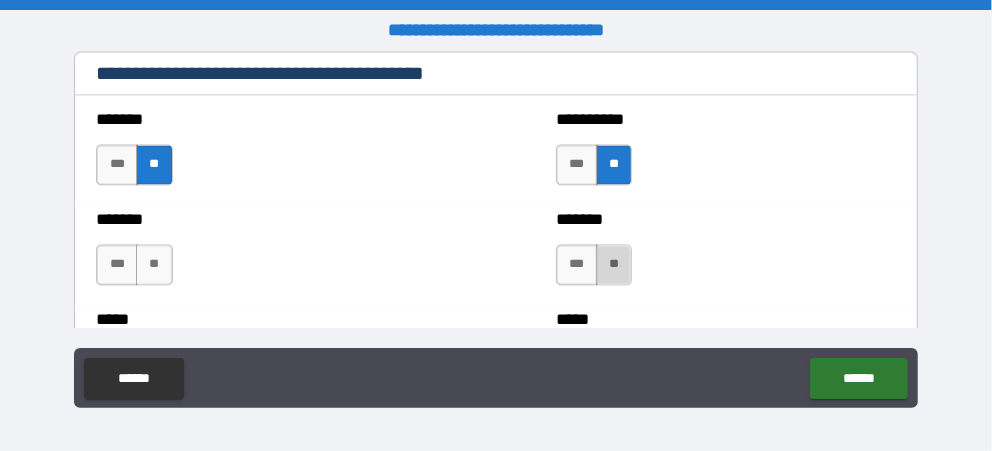 click on "**" at bounding box center (614, 264) 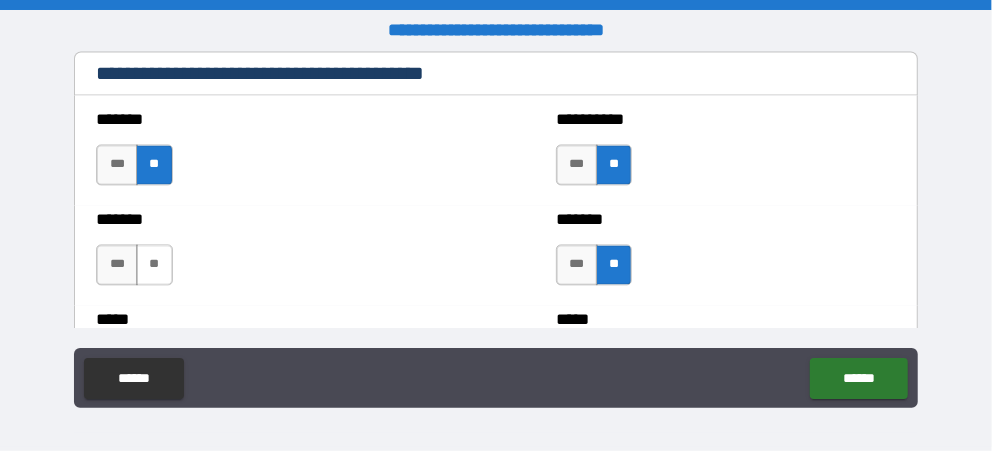 click on "**" at bounding box center (154, 264) 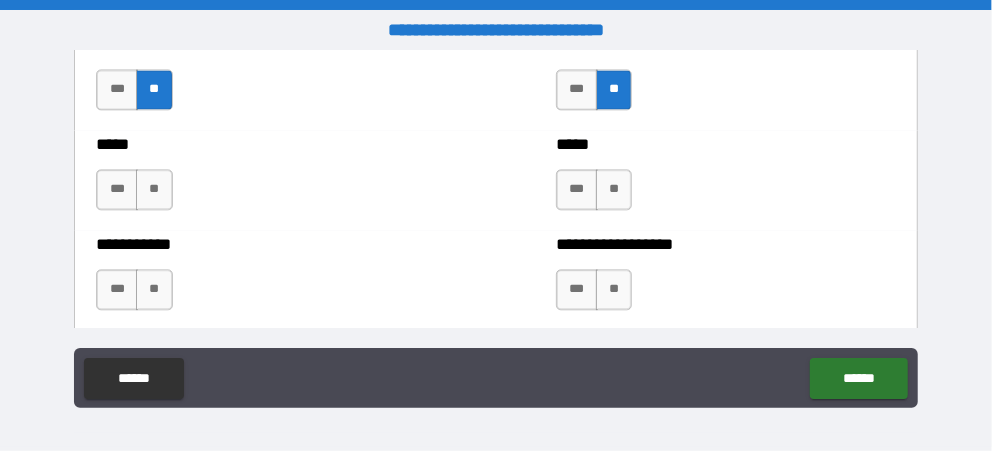 scroll, scrollTop: 1890, scrollLeft: 0, axis: vertical 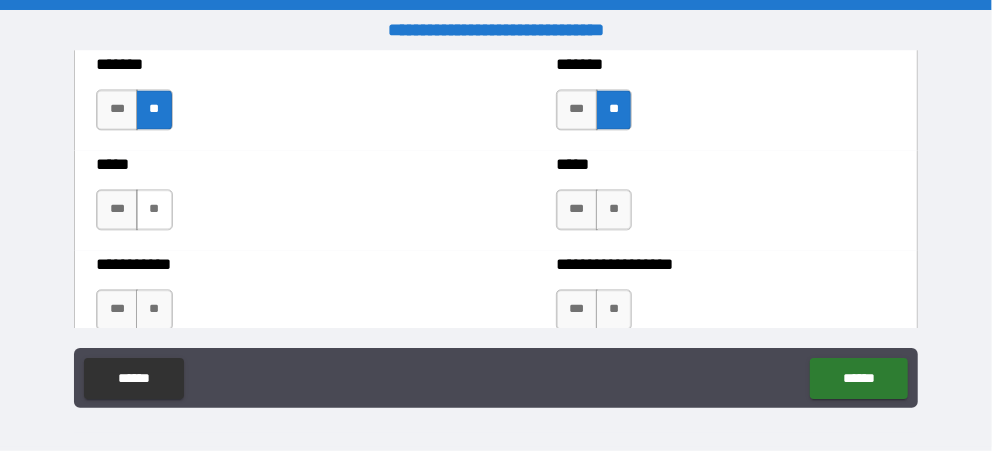 click on "**" at bounding box center [154, 209] 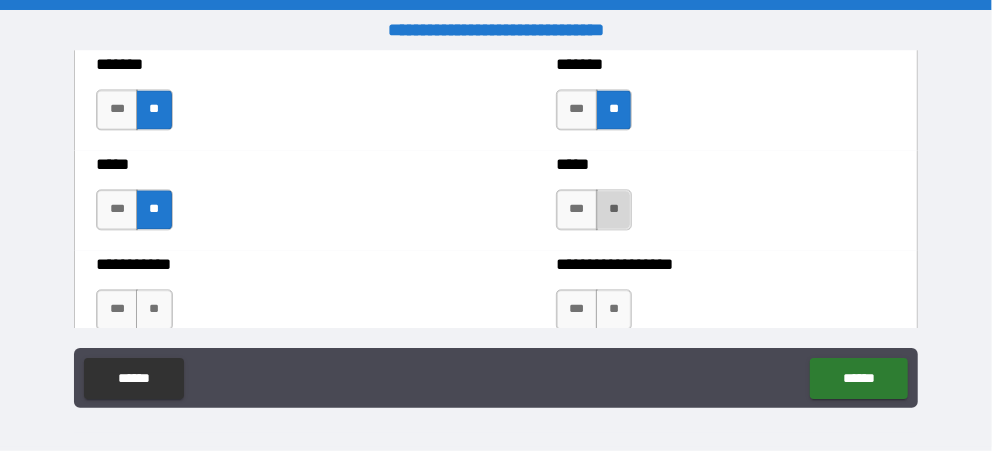 click on "**" at bounding box center [614, 209] 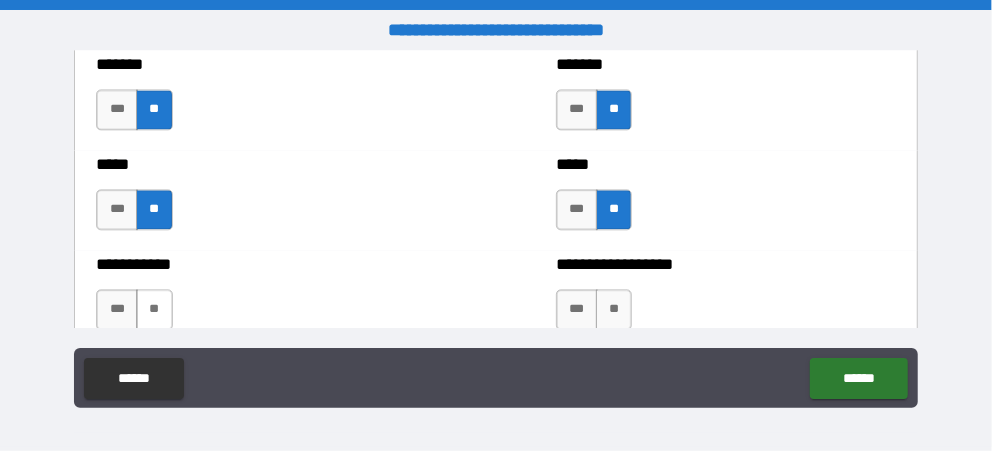 click on "**" at bounding box center (154, 309) 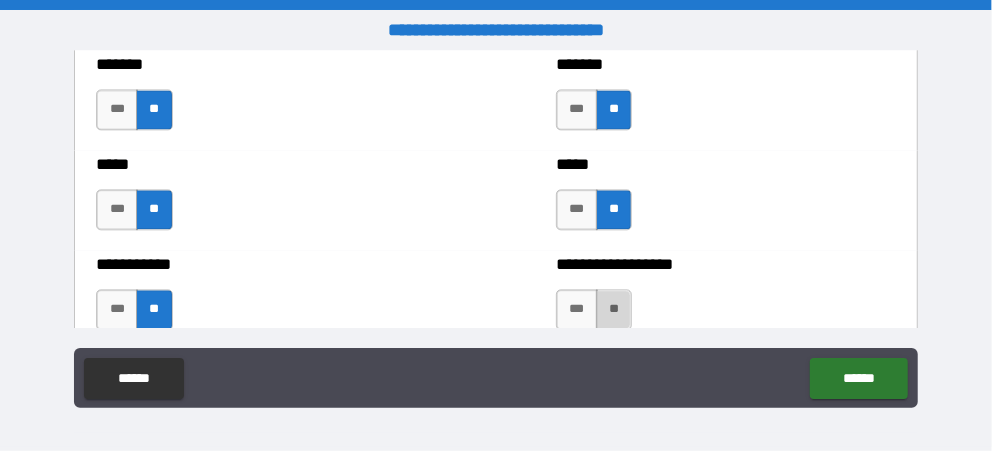 click on "**" at bounding box center (614, 309) 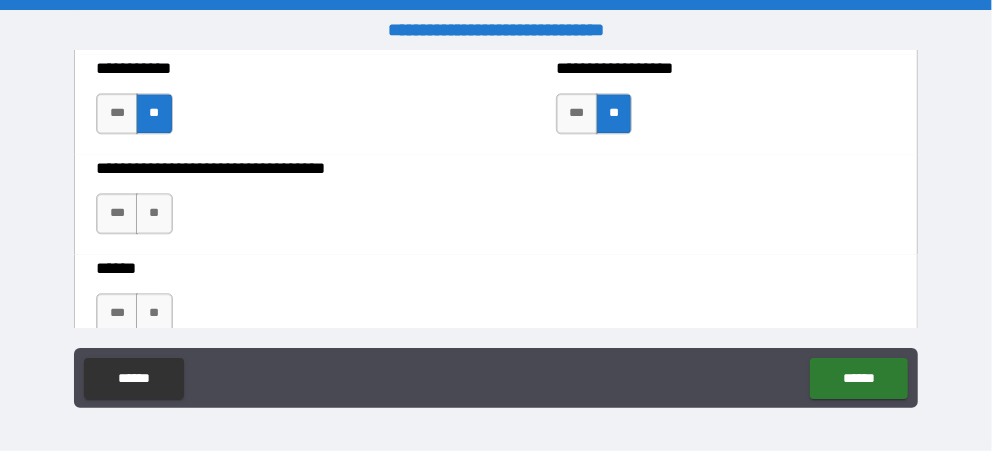 scroll, scrollTop: 2124, scrollLeft: 0, axis: vertical 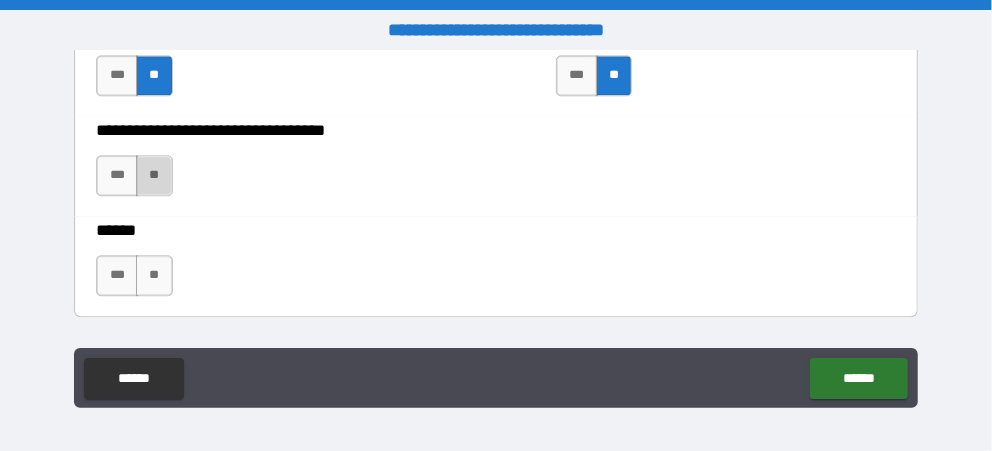 click on "**" at bounding box center [154, 175] 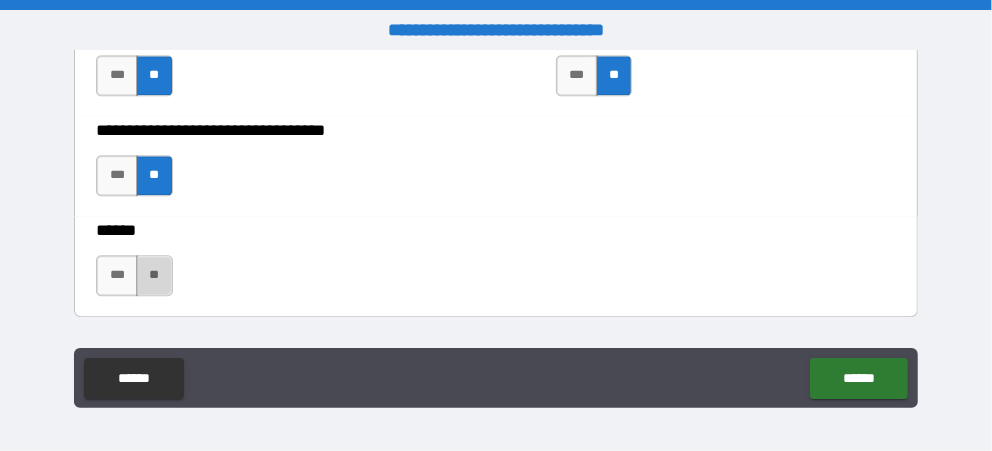 click on "**" at bounding box center (154, 275) 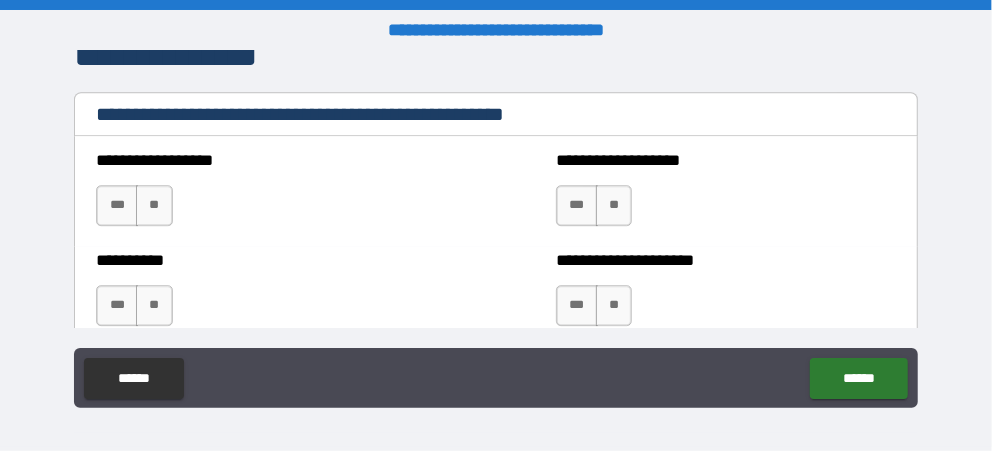 scroll, scrollTop: 2456, scrollLeft: 0, axis: vertical 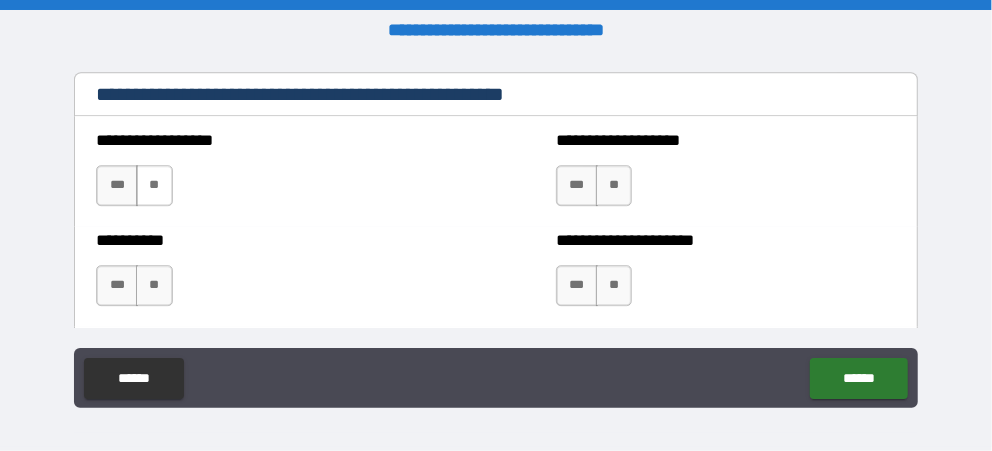 click on "**" at bounding box center [154, 185] 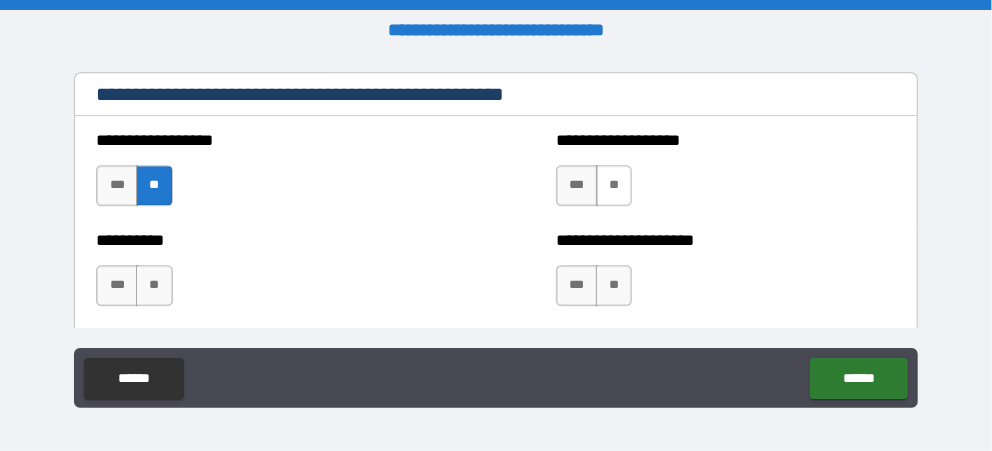 click on "**" at bounding box center (614, 185) 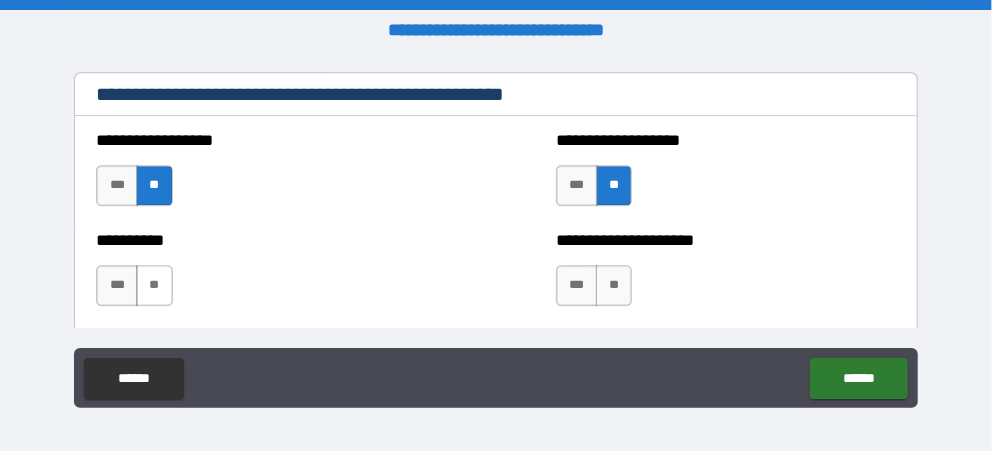 click on "**" at bounding box center [154, 285] 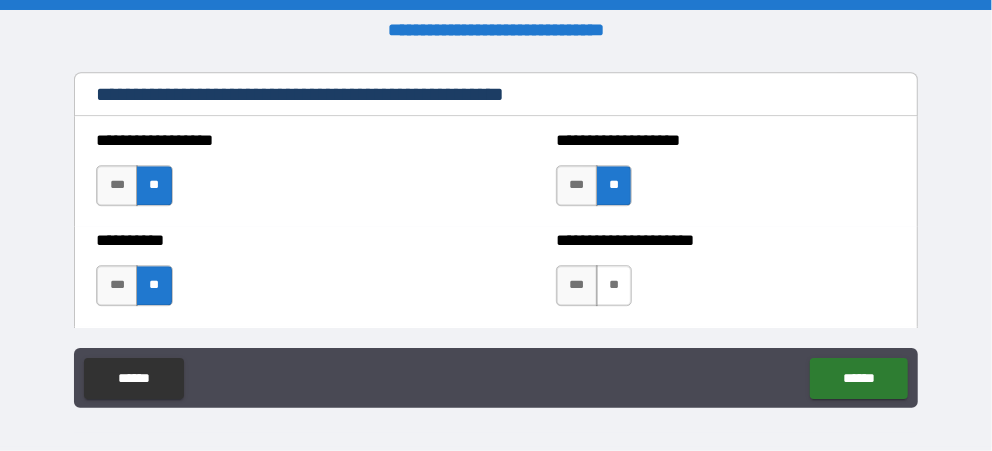 click on "**" at bounding box center [614, 285] 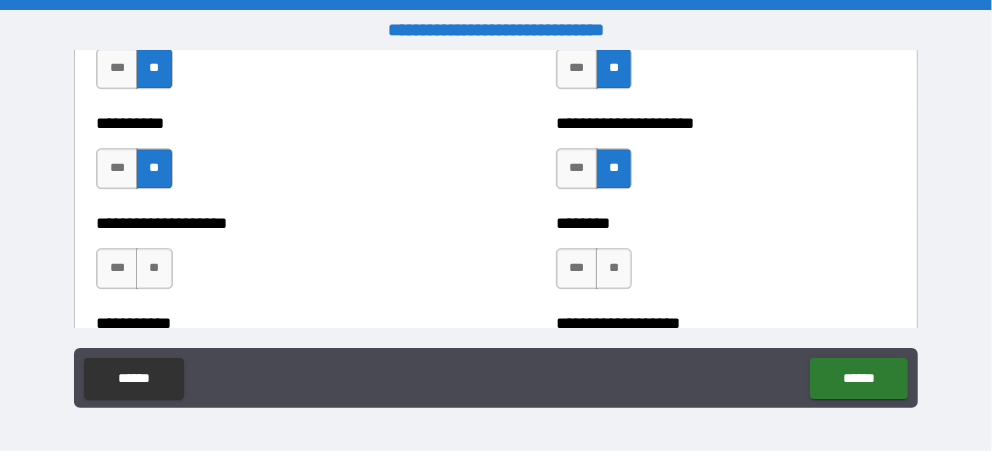 scroll, scrollTop: 2592, scrollLeft: 0, axis: vertical 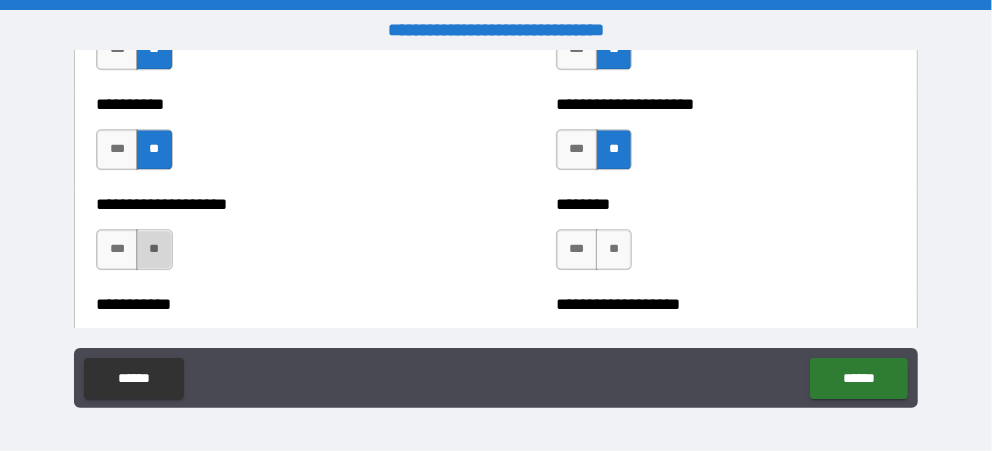 click on "**" at bounding box center (154, 249) 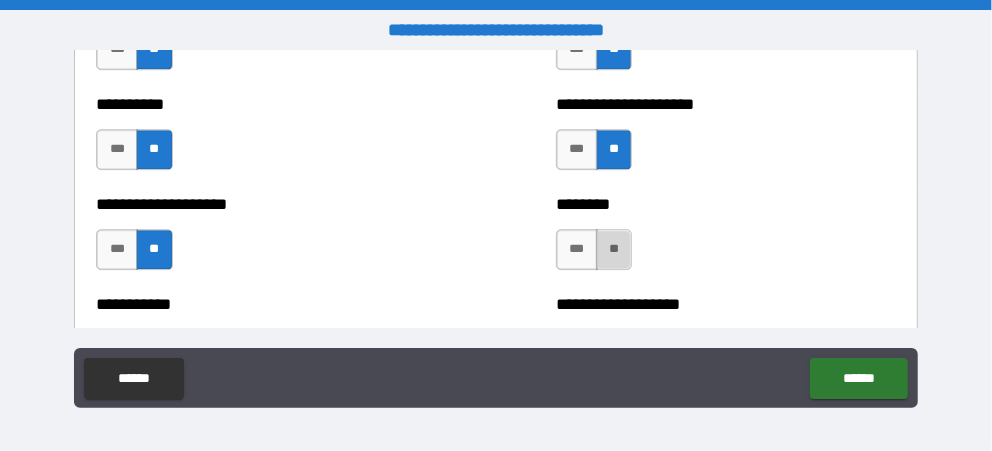 click on "**" at bounding box center (614, 249) 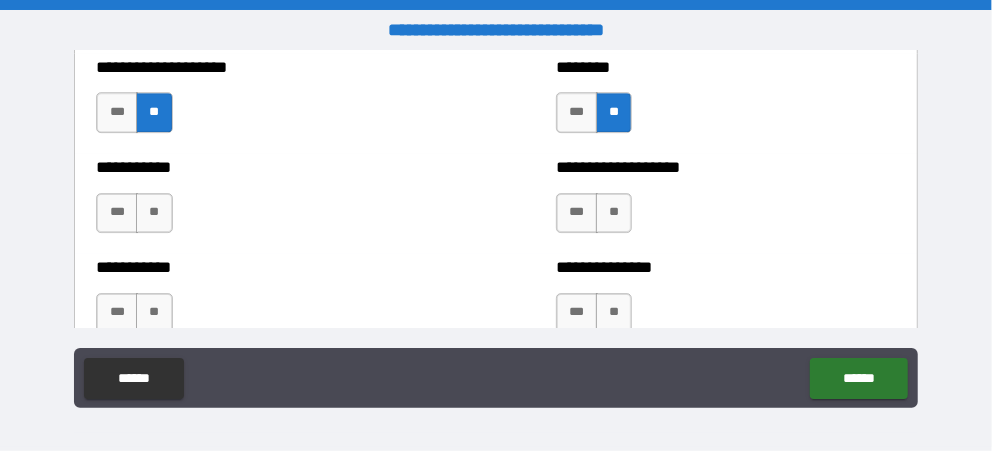 scroll, scrollTop: 2768, scrollLeft: 0, axis: vertical 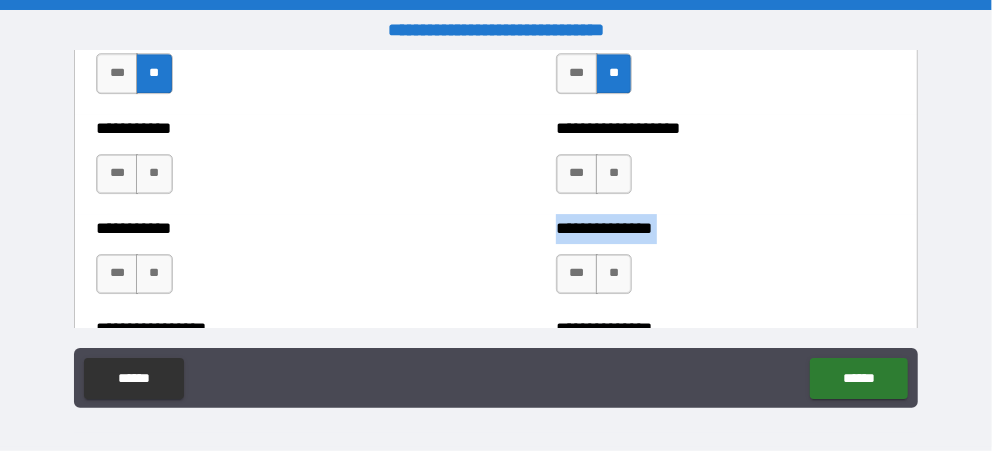 drag, startPoint x: 540, startPoint y: 278, endPoint x: 323, endPoint y: 215, distance: 225.96017 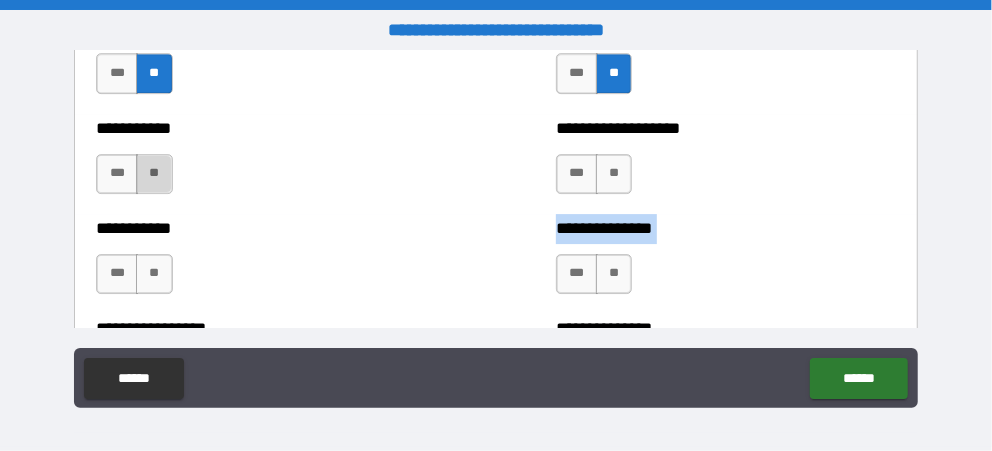 click on "**" at bounding box center [154, 174] 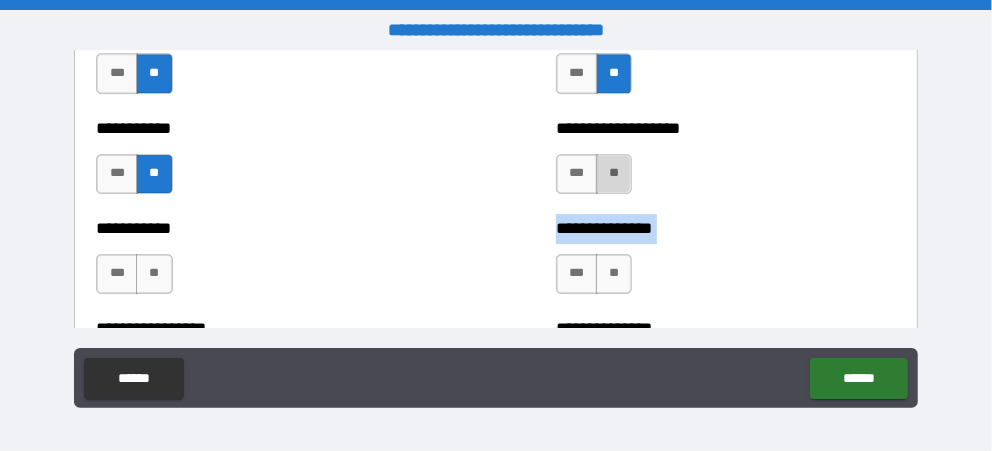 click on "**" at bounding box center [614, 174] 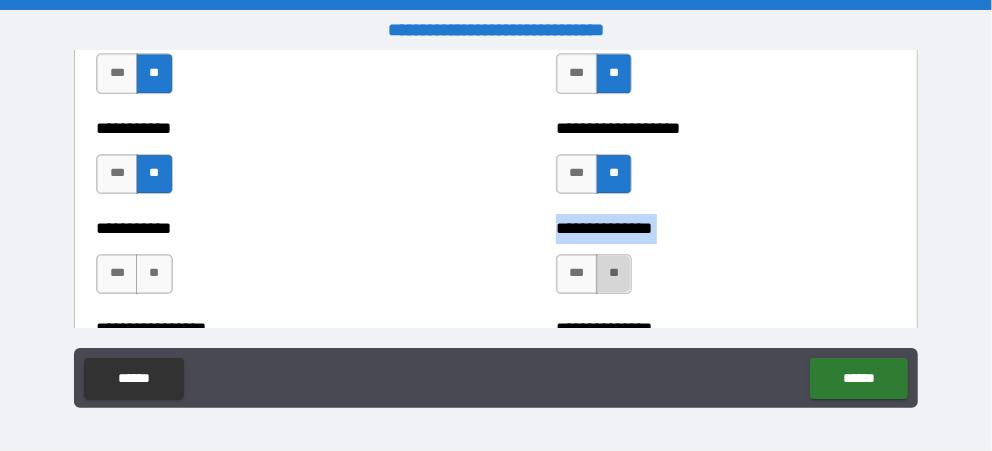 click on "**" at bounding box center [614, 274] 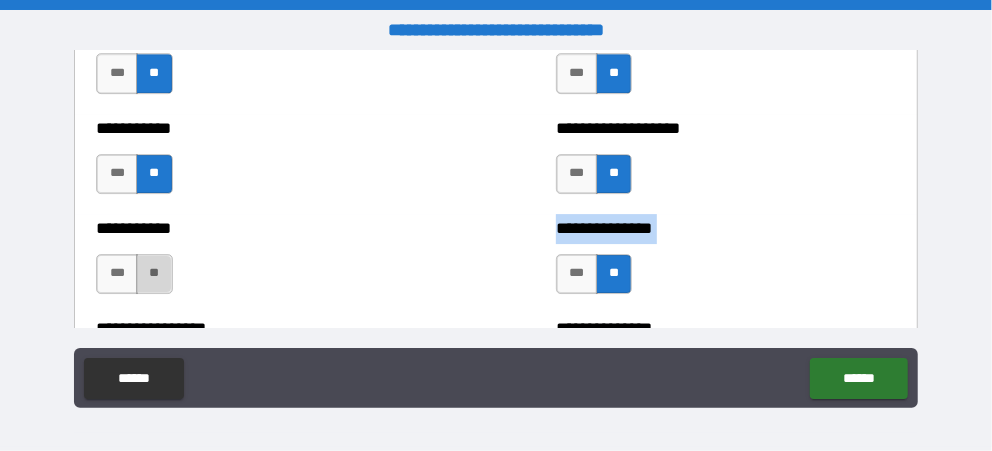 click on "**" at bounding box center (154, 274) 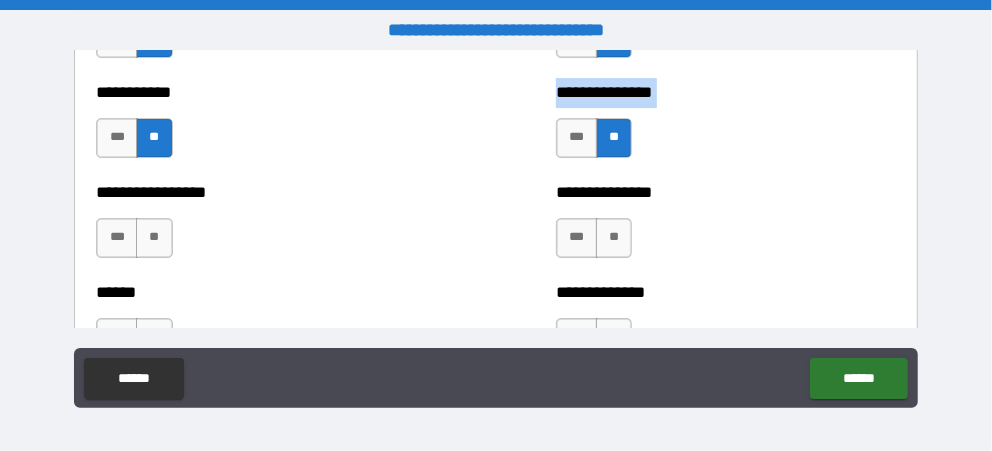 scroll, scrollTop: 2983, scrollLeft: 0, axis: vertical 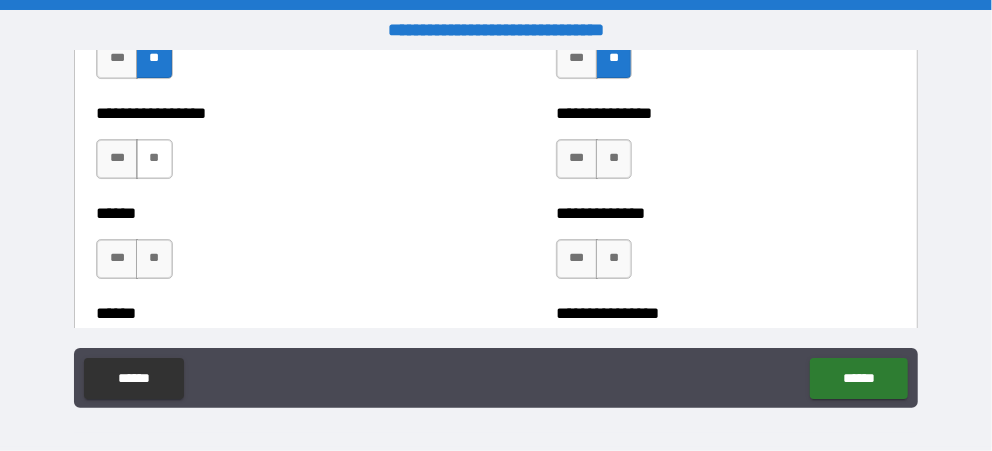 click on "**" at bounding box center (154, 159) 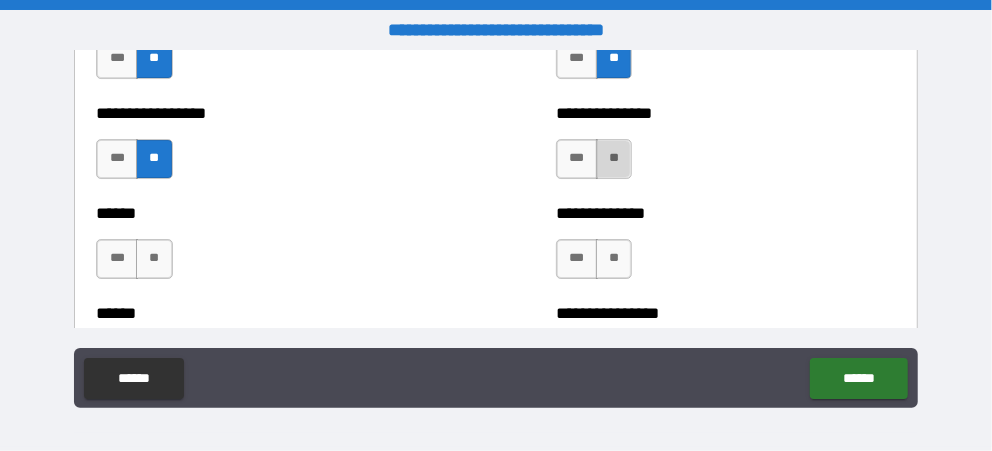 click on "**" at bounding box center [614, 159] 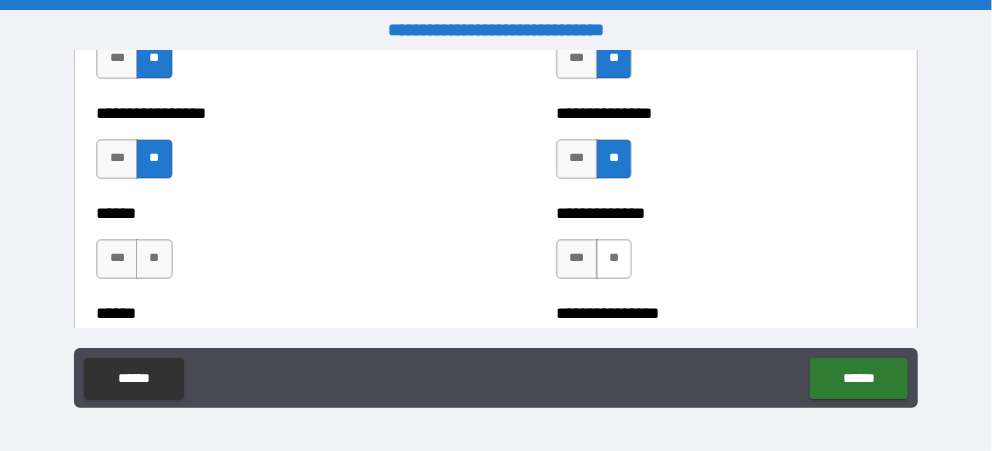 click on "**" at bounding box center [614, 259] 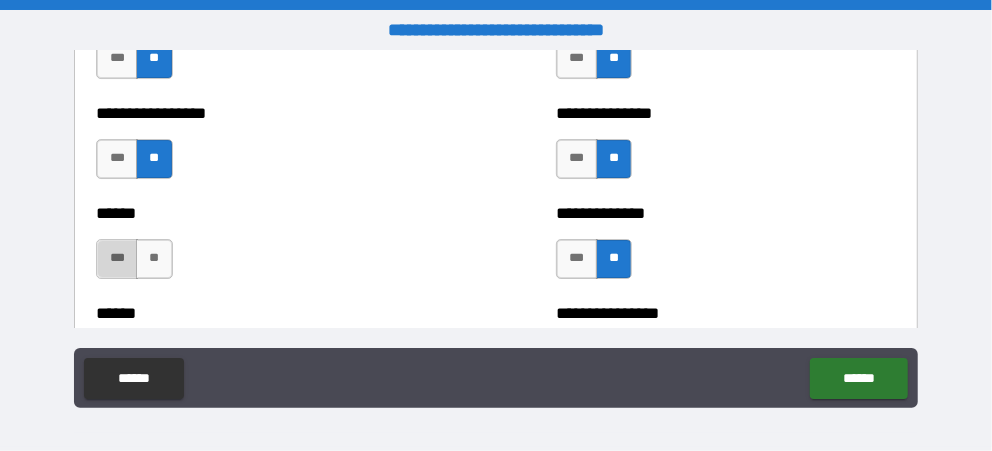 click on "***" at bounding box center (117, 259) 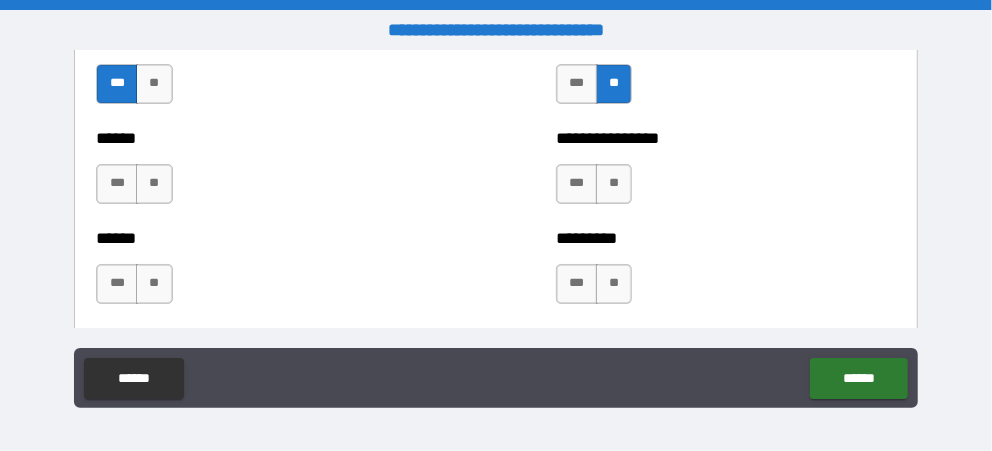scroll, scrollTop: 3177, scrollLeft: 0, axis: vertical 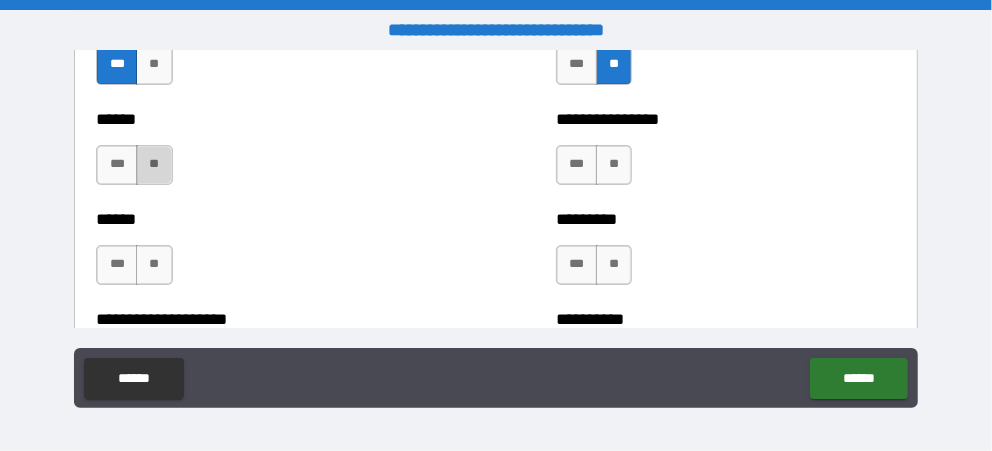 click on "**" at bounding box center (154, 165) 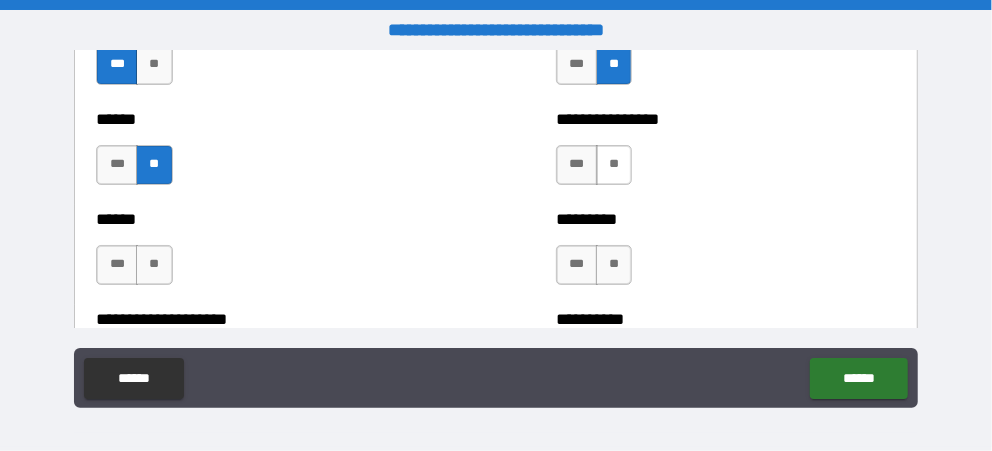 click on "**" at bounding box center (614, 165) 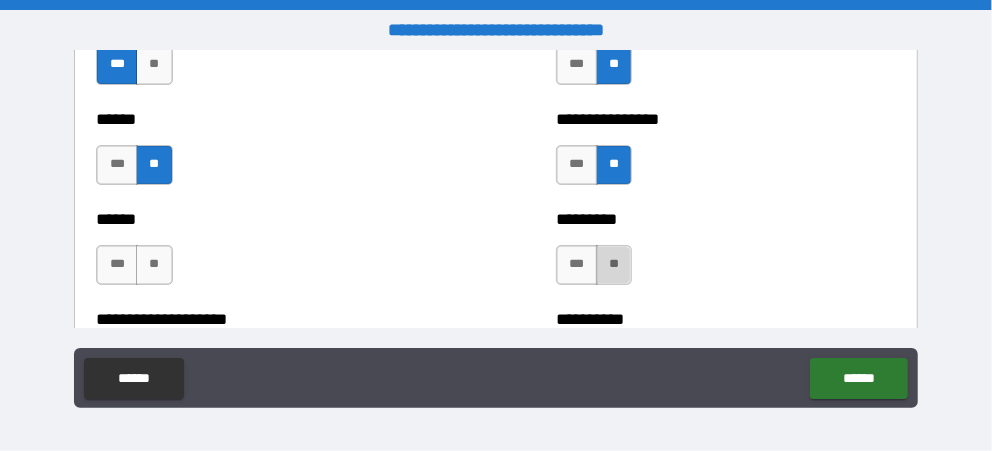 click on "**" at bounding box center (614, 265) 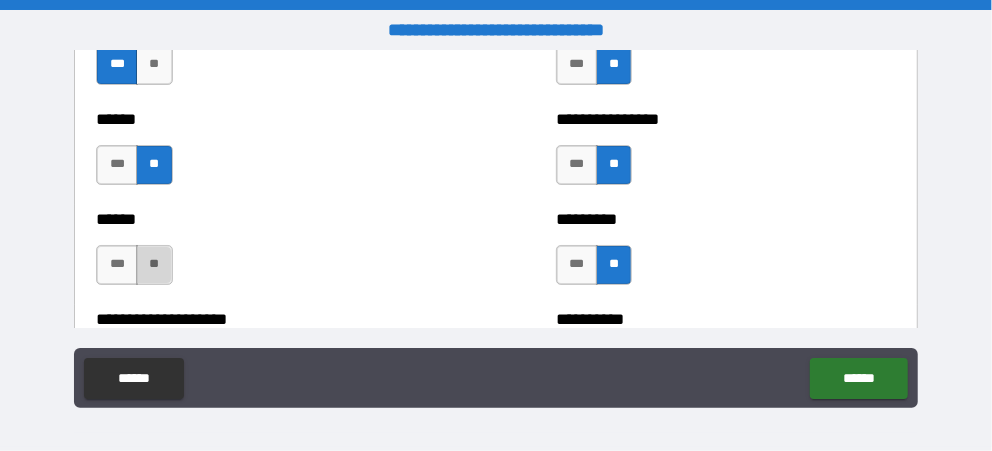 click on "**" at bounding box center (154, 265) 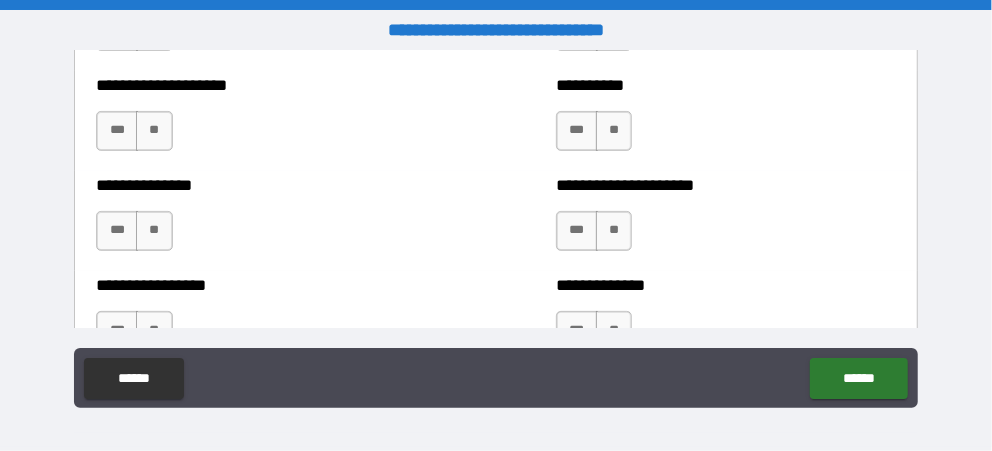 scroll, scrollTop: 3372, scrollLeft: 0, axis: vertical 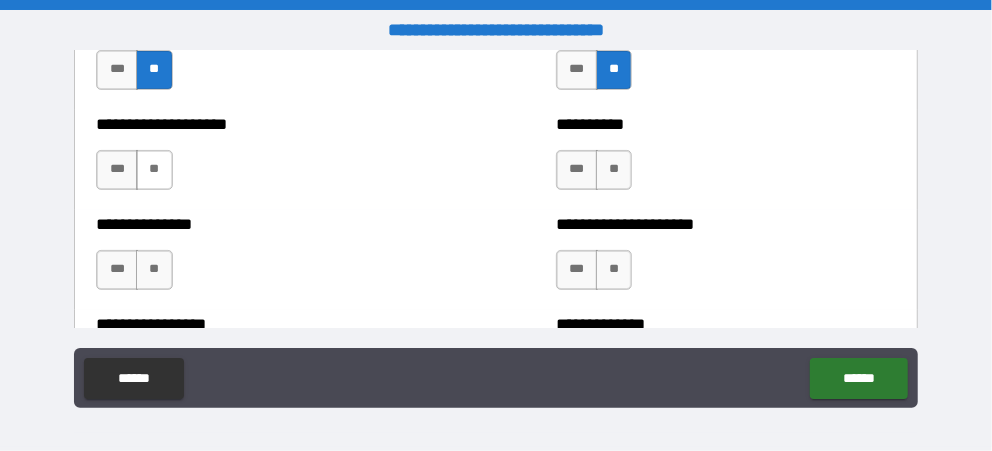 click on "**" at bounding box center [154, 170] 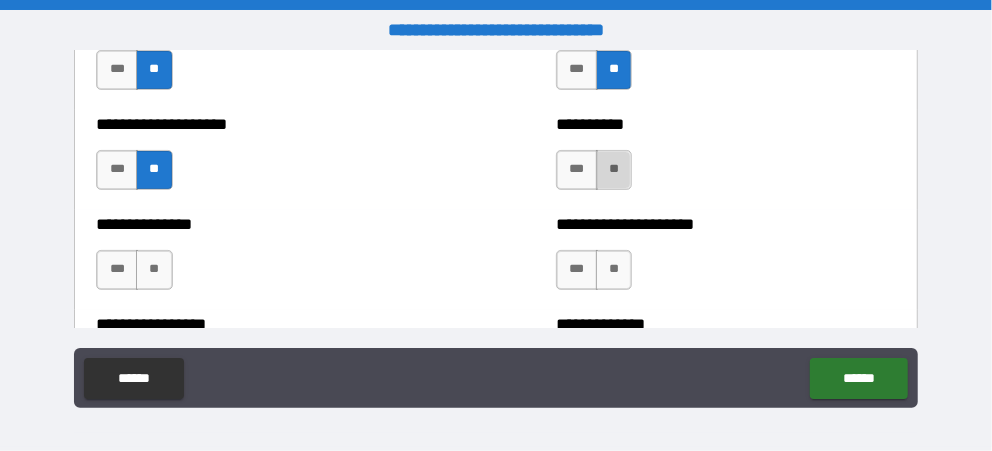 click on "**" at bounding box center [614, 170] 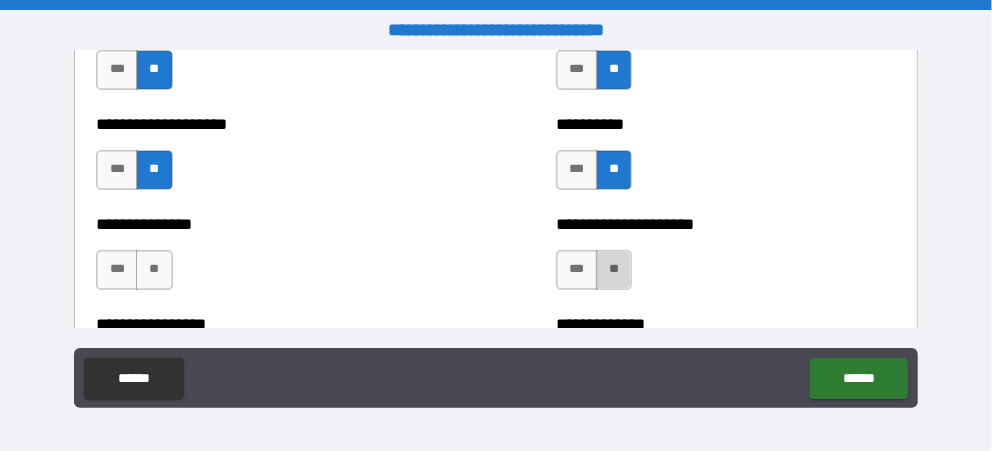 click on "**" at bounding box center [614, 270] 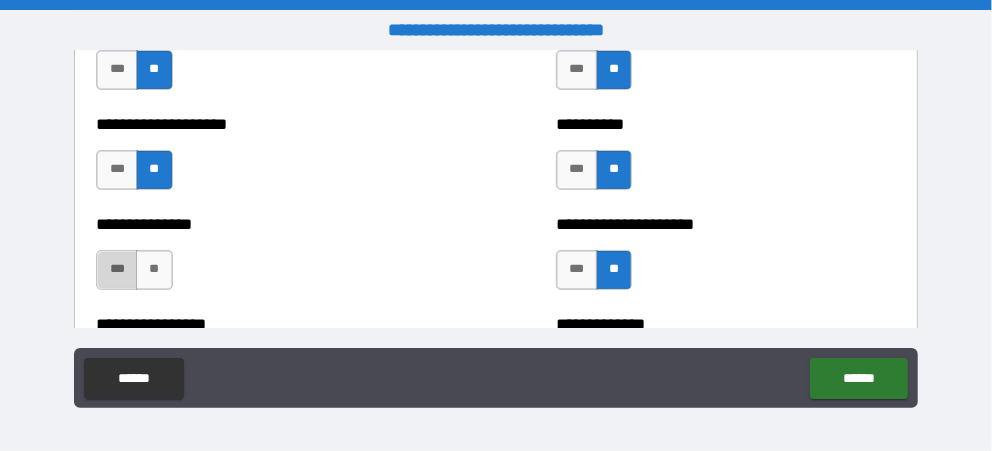 click on "***" at bounding box center [117, 270] 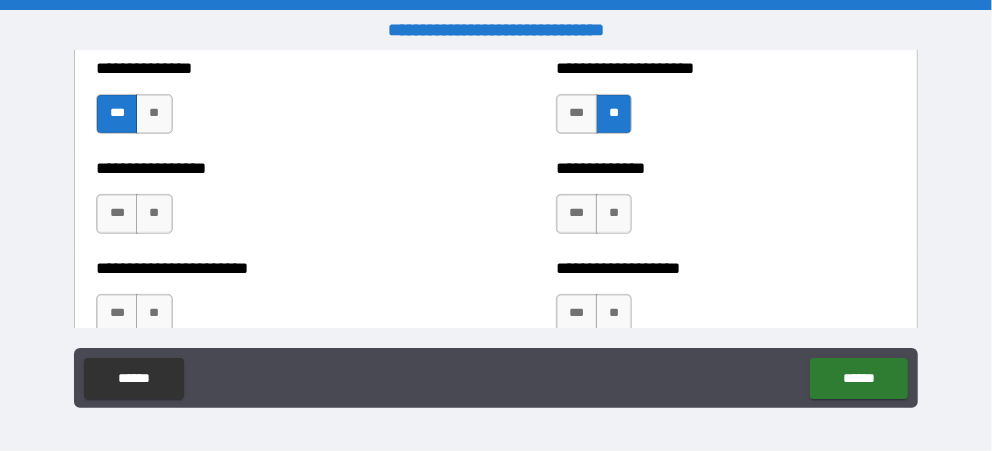 scroll, scrollTop: 3586, scrollLeft: 0, axis: vertical 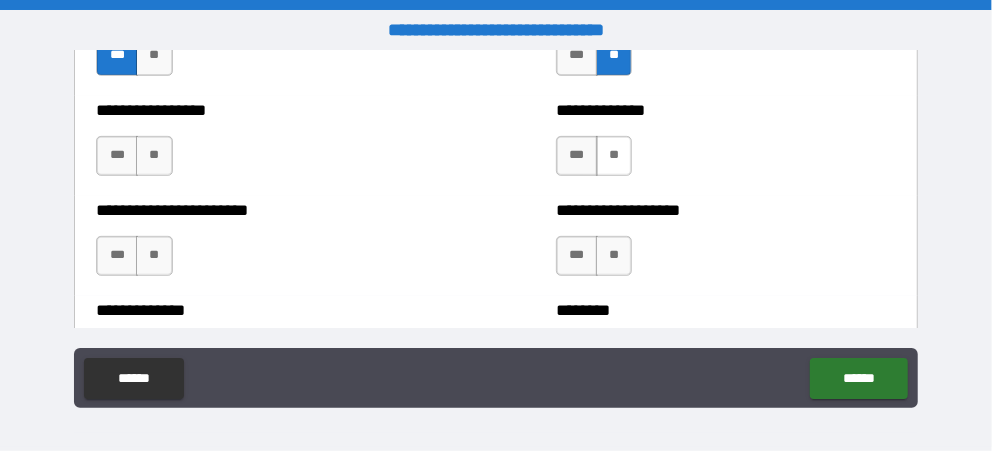 click on "**" at bounding box center (614, 156) 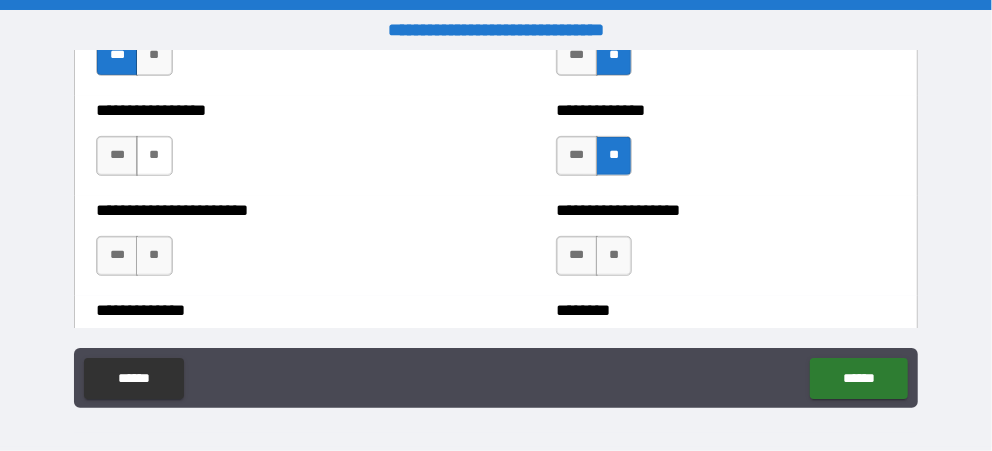 click on "**" at bounding box center (154, 156) 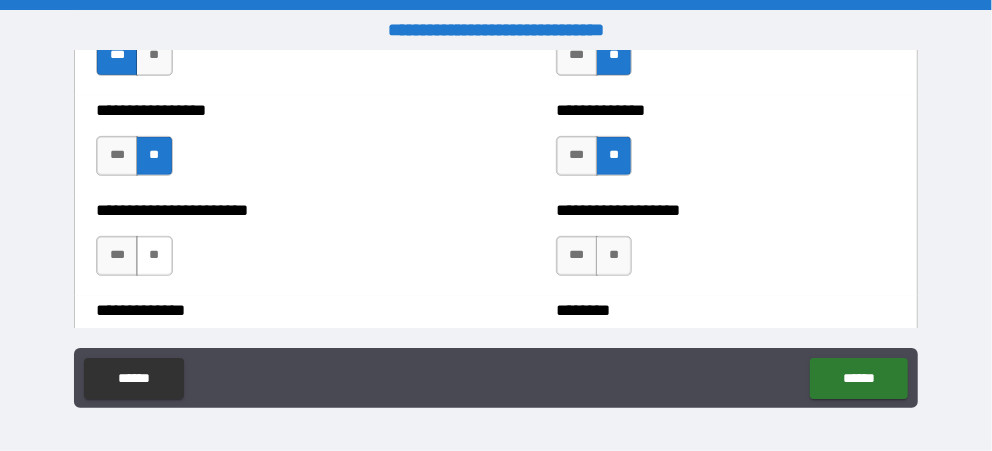 click on "**" at bounding box center (154, 256) 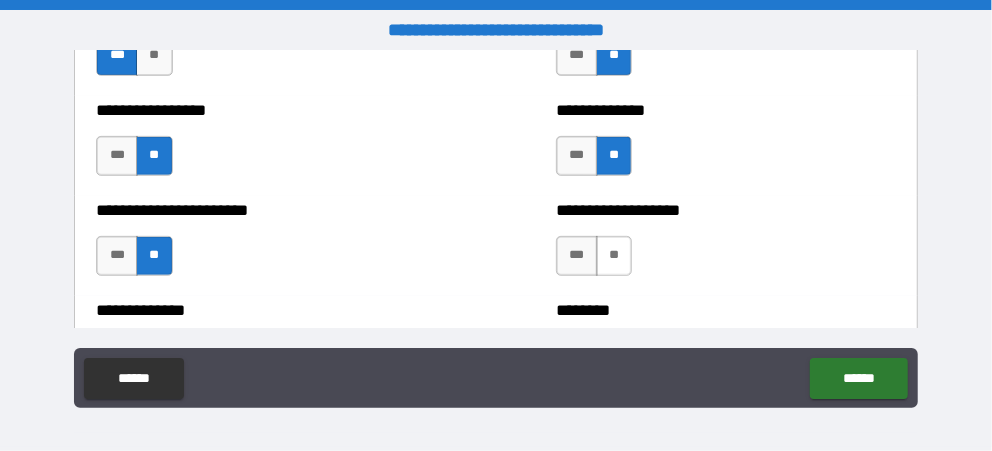 click on "**" at bounding box center [614, 256] 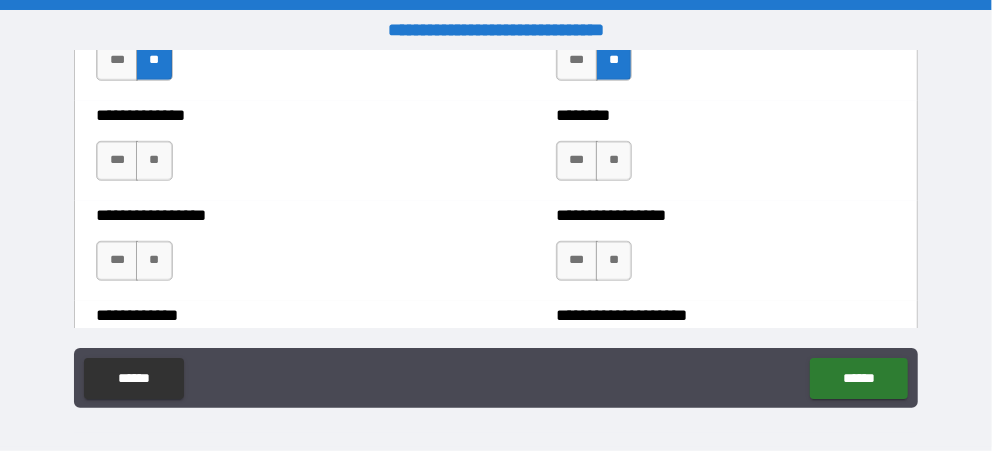 scroll, scrollTop: 3801, scrollLeft: 0, axis: vertical 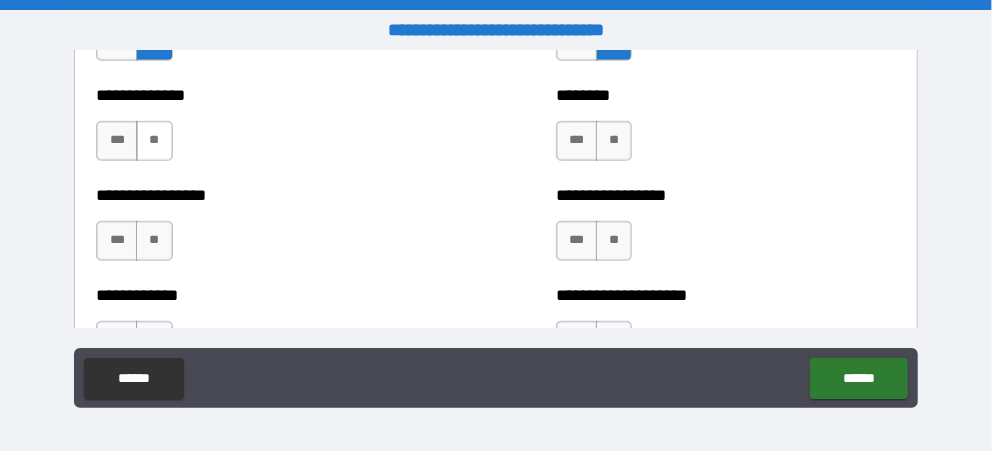 click on "**" at bounding box center [154, 141] 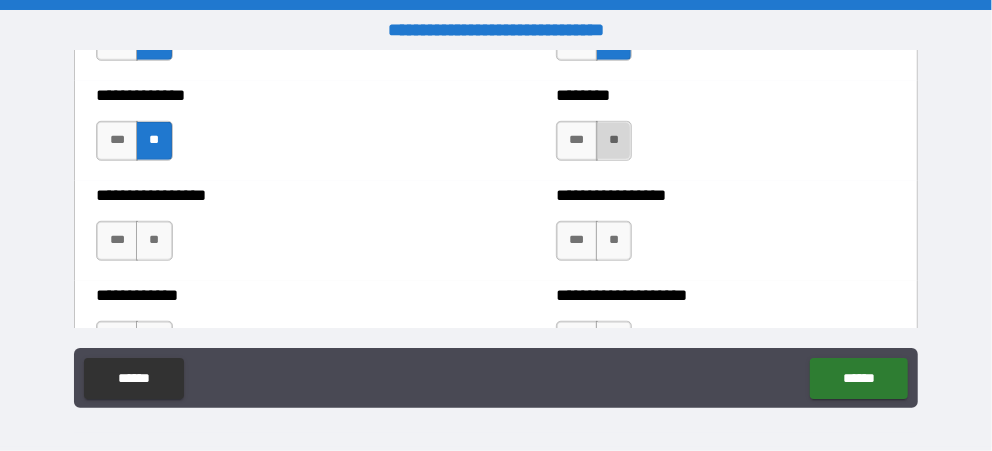 click on "**" at bounding box center [614, 141] 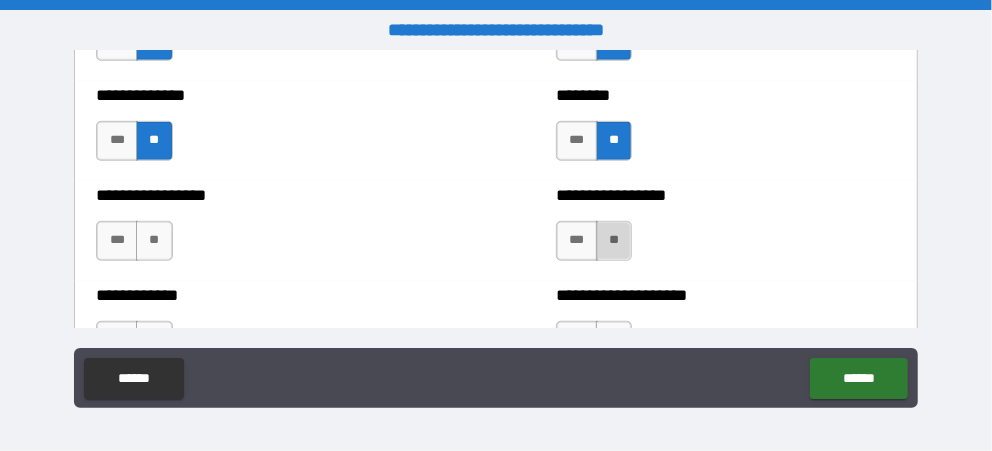 click on "**" at bounding box center [614, 241] 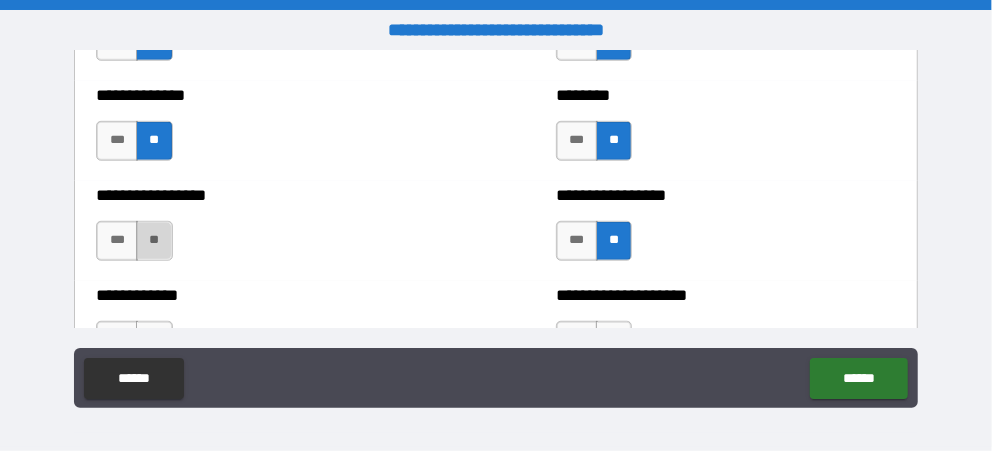 click on "**" at bounding box center (154, 241) 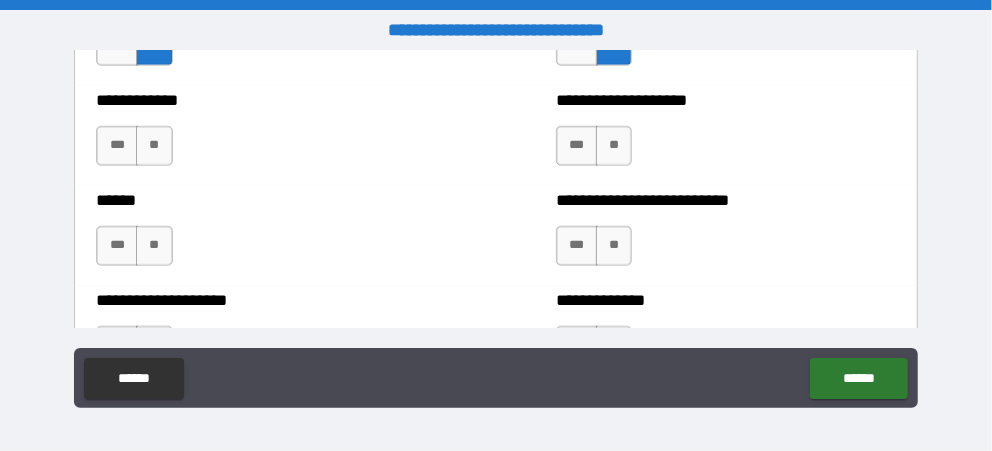 scroll, scrollTop: 3976, scrollLeft: 0, axis: vertical 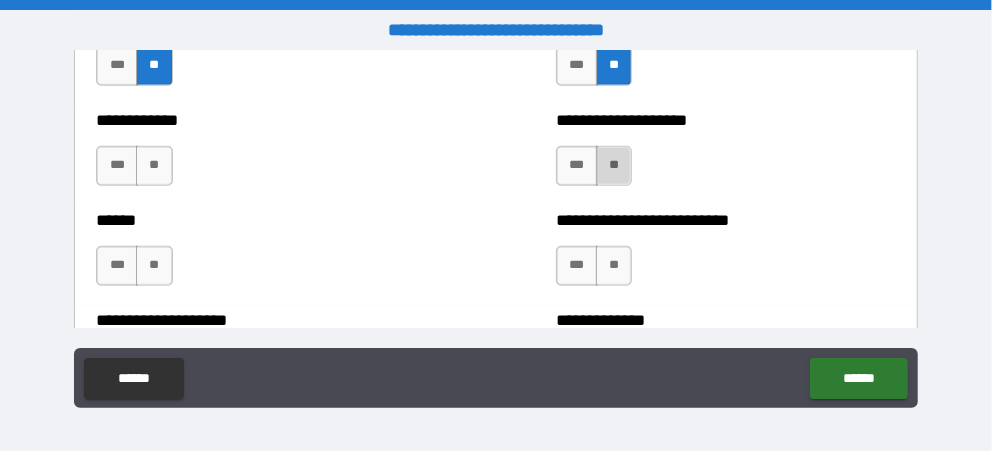 click on "**" at bounding box center (614, 166) 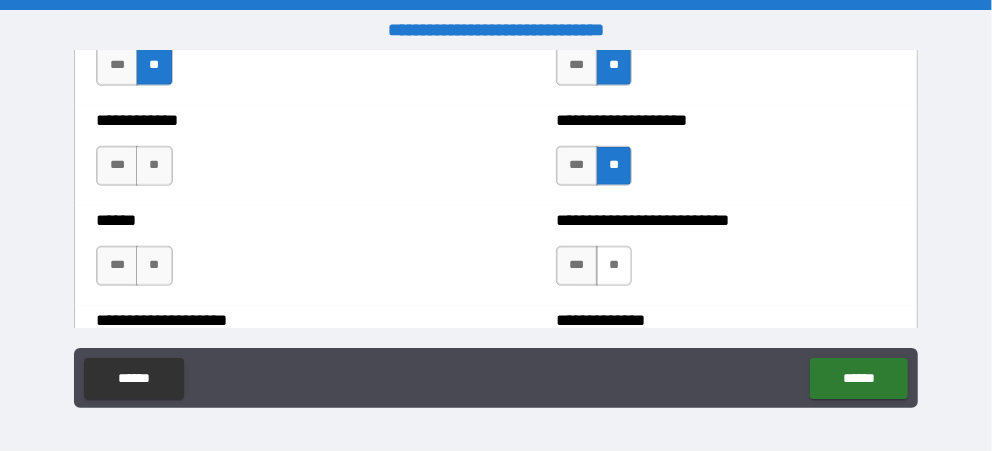 click on "**" at bounding box center [614, 266] 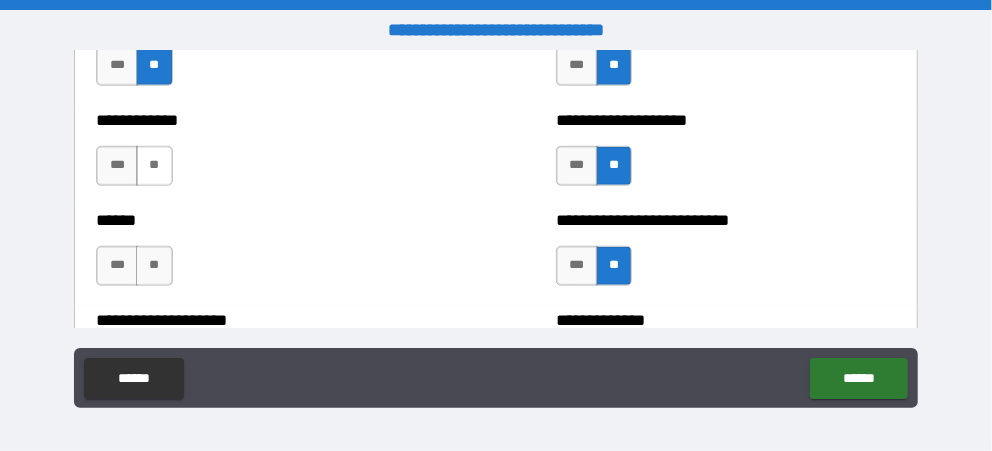 click on "**" at bounding box center [154, 166] 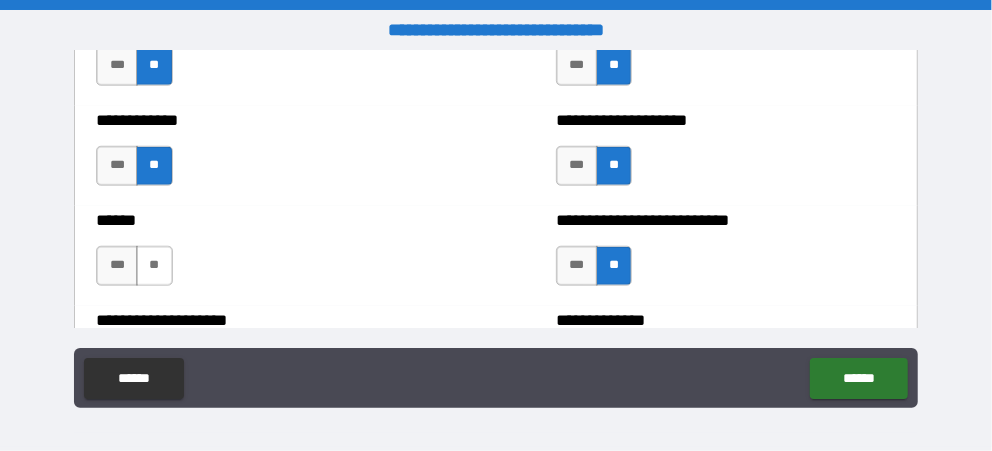 click on "**" at bounding box center (154, 266) 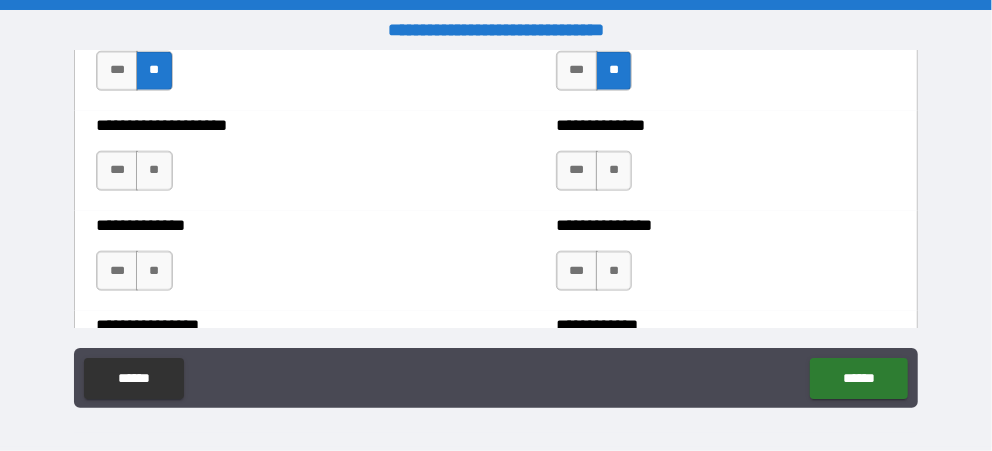 scroll, scrollTop: 4133, scrollLeft: 0, axis: vertical 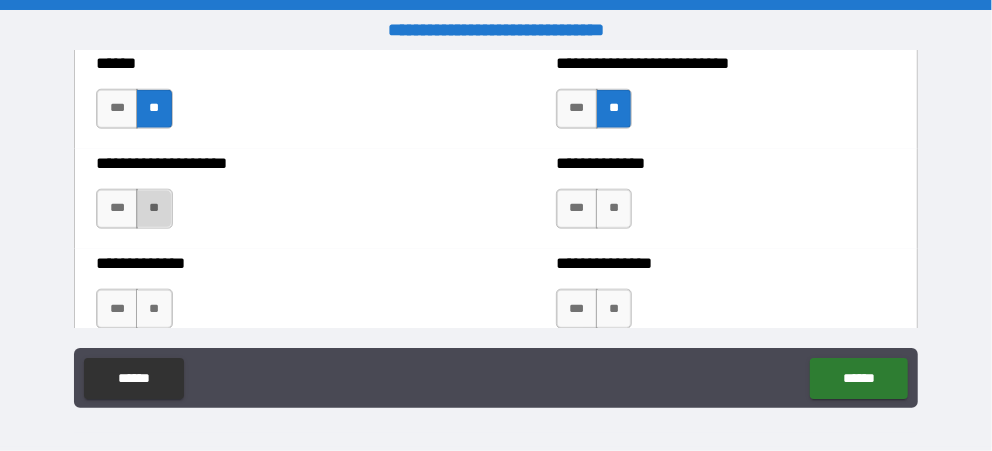 click on "**" at bounding box center (154, 209) 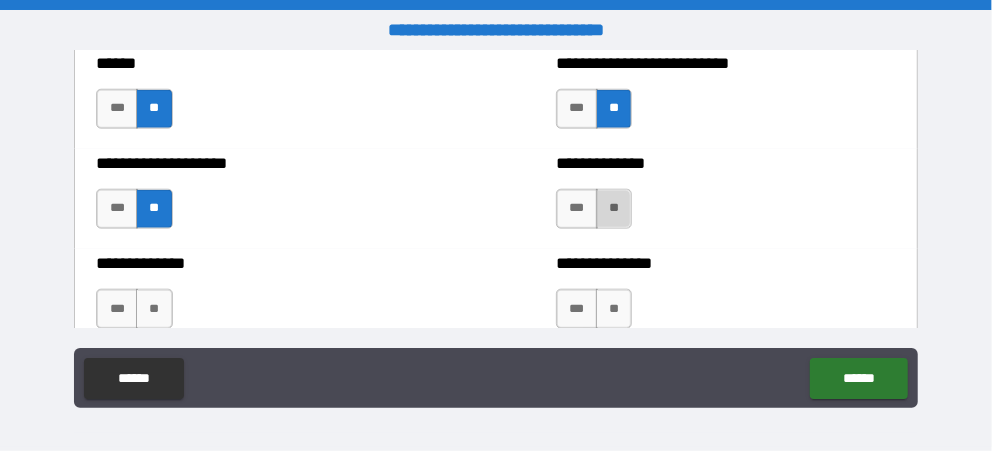 click on "**" at bounding box center (614, 209) 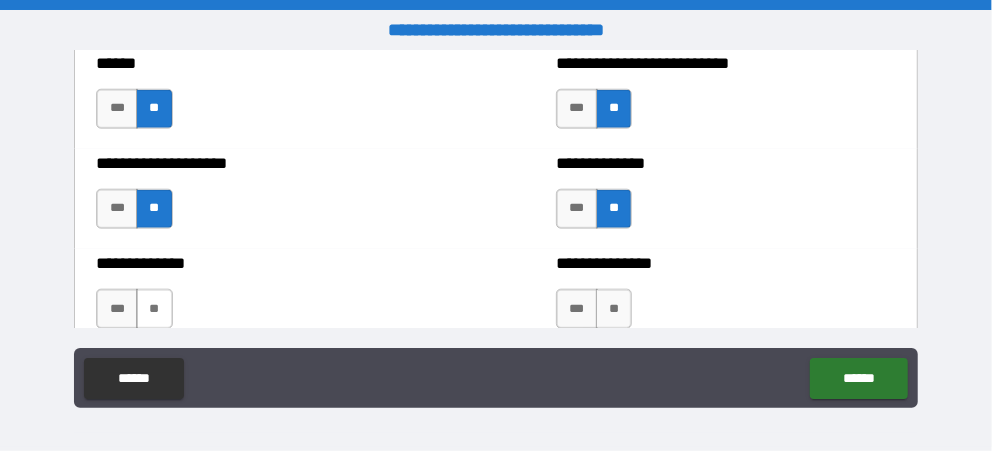 click on "**" at bounding box center [154, 309] 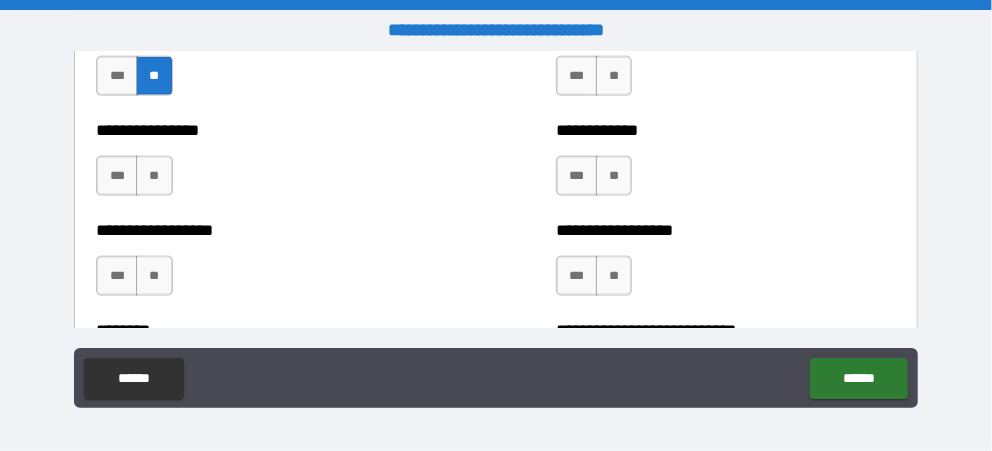 scroll, scrollTop: 4346, scrollLeft: 0, axis: vertical 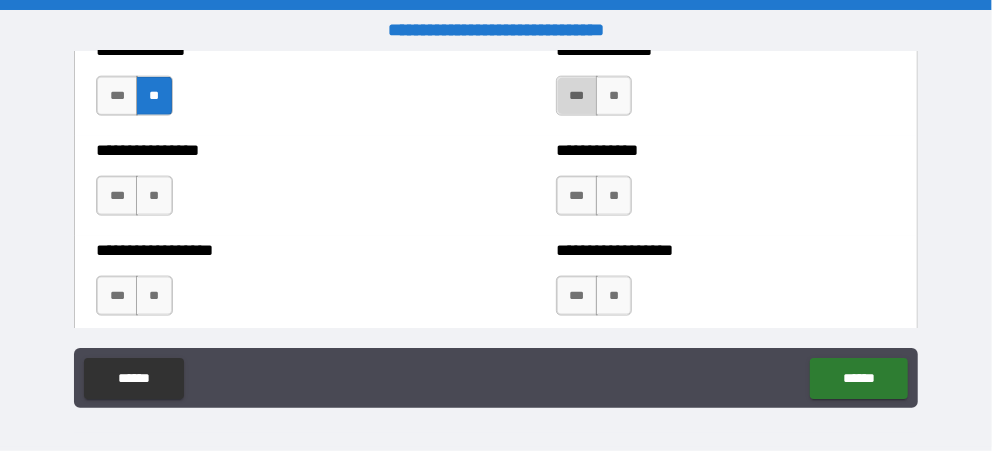 click on "***" at bounding box center (577, 96) 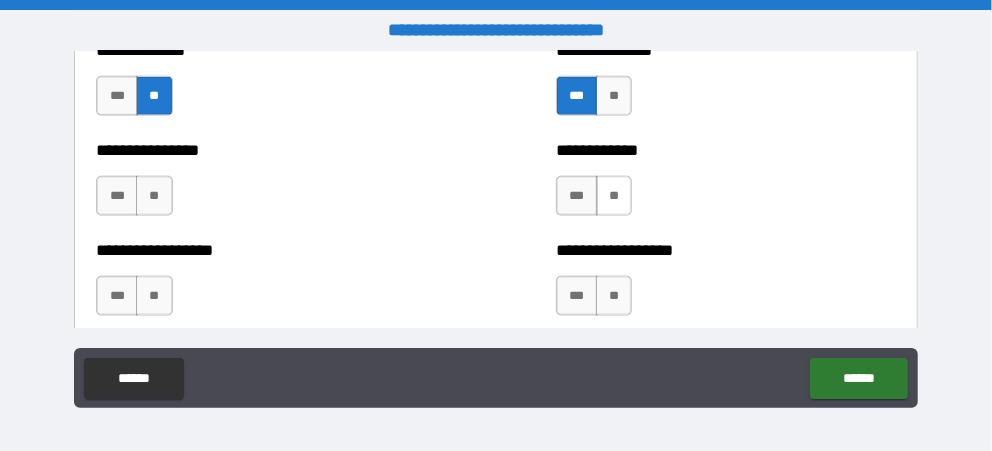 click on "**" at bounding box center (614, 196) 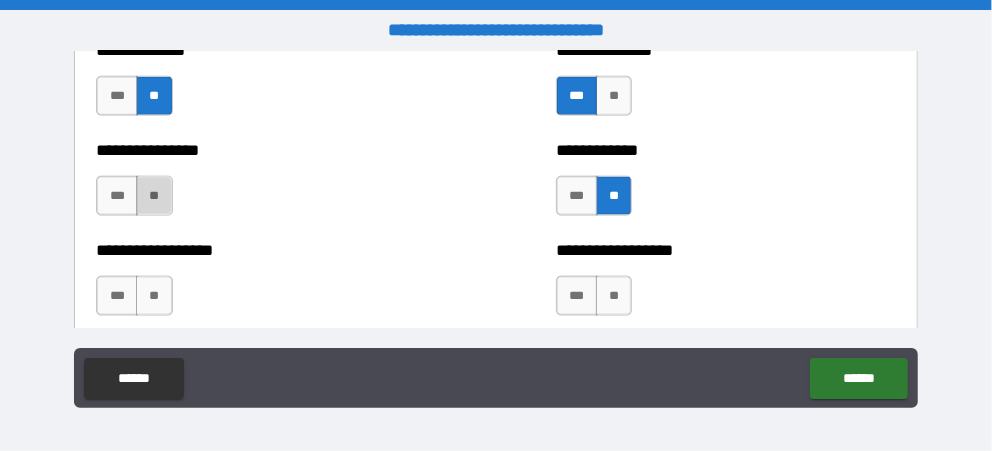 click on "**" at bounding box center [154, 196] 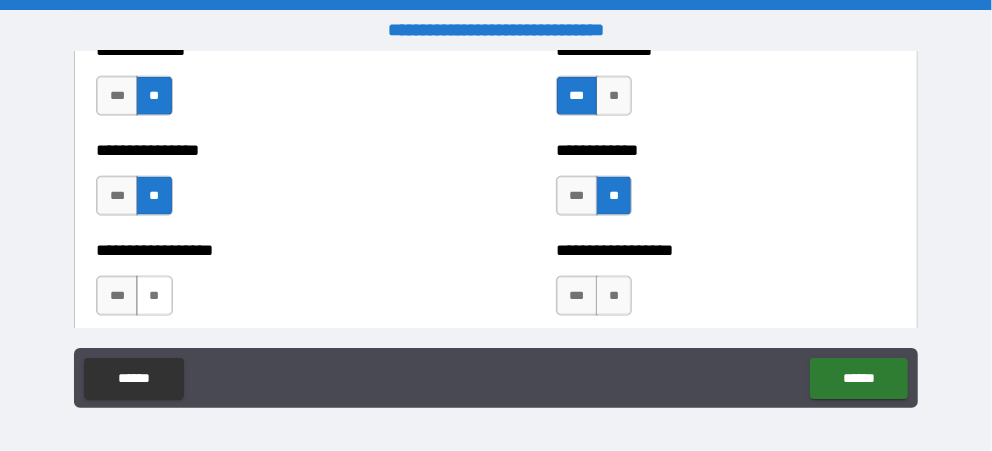 click on "**" at bounding box center [154, 296] 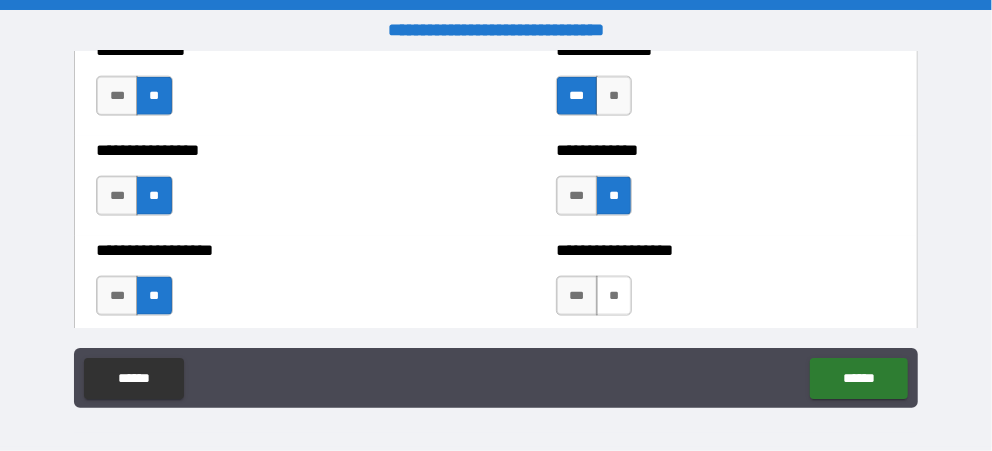 click on "**" at bounding box center (614, 296) 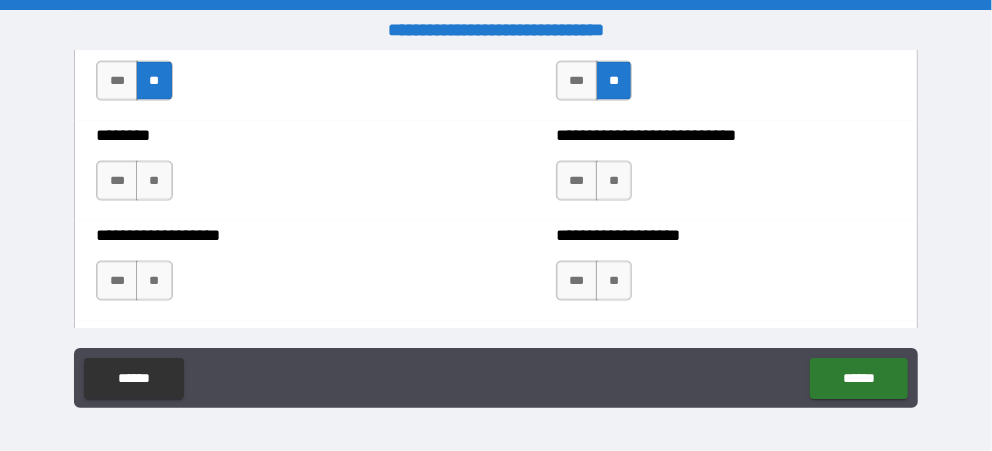 scroll, scrollTop: 4581, scrollLeft: 0, axis: vertical 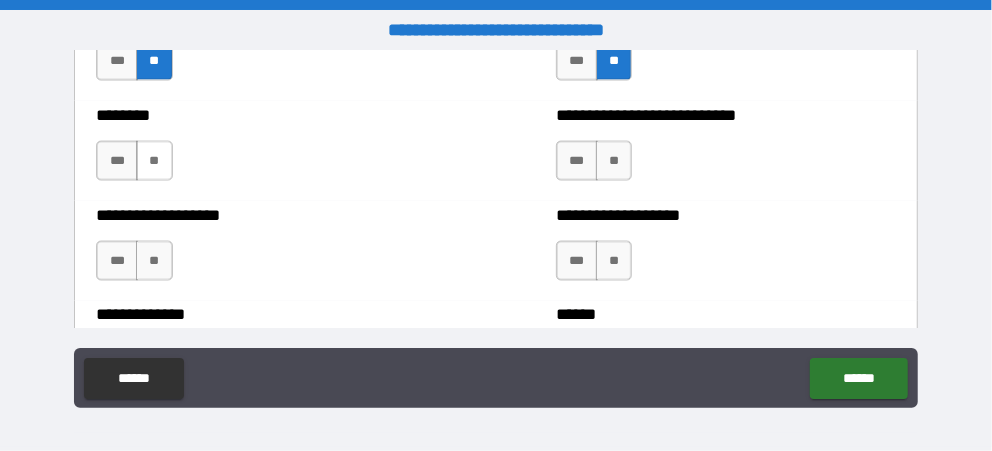 click on "**" at bounding box center (154, 161) 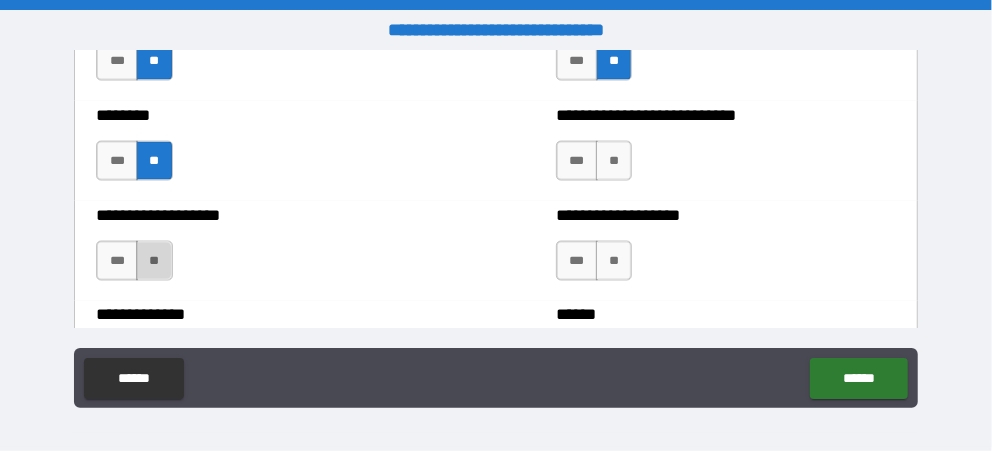 click on "**" at bounding box center [154, 261] 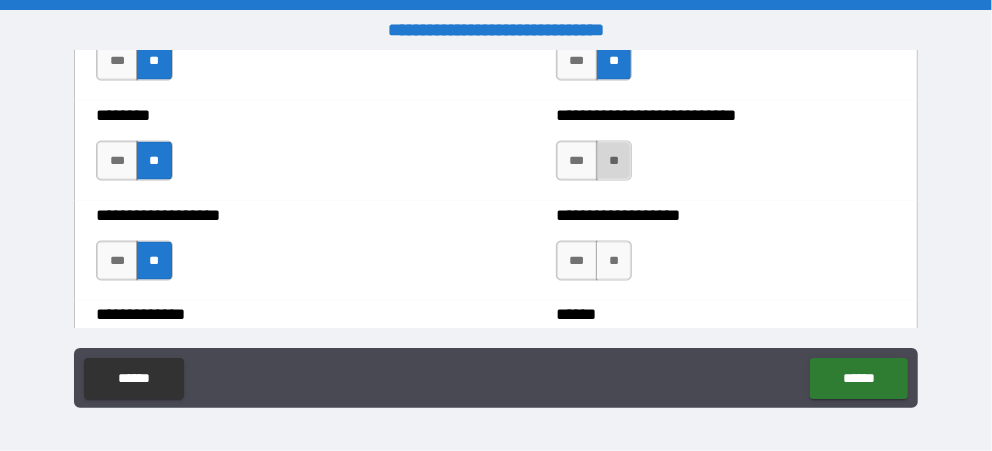 click on "**" at bounding box center (614, 161) 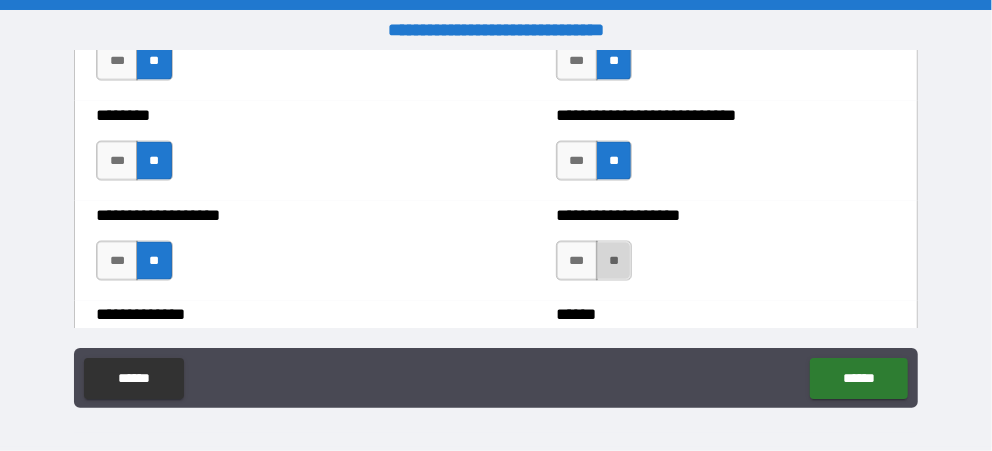 click on "**" at bounding box center [614, 261] 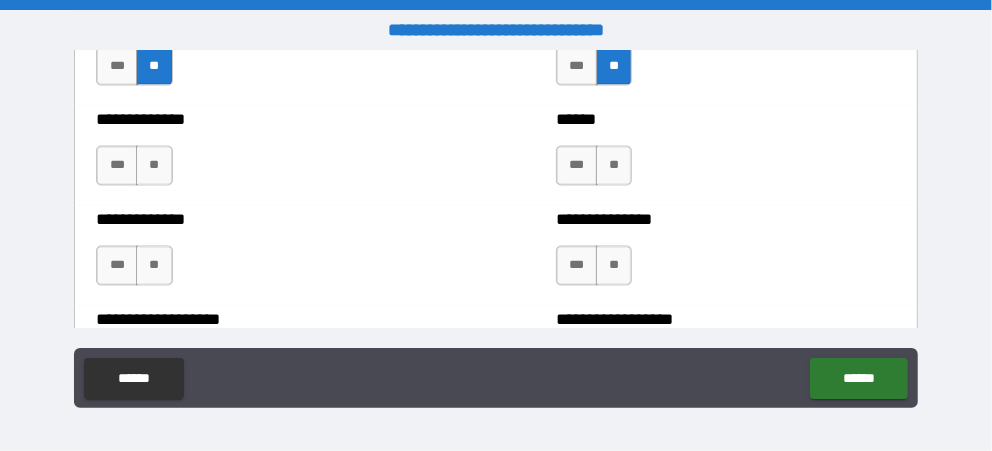 scroll, scrollTop: 4815, scrollLeft: 0, axis: vertical 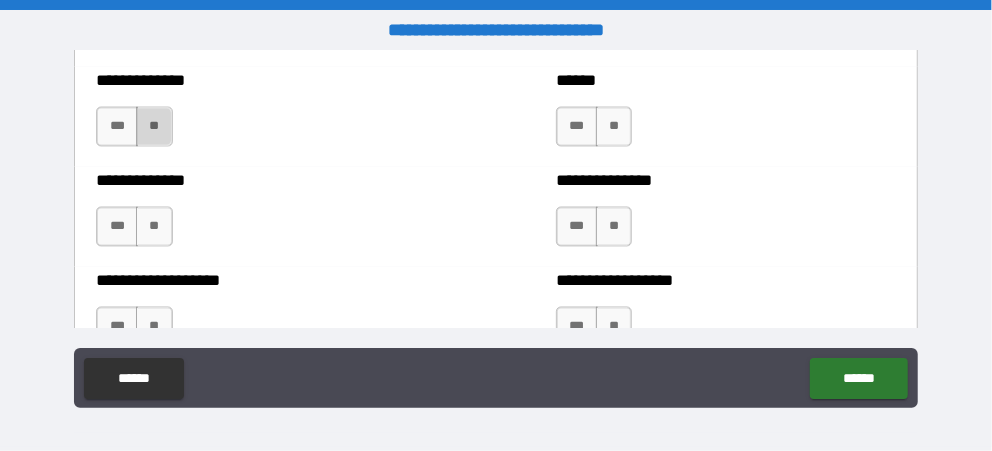 click on "**" at bounding box center [154, 127] 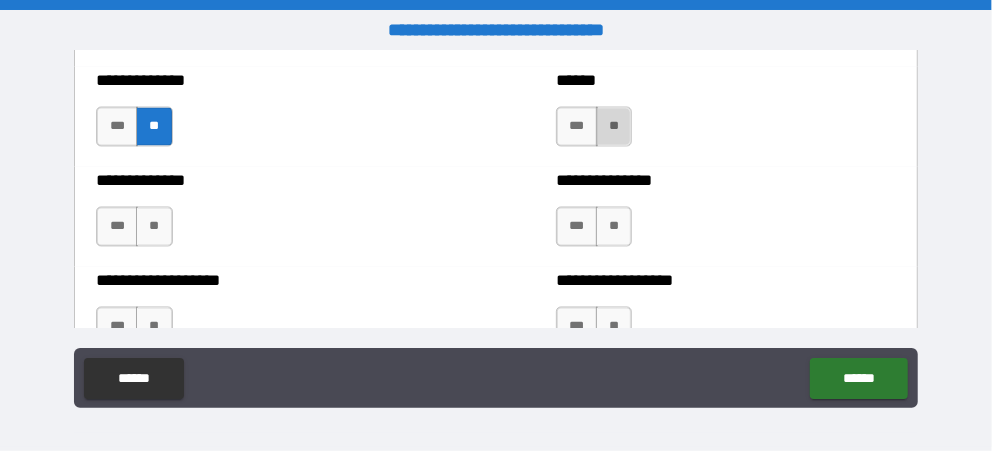 click on "**" at bounding box center [614, 127] 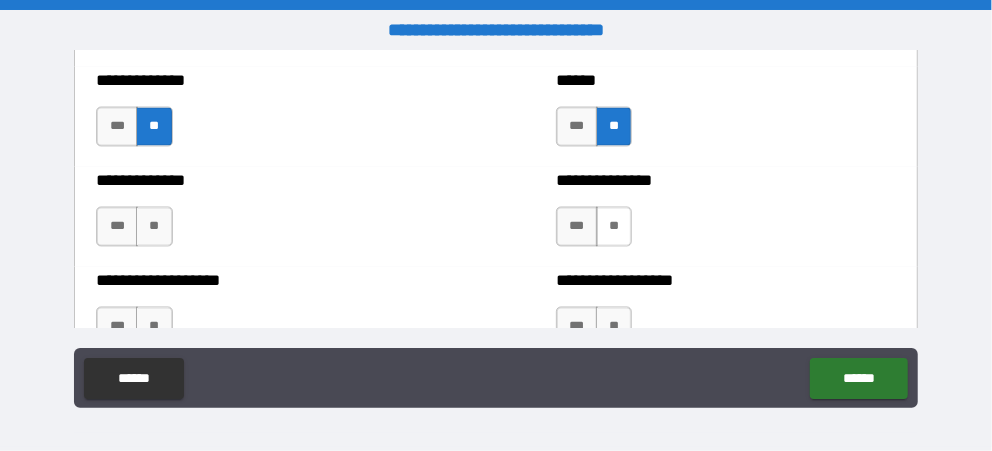 click on "**" at bounding box center (614, 227) 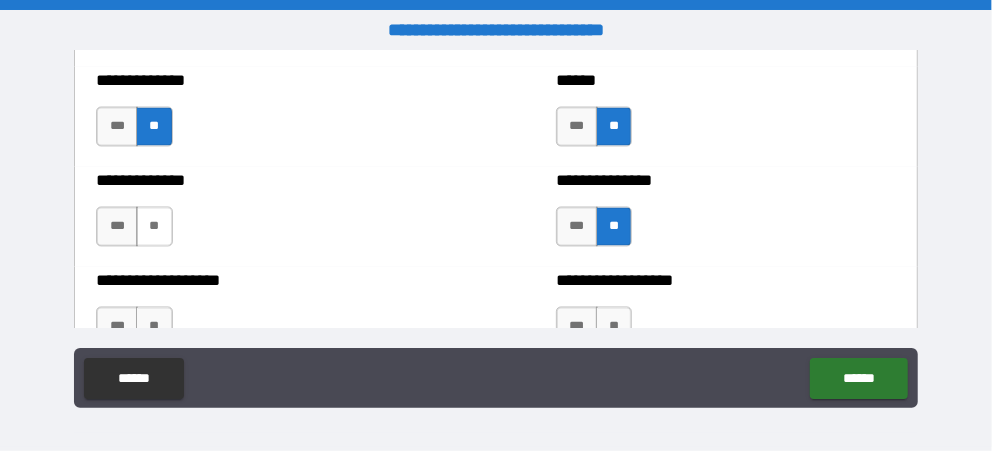 click on "**" at bounding box center [154, 227] 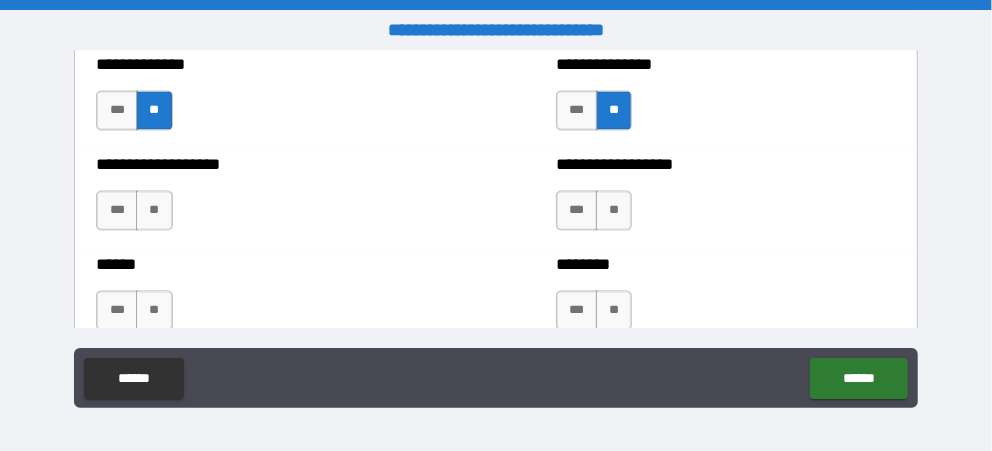 scroll, scrollTop: 4971, scrollLeft: 0, axis: vertical 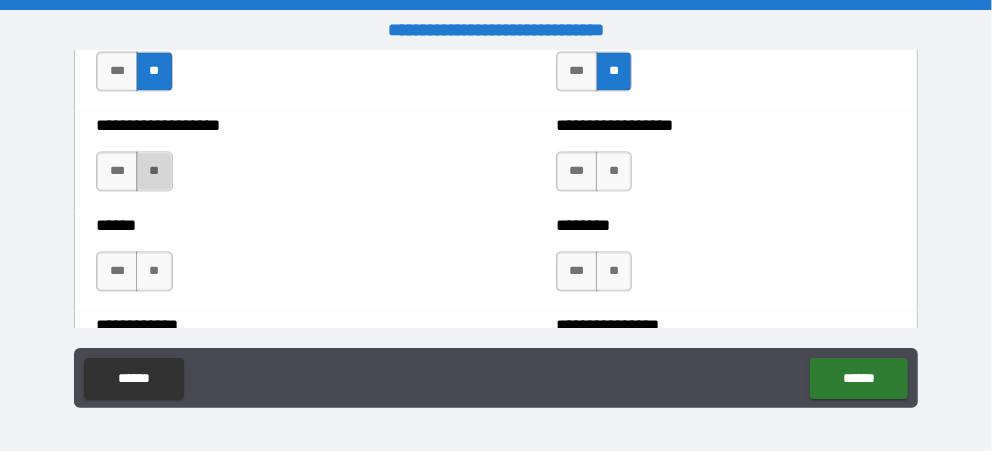 click on "**" at bounding box center [154, 171] 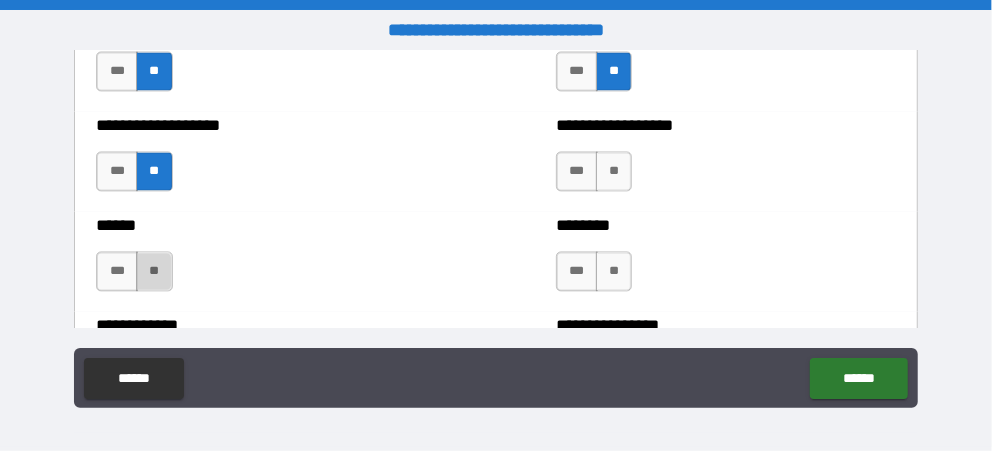 click on "**" at bounding box center [154, 271] 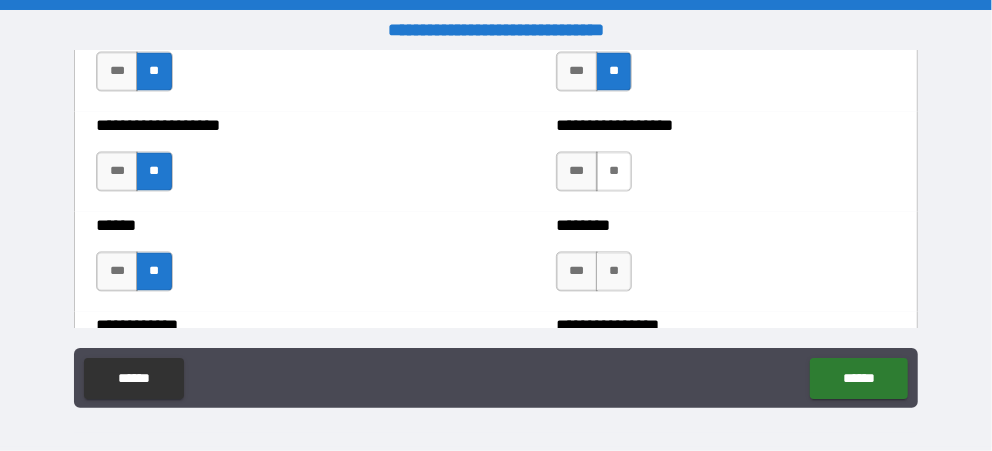 click on "**" at bounding box center (614, 171) 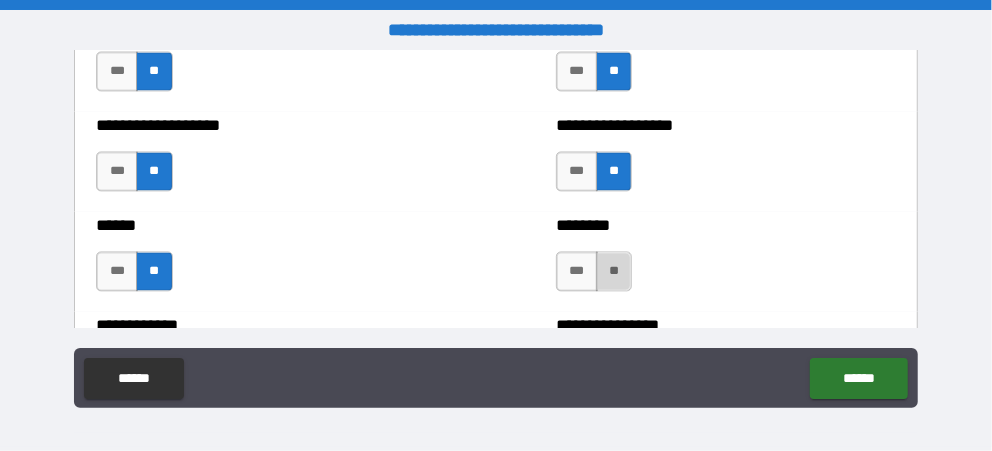 click on "**" at bounding box center (614, 271) 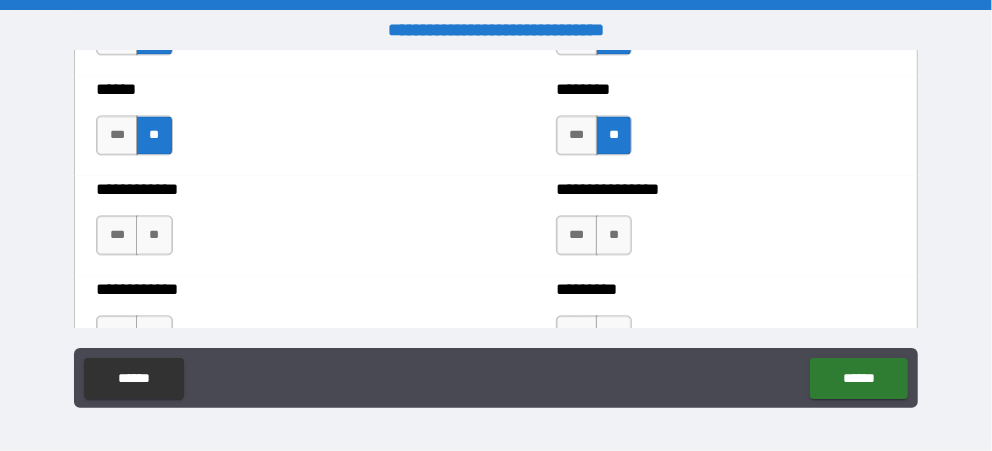 scroll, scrollTop: 5146, scrollLeft: 0, axis: vertical 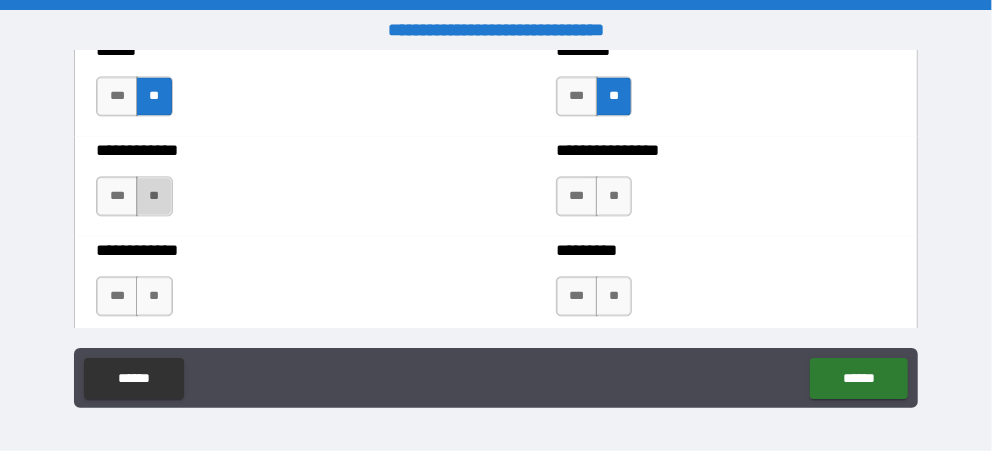 click on "**" at bounding box center (154, 196) 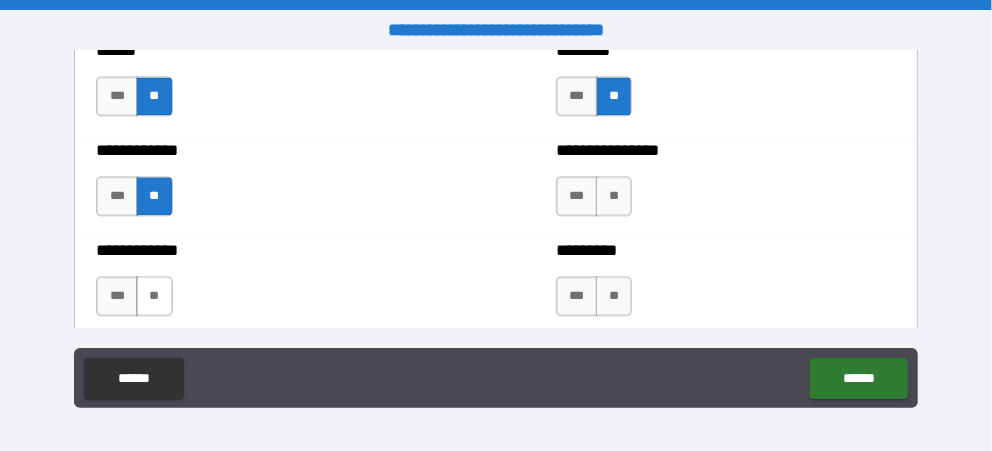 click on "**" at bounding box center (154, 296) 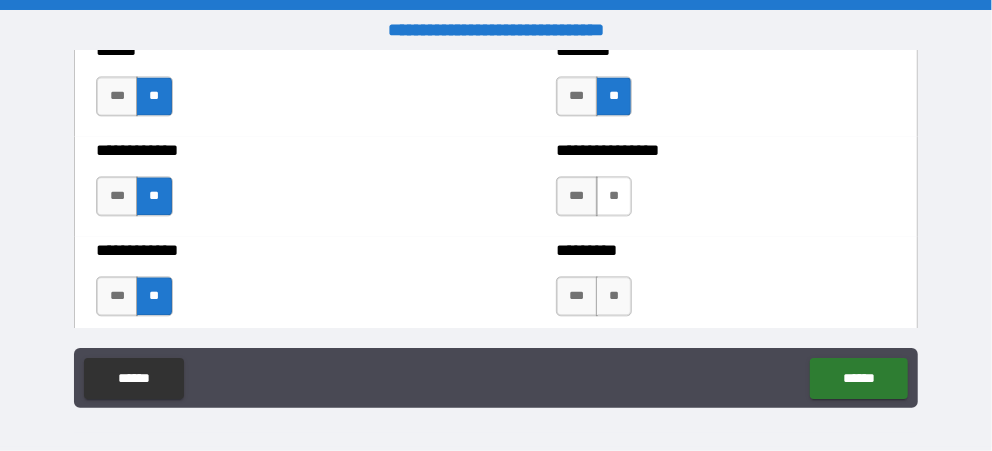 click on "**" at bounding box center (614, 196) 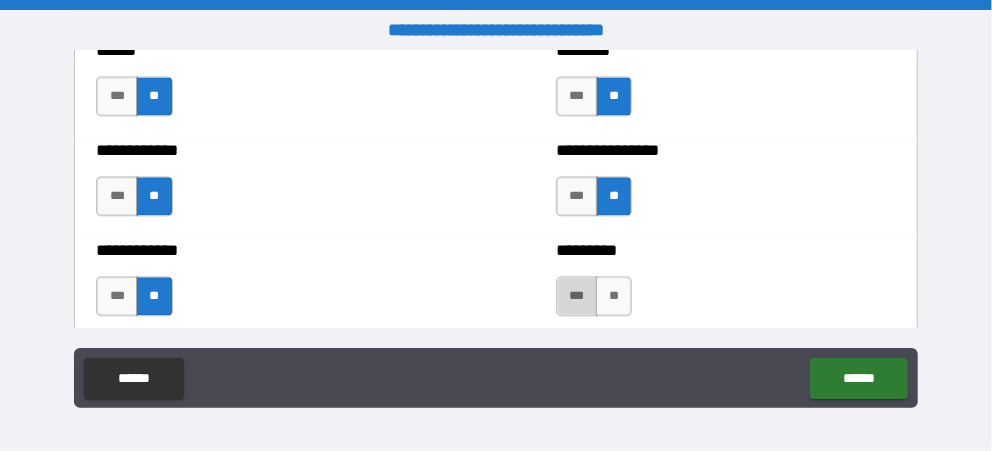 click on "***" at bounding box center (577, 296) 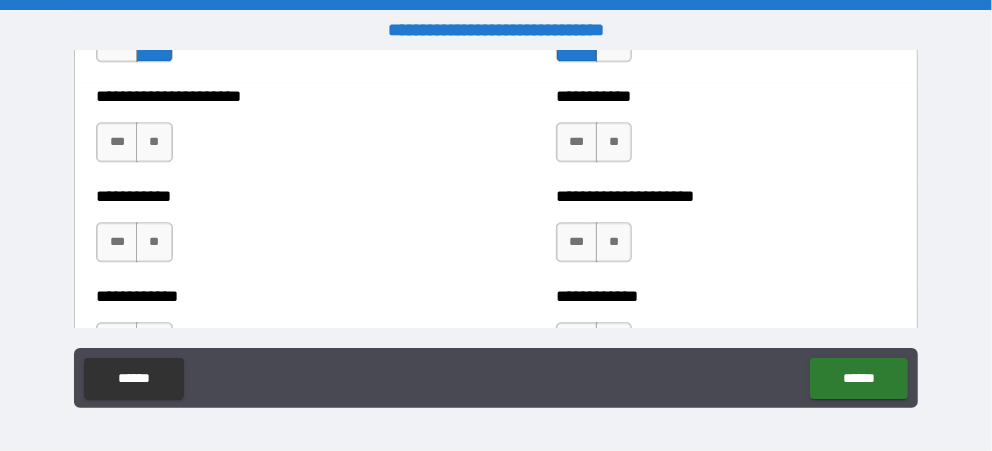 scroll, scrollTop: 5360, scrollLeft: 0, axis: vertical 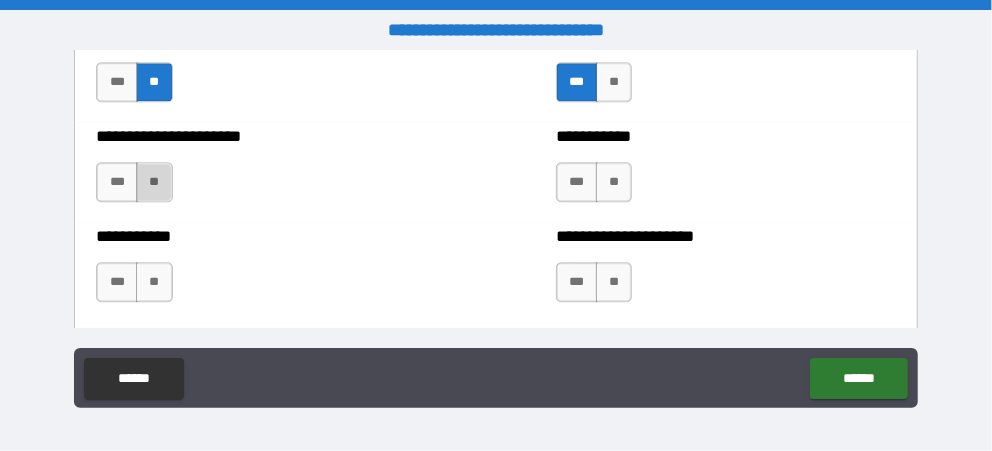 click on "**" at bounding box center [154, 182] 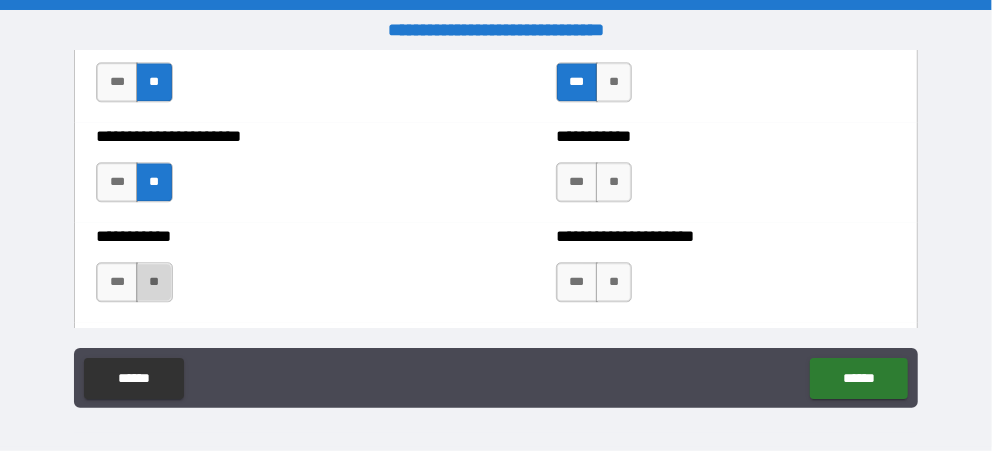 click on "**" at bounding box center [154, 282] 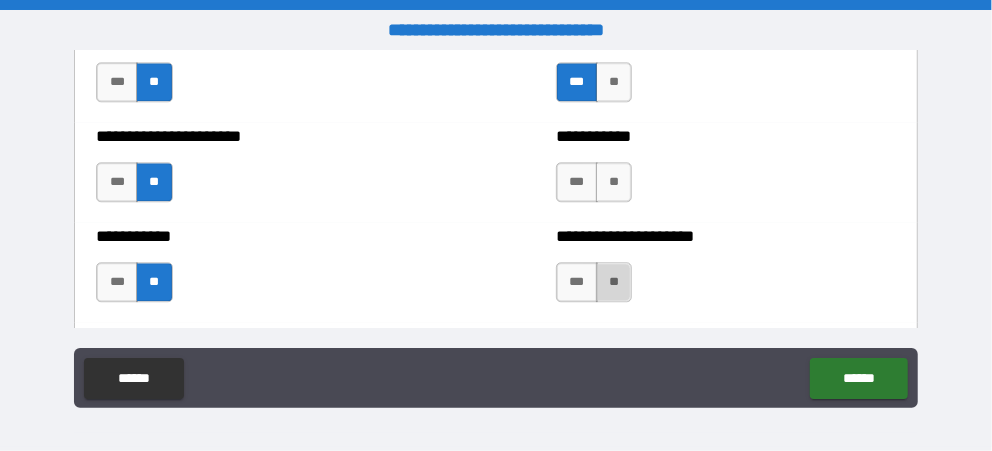 click on "**" at bounding box center (614, 282) 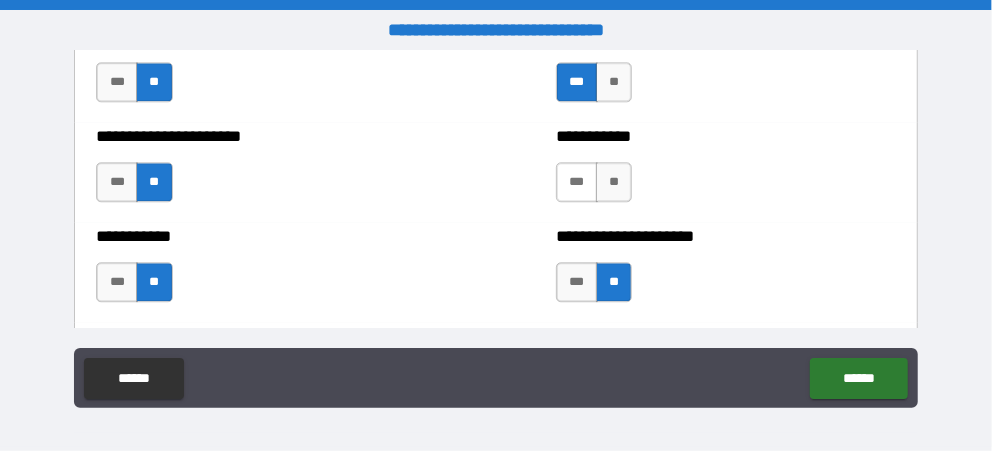 click on "***" at bounding box center (577, 182) 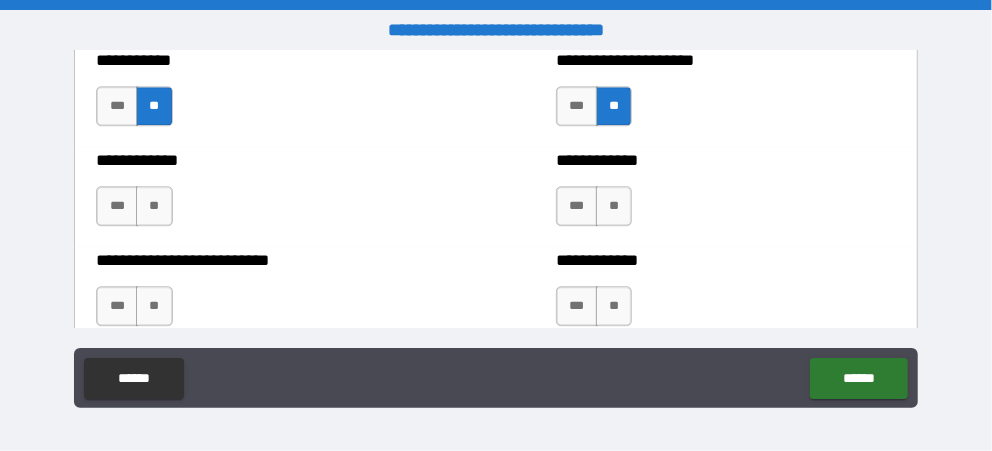 scroll, scrollTop: 5595, scrollLeft: 0, axis: vertical 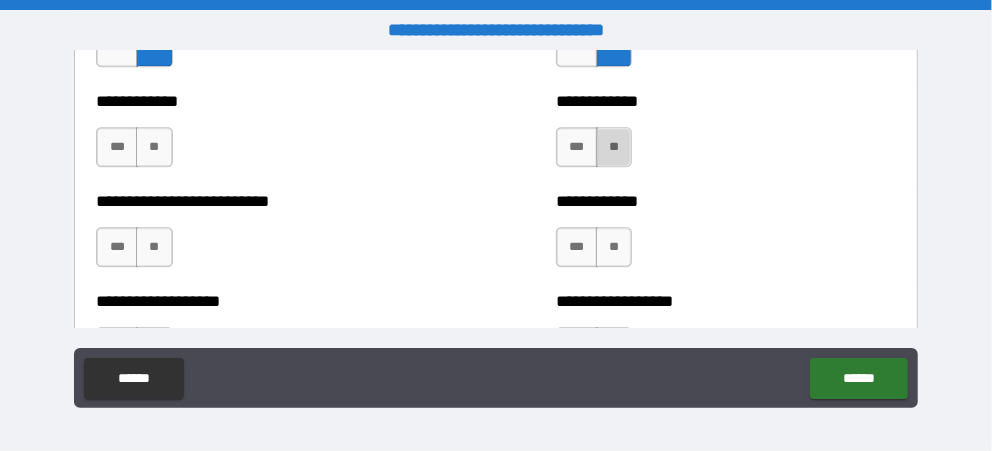 click on "**" at bounding box center [614, 147] 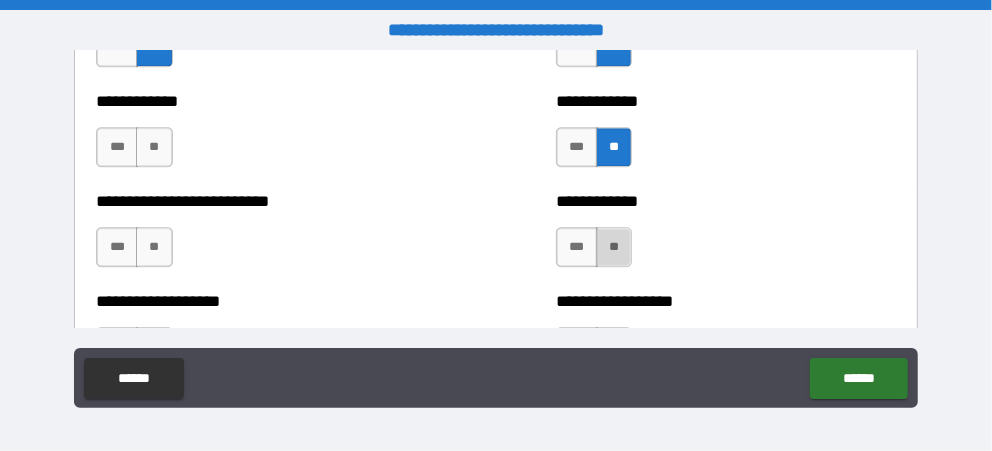 click on "**" at bounding box center (614, 247) 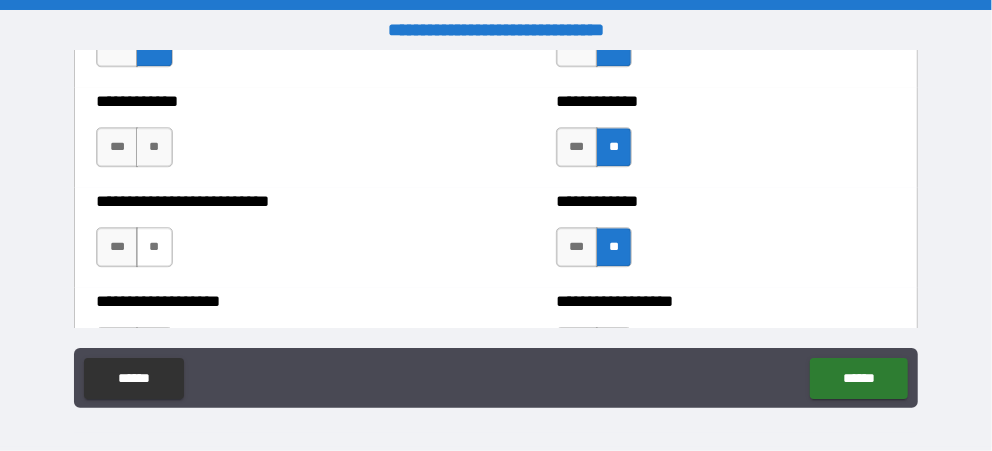 click on "**" at bounding box center (154, 247) 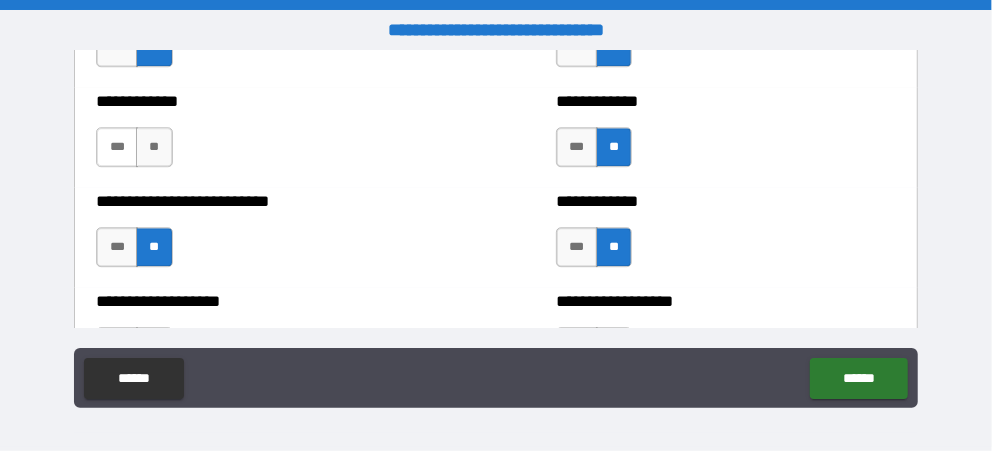 click on "***" at bounding box center (117, 147) 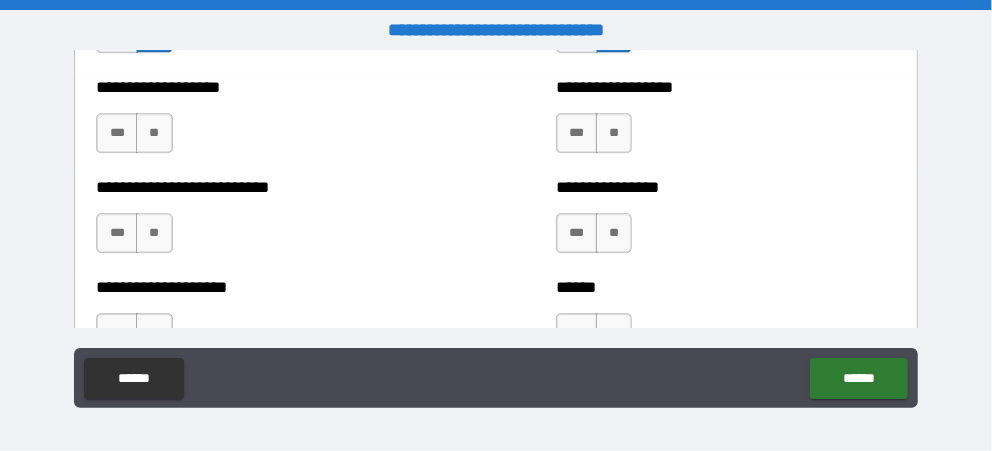 scroll, scrollTop: 5810, scrollLeft: 0, axis: vertical 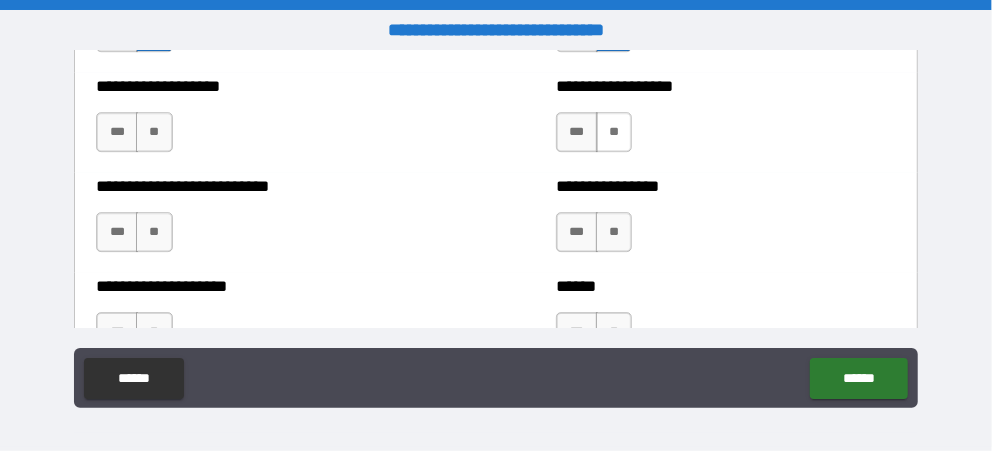click on "**" at bounding box center (614, 132) 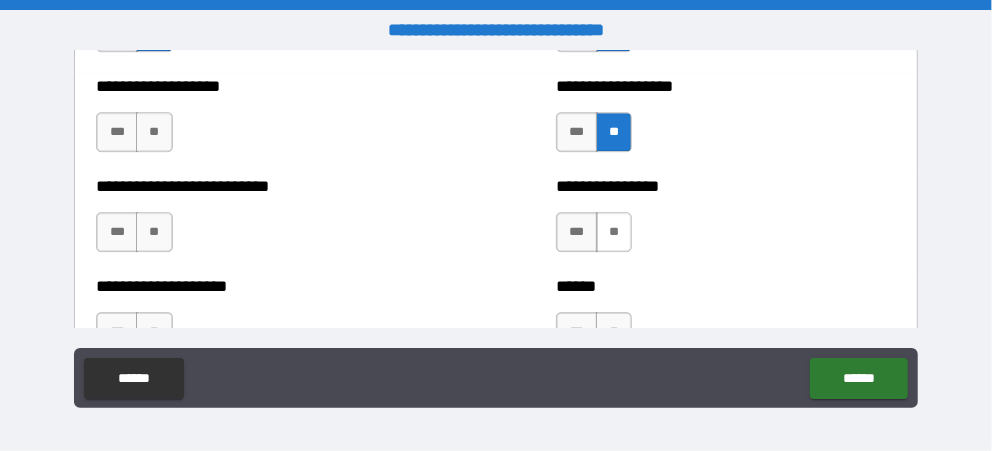 click on "**" at bounding box center (614, 232) 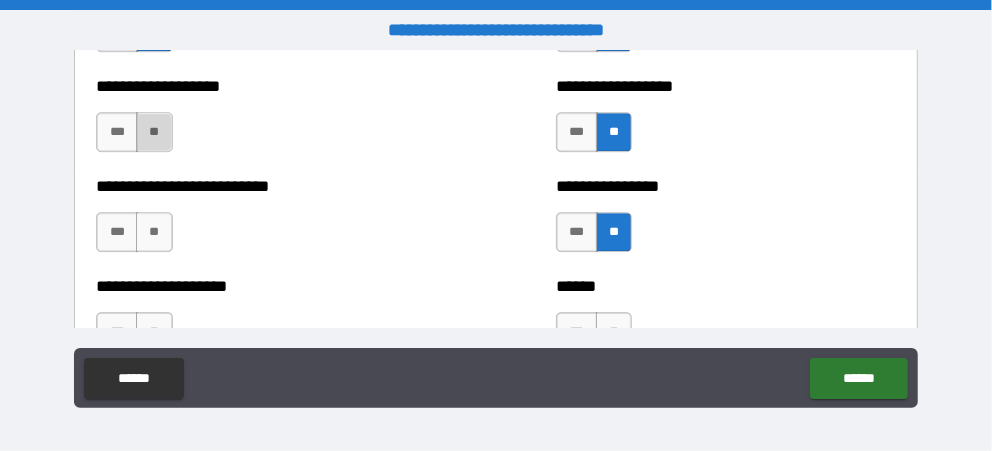 click on "**" at bounding box center (154, 132) 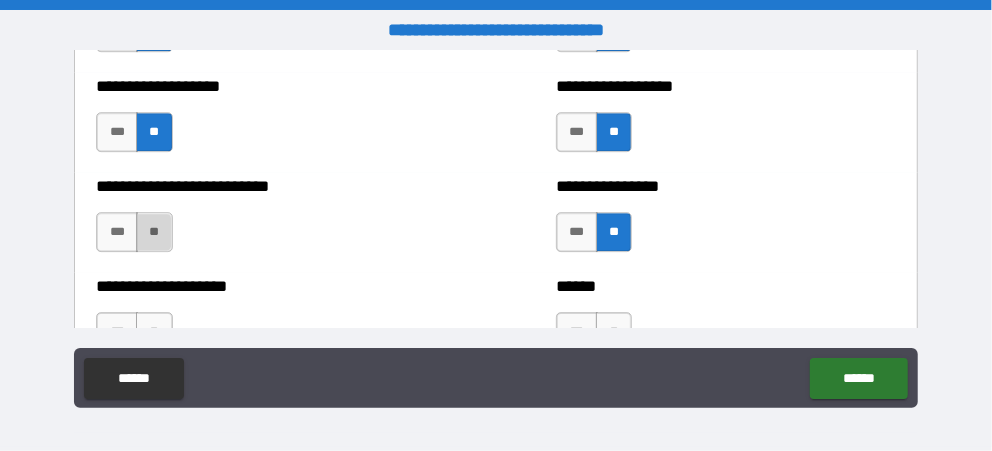click on "**" at bounding box center [154, 232] 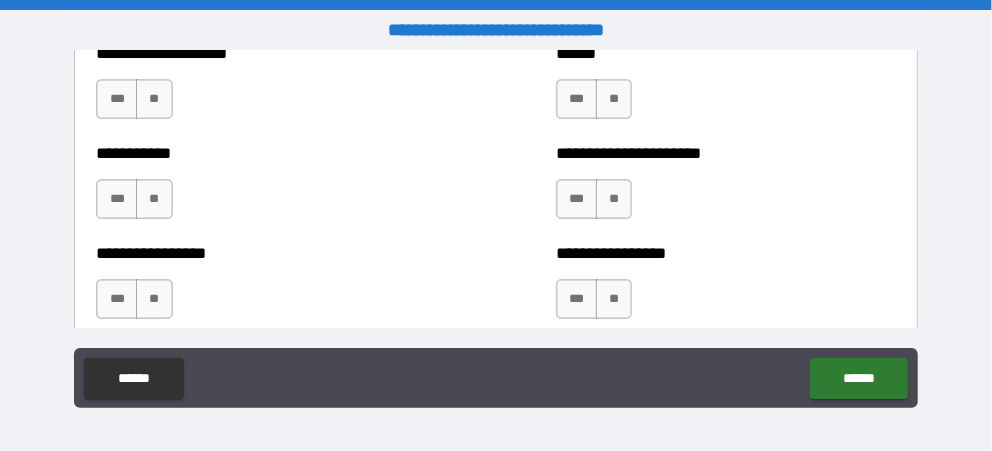 scroll, scrollTop: 6063, scrollLeft: 0, axis: vertical 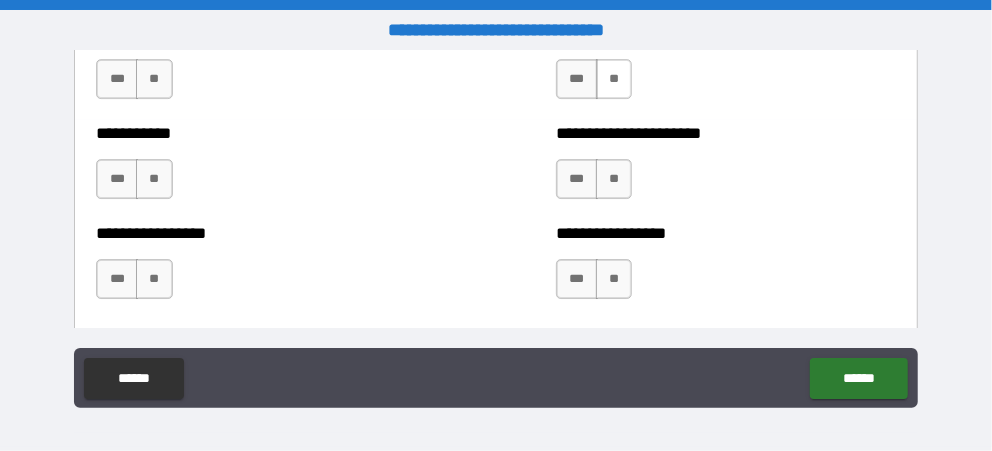 click on "**" at bounding box center [614, 79] 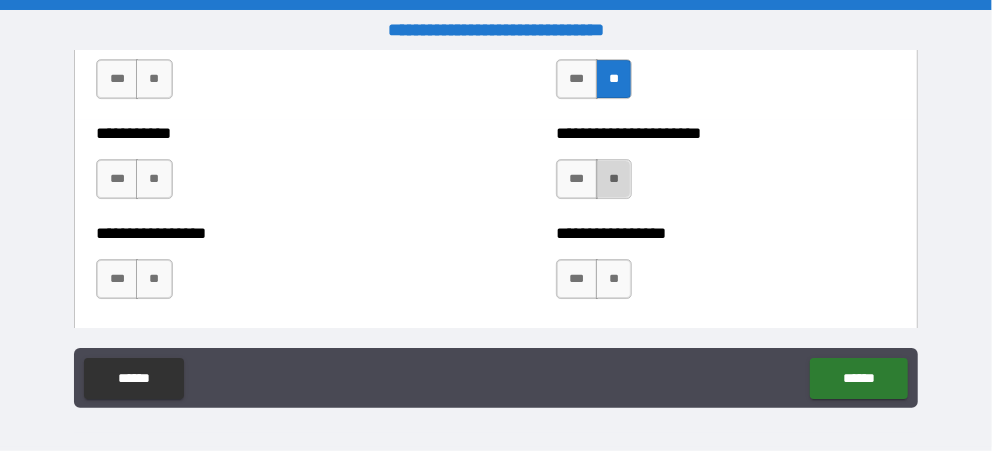click on "**" at bounding box center [614, 179] 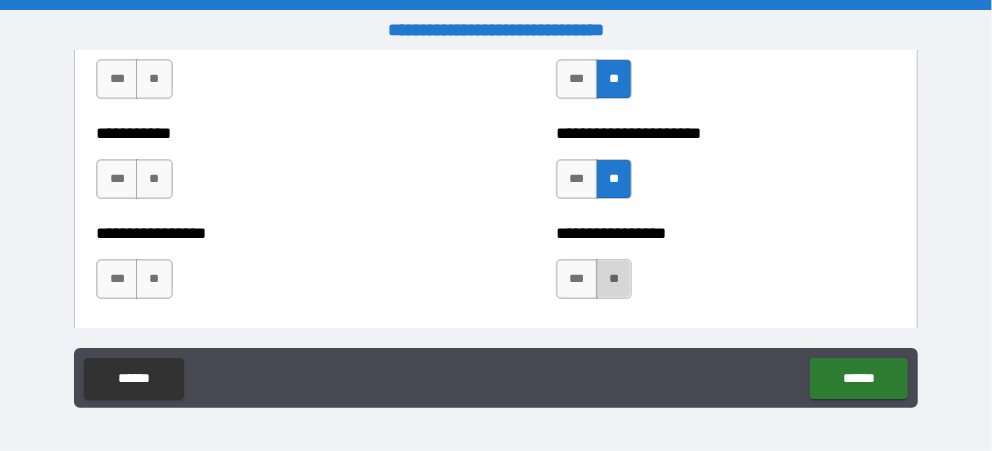 click on "**" at bounding box center [614, 279] 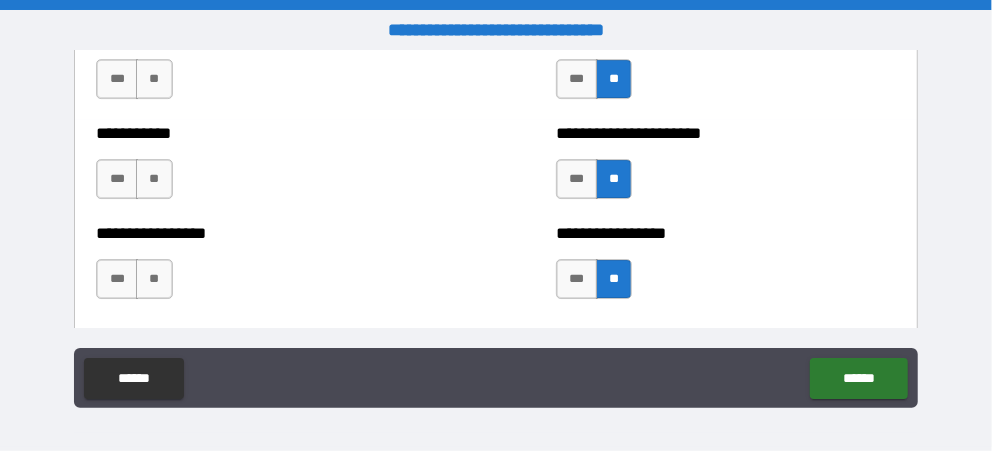scroll, scrollTop: 5984, scrollLeft: 0, axis: vertical 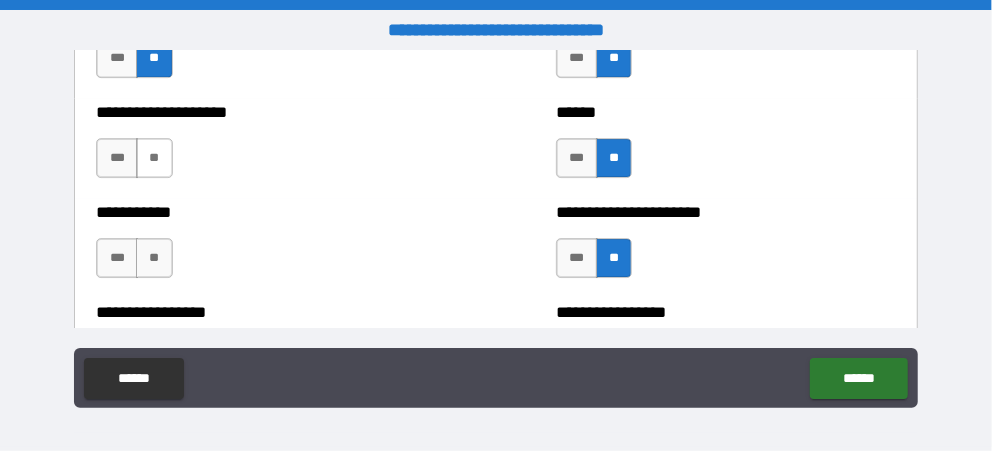 click on "**" at bounding box center [154, 158] 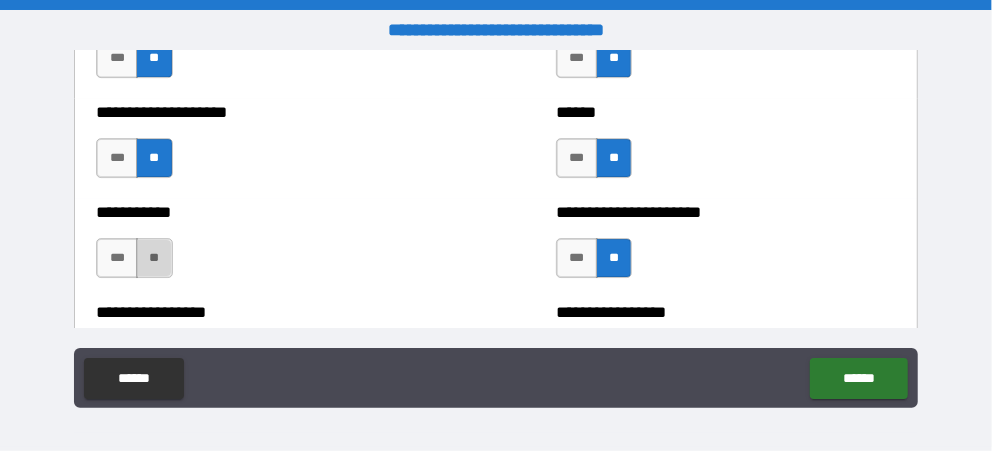 click on "**" at bounding box center (154, 258) 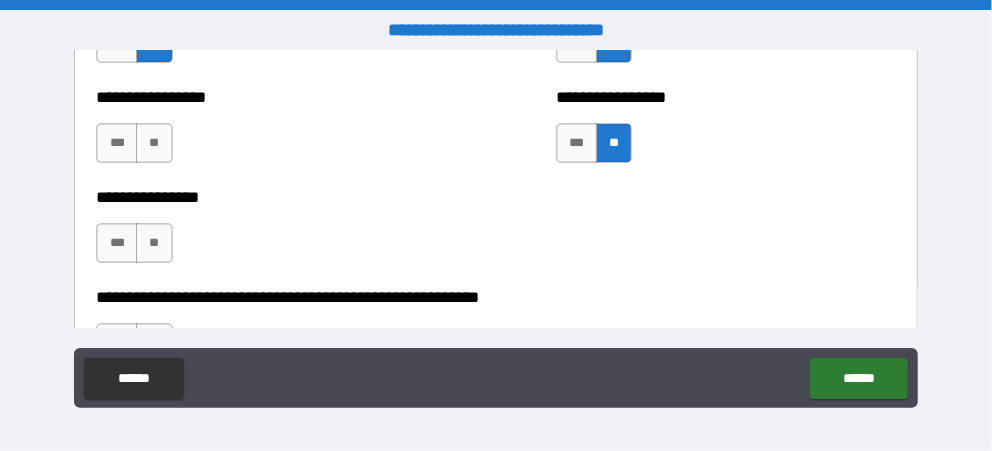 scroll, scrollTop: 6218, scrollLeft: 0, axis: vertical 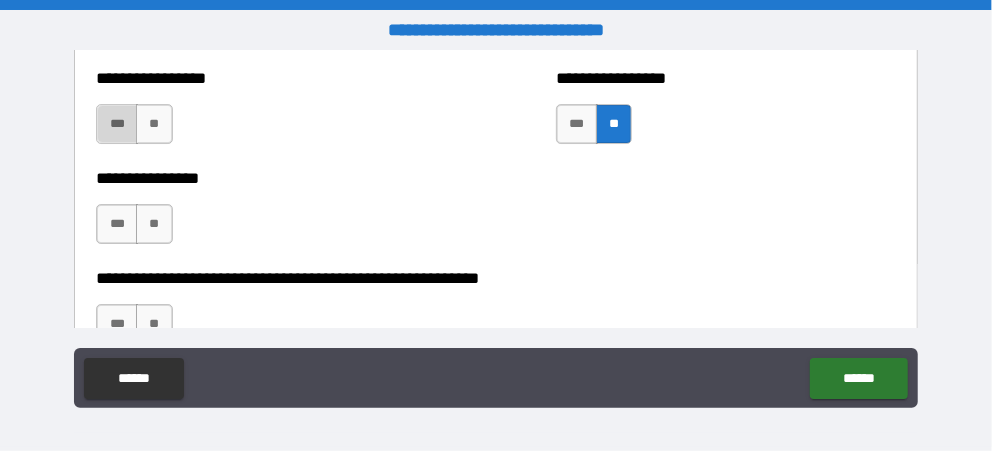 click on "***" at bounding box center (117, 124) 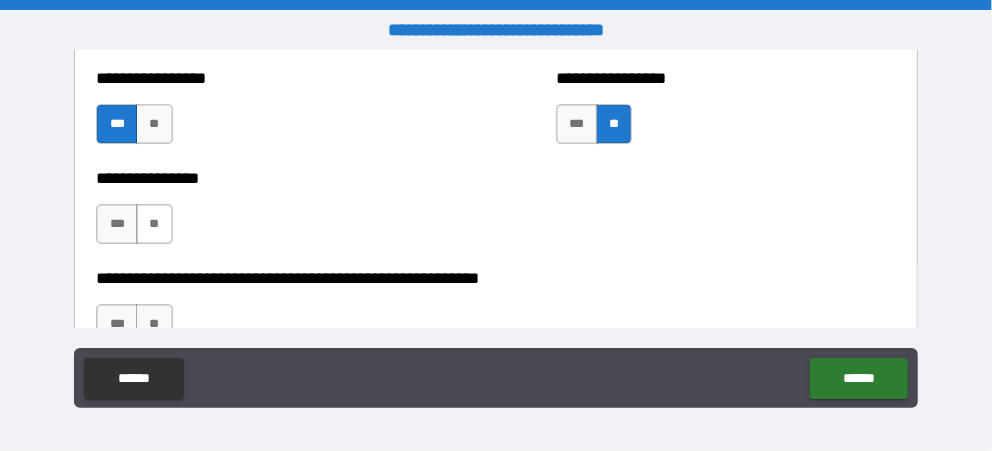 click on "**" at bounding box center [154, 224] 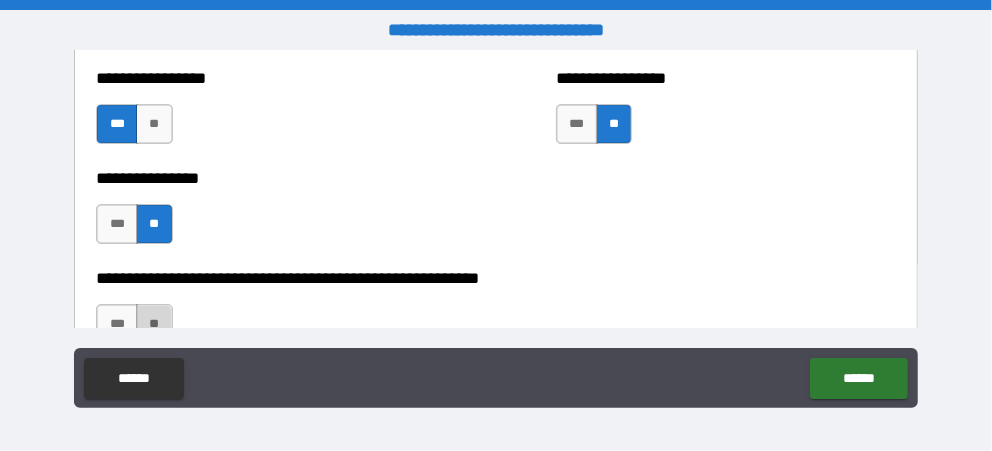click on "**" at bounding box center (154, 324) 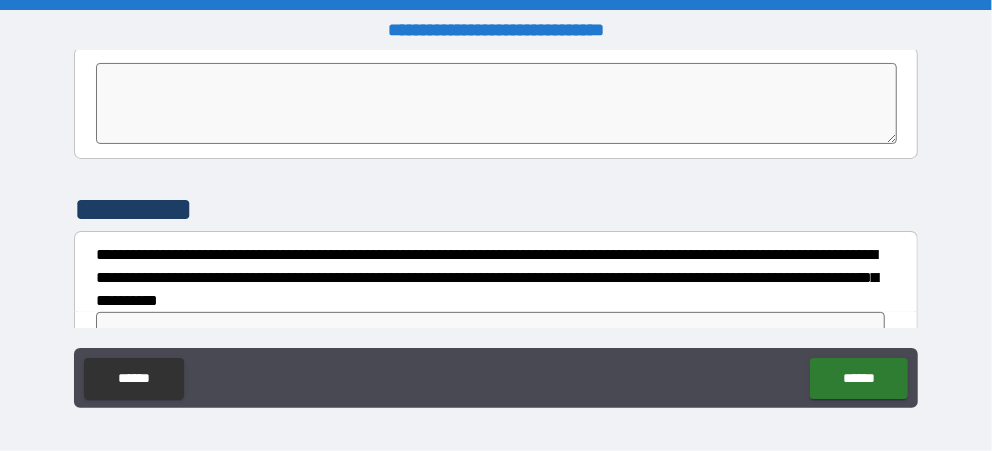 scroll, scrollTop: 6647, scrollLeft: 0, axis: vertical 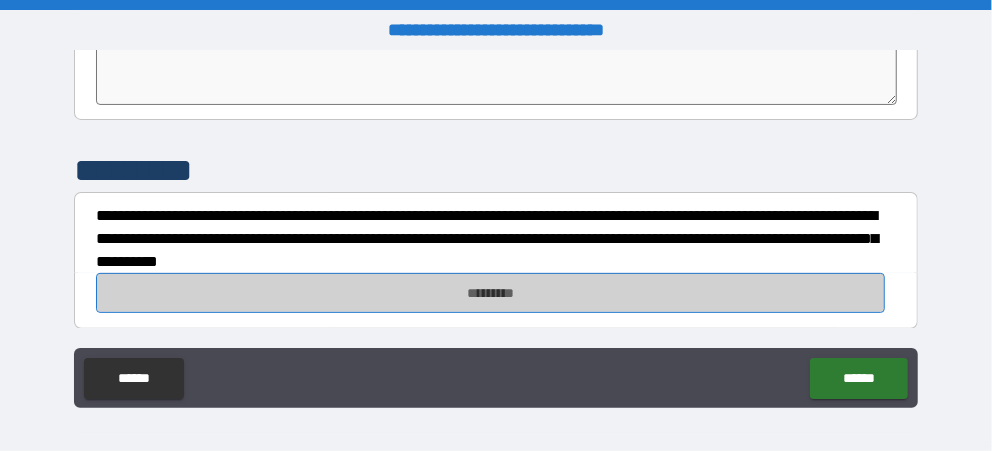 drag, startPoint x: 237, startPoint y: 283, endPoint x: 283, endPoint y: 273, distance: 47.07441 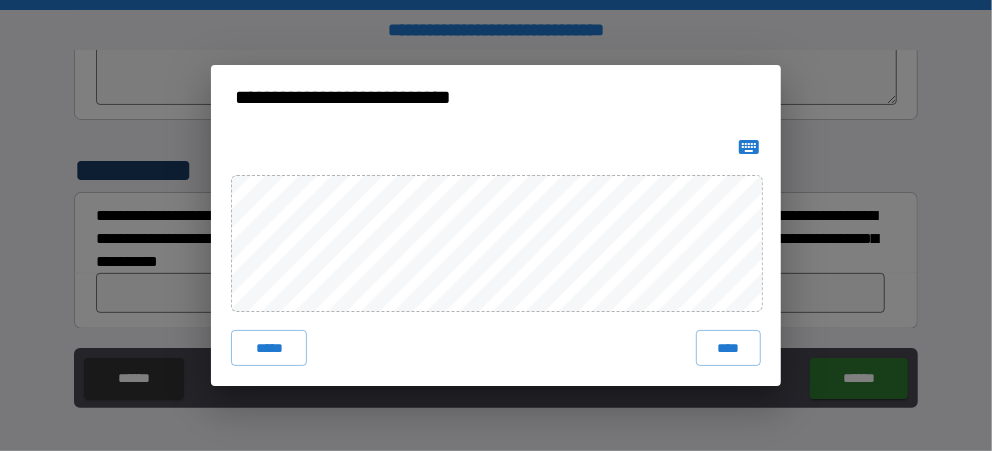 click on "**********" at bounding box center [496, 225] 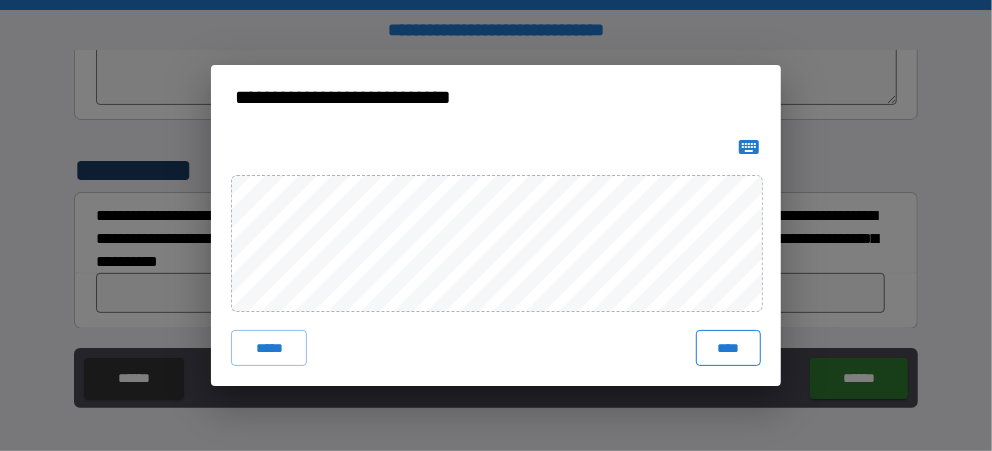 click on "****" at bounding box center (728, 348) 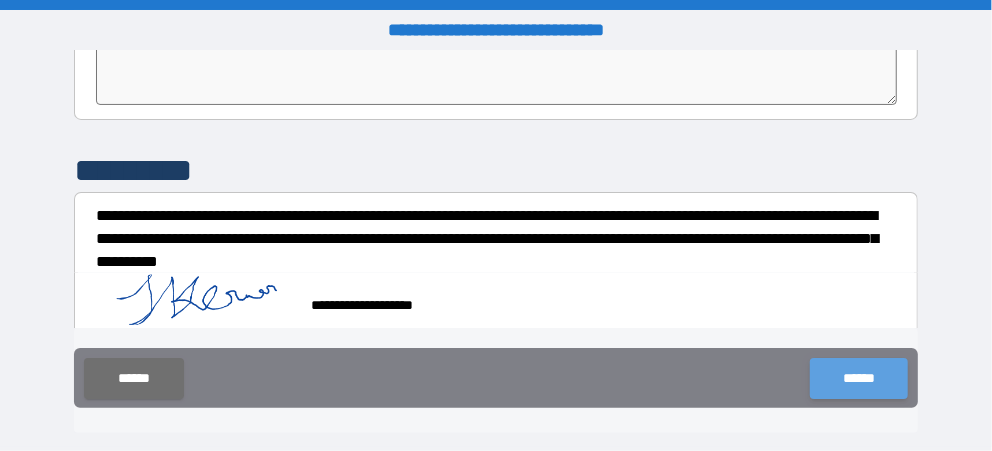 click on "******" at bounding box center (858, 378) 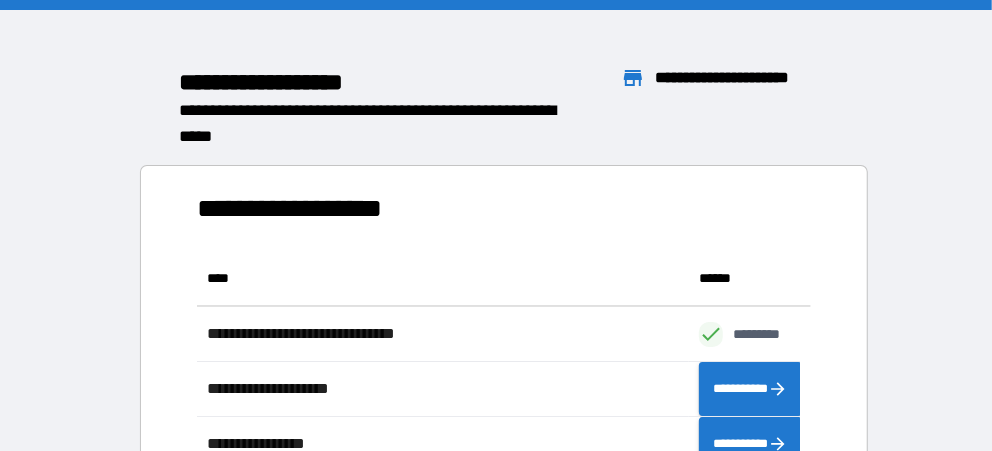 scroll, scrollTop: 16, scrollLeft: 16, axis: both 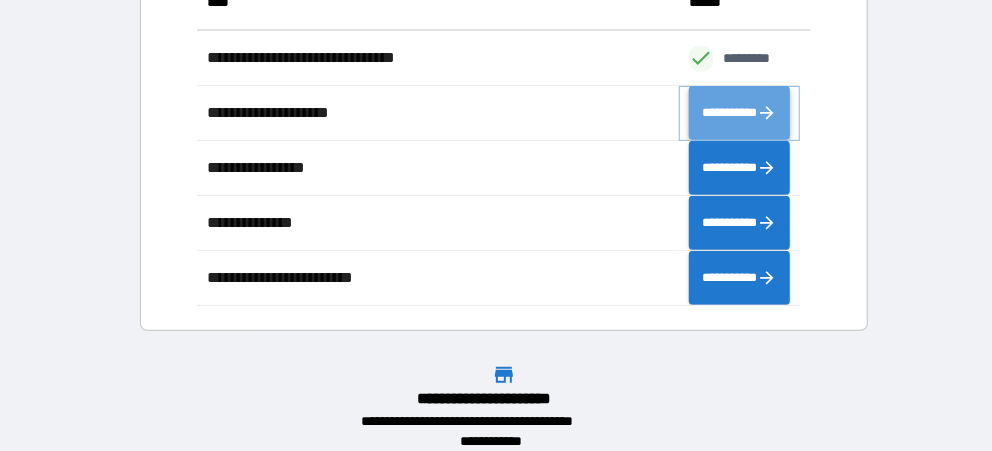 click on "**********" at bounding box center [739, 112] 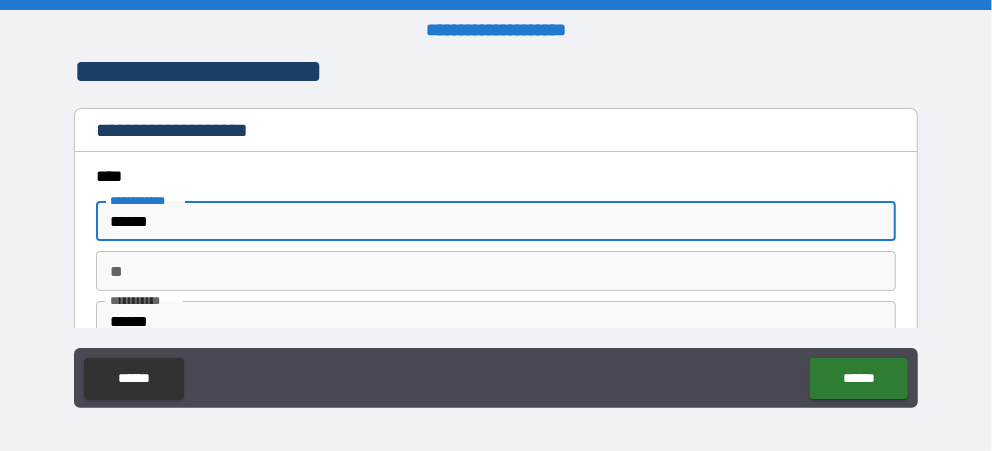 click on "******" at bounding box center (495, 221) 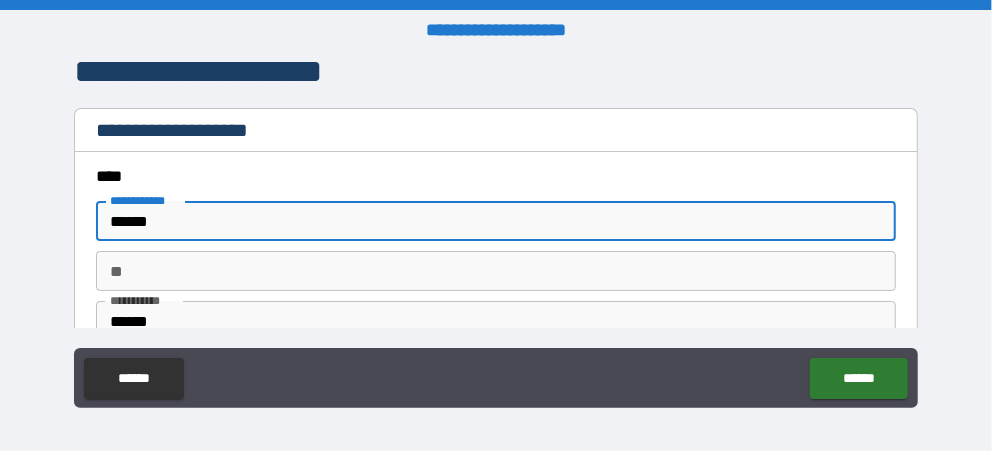 type on "**********" 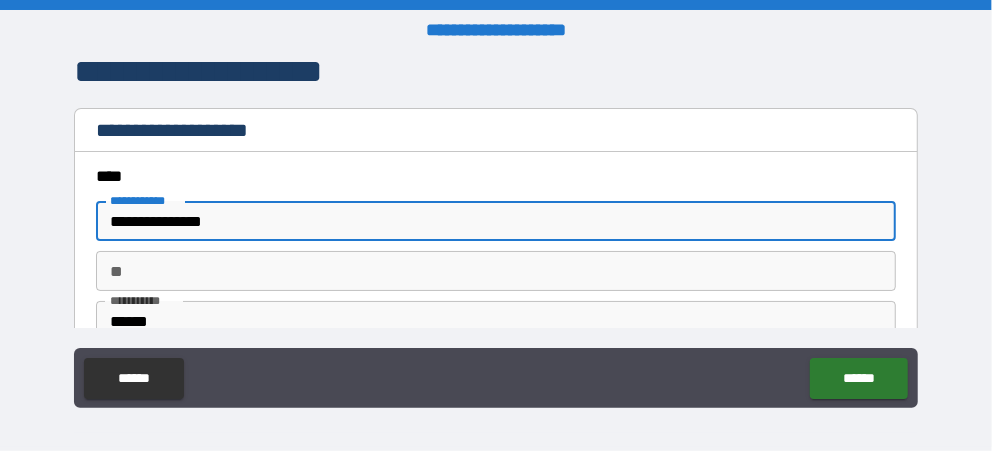 type on "**********" 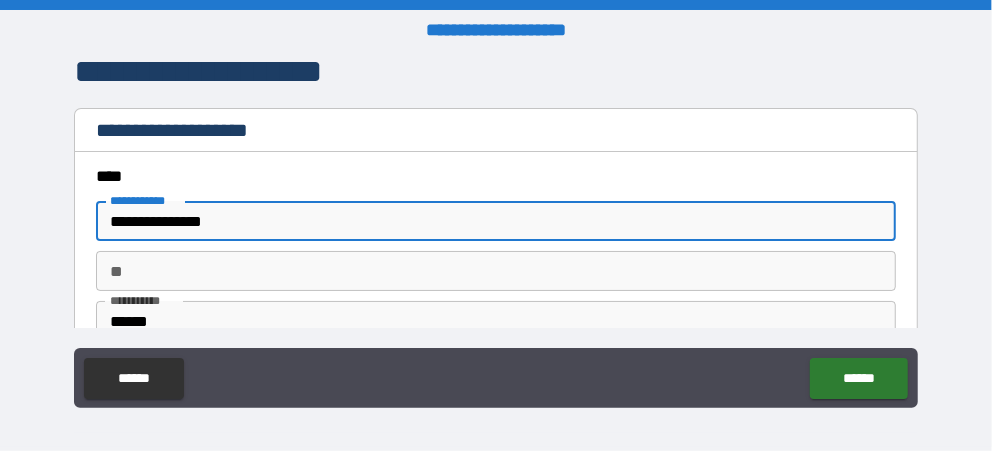 type on "*****" 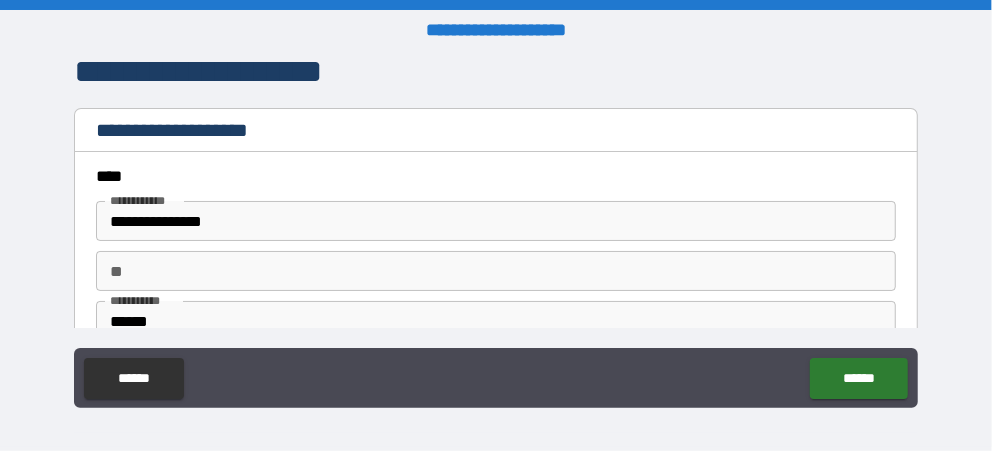 click on "[FIRST] [LAST]" at bounding box center [495, 282] 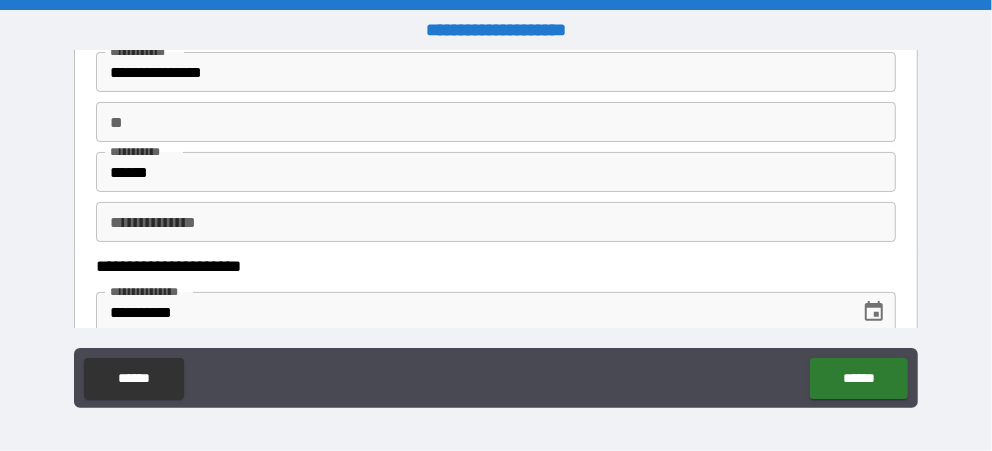 scroll, scrollTop: 159, scrollLeft: 0, axis: vertical 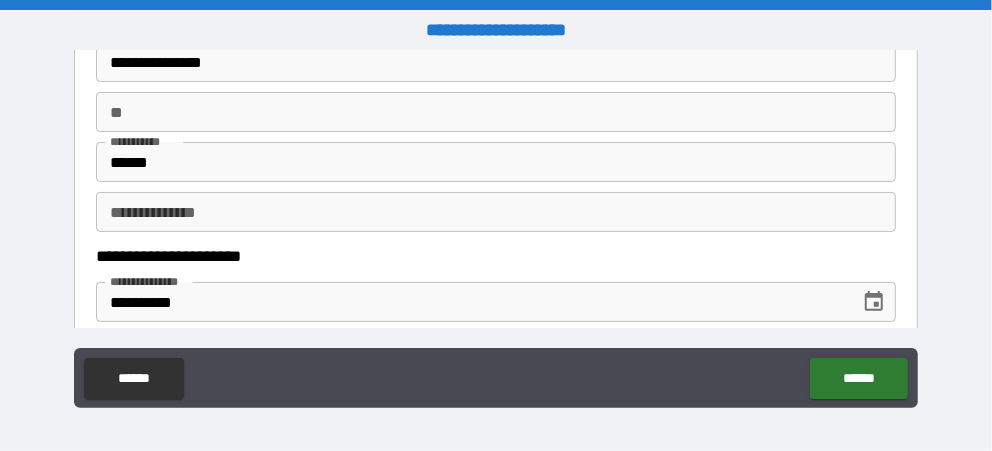 click on "**********" at bounding box center (495, 212) 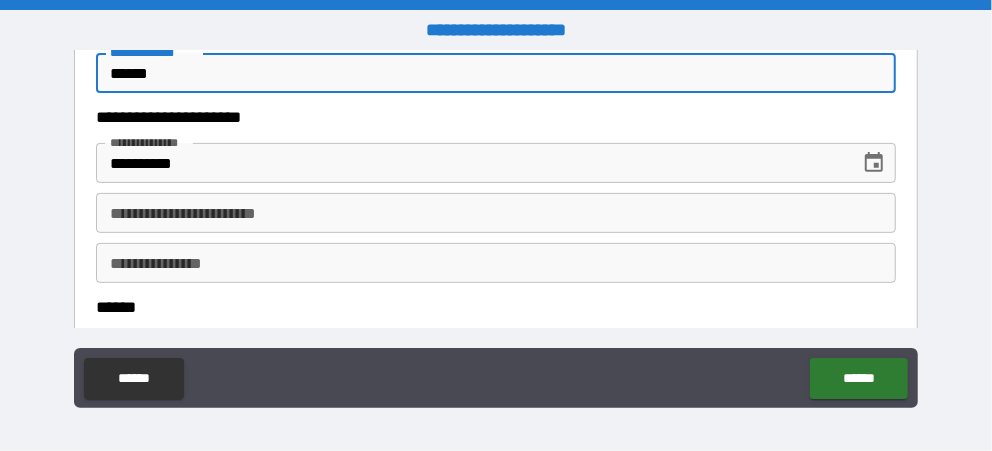 scroll, scrollTop: 309, scrollLeft: 0, axis: vertical 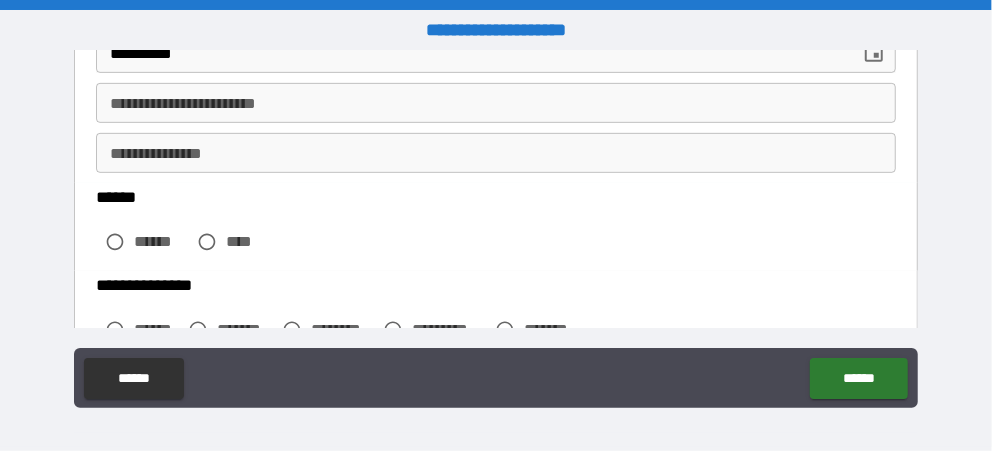 type on "******" 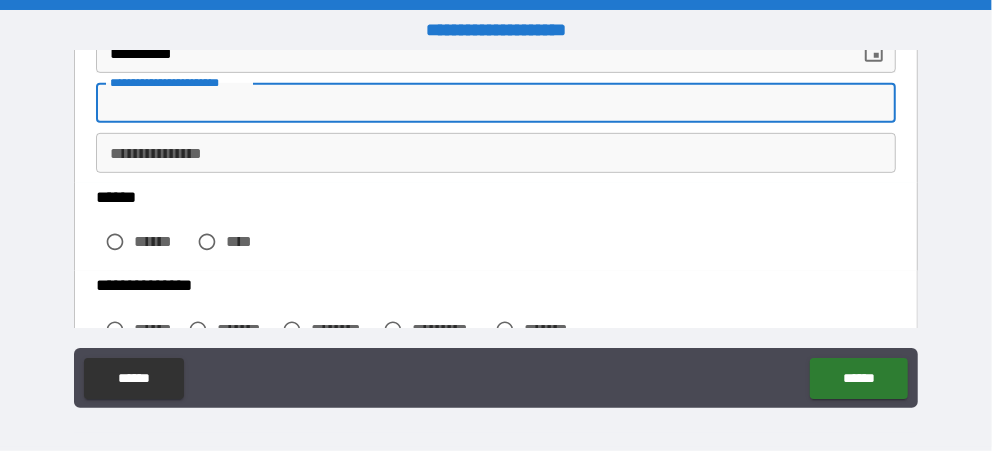 click on "**********" at bounding box center [495, 103] 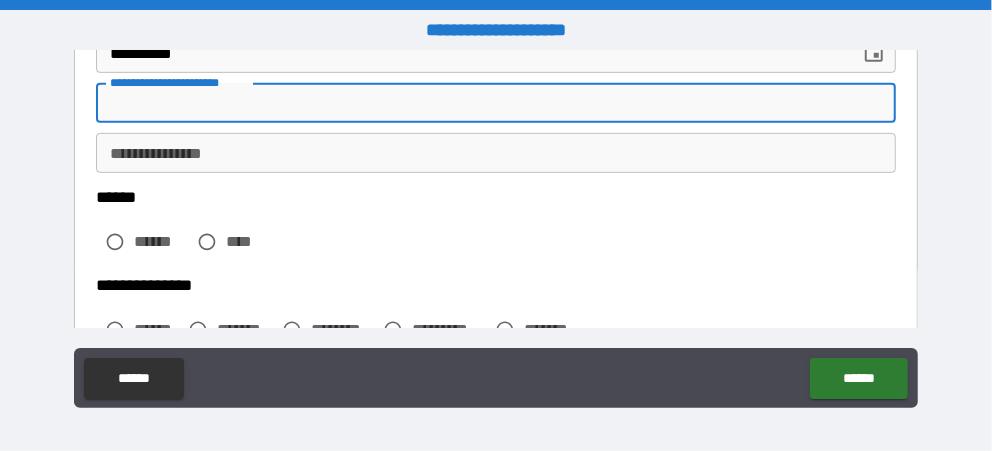 click on "**********" at bounding box center (495, 103) 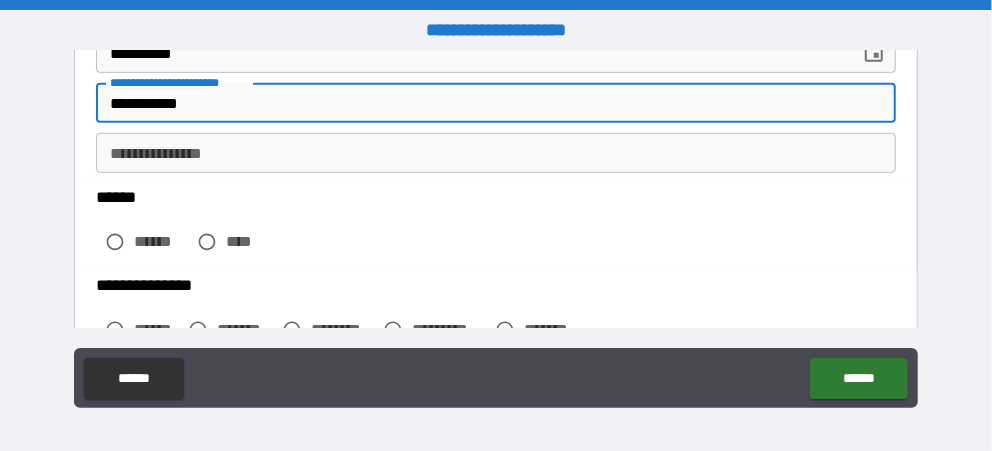 type on "**********" 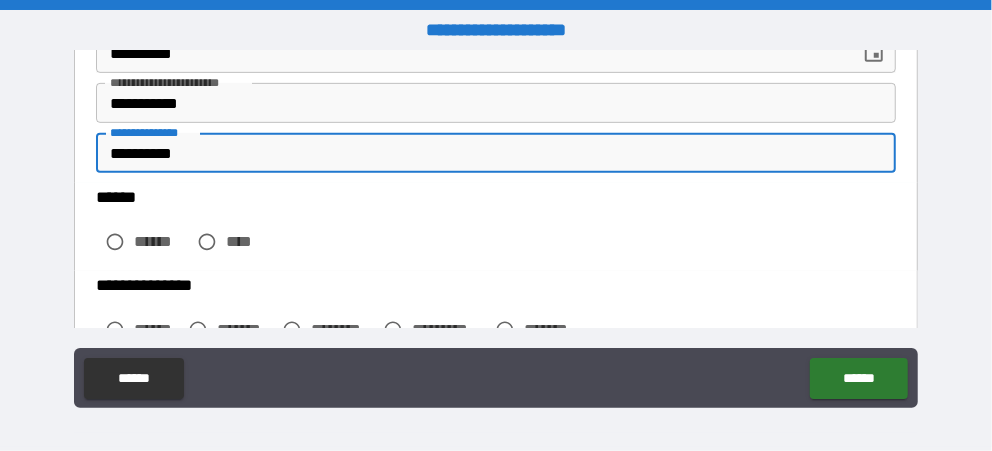 type on "**********" 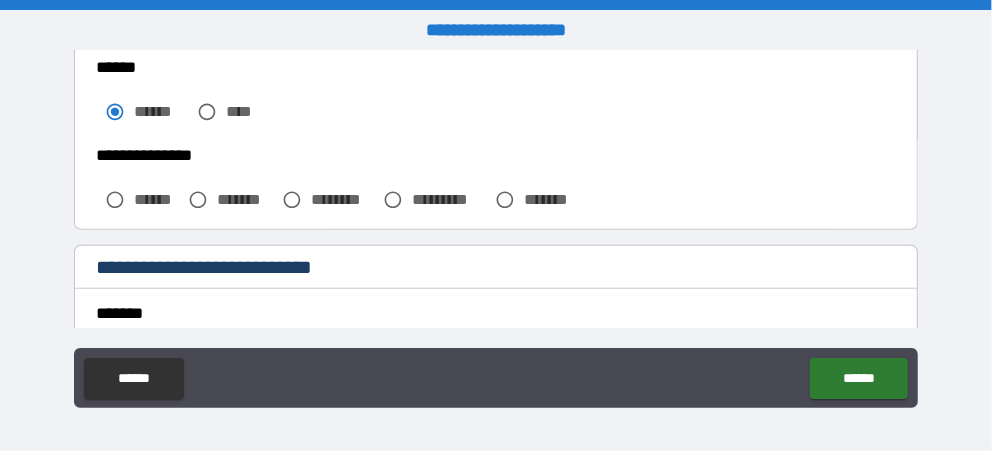 scroll, scrollTop: 508, scrollLeft: 0, axis: vertical 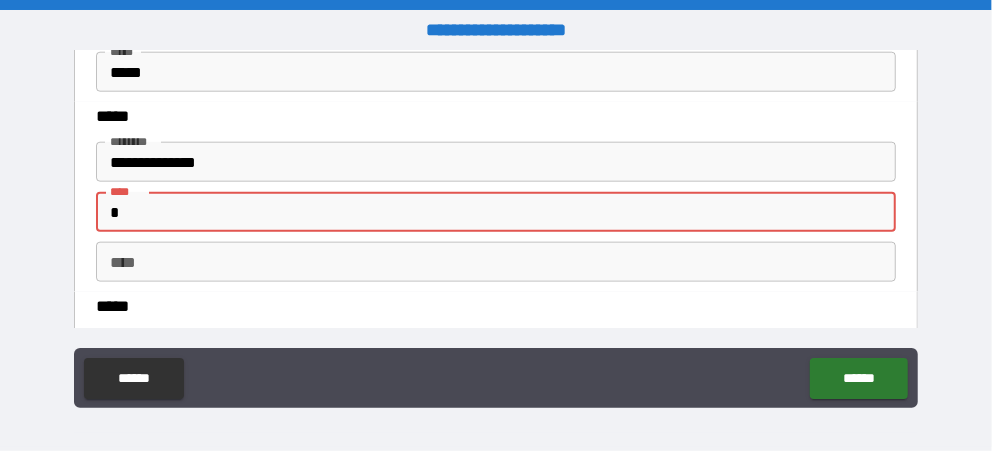 click on "*" at bounding box center (495, 212) 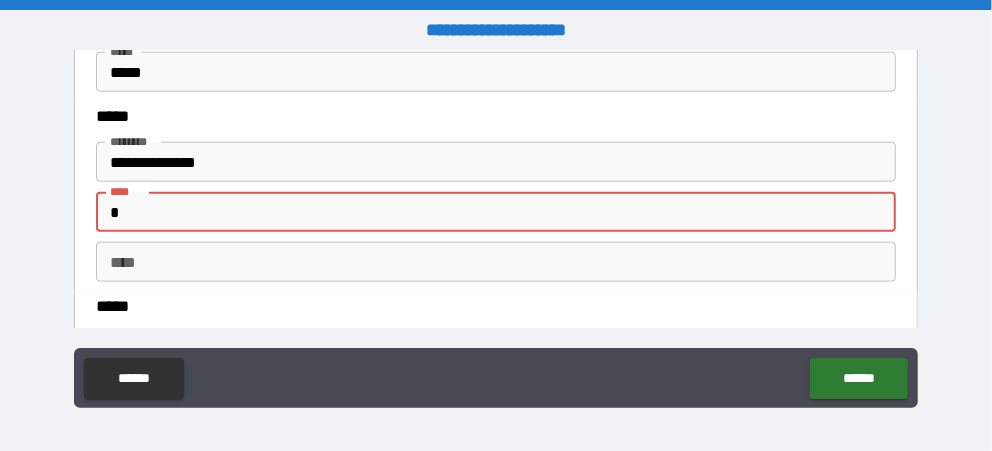 type on "**********" 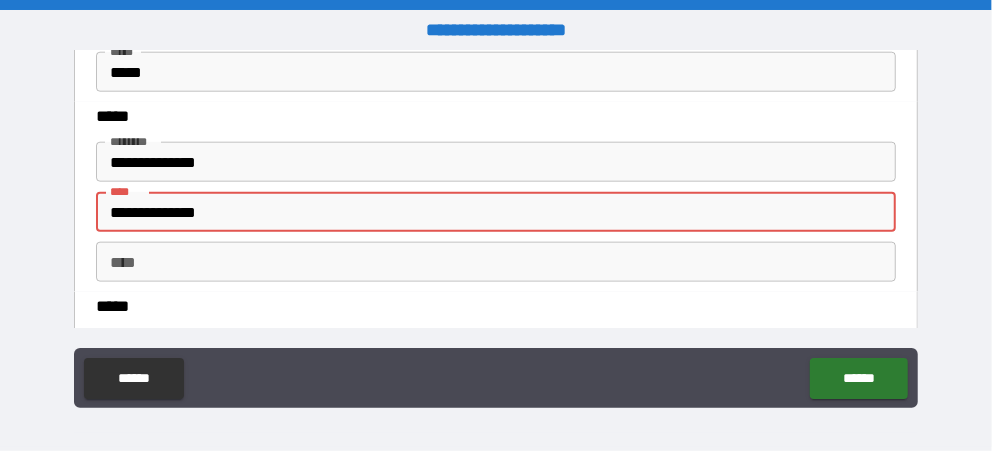 type on "*" 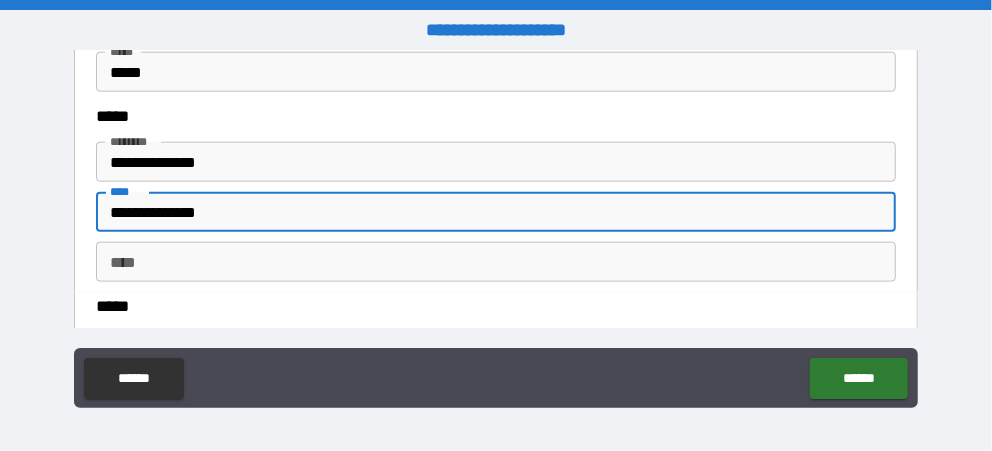 type on "*" 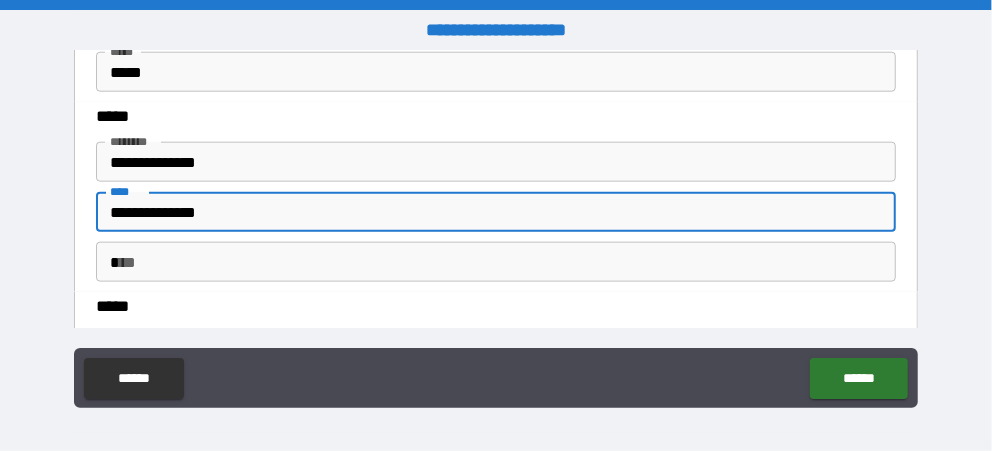 type 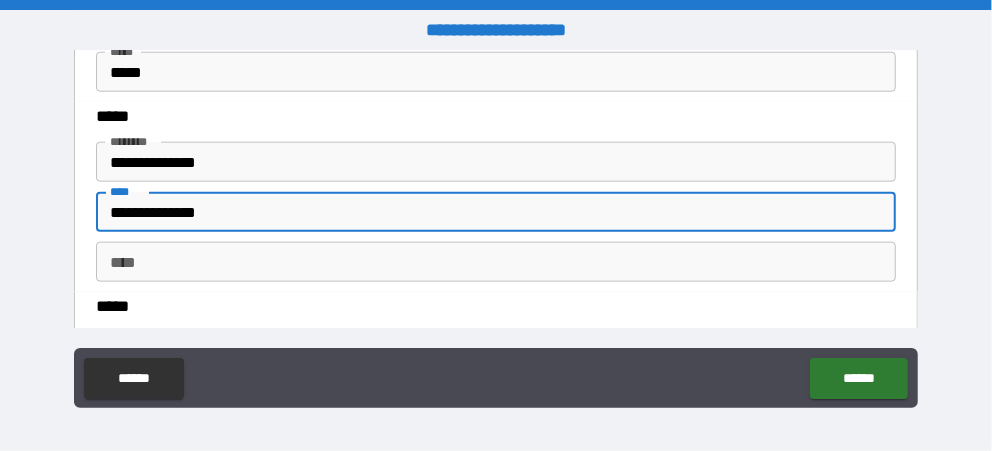 scroll, scrollTop: 1176, scrollLeft: 0, axis: vertical 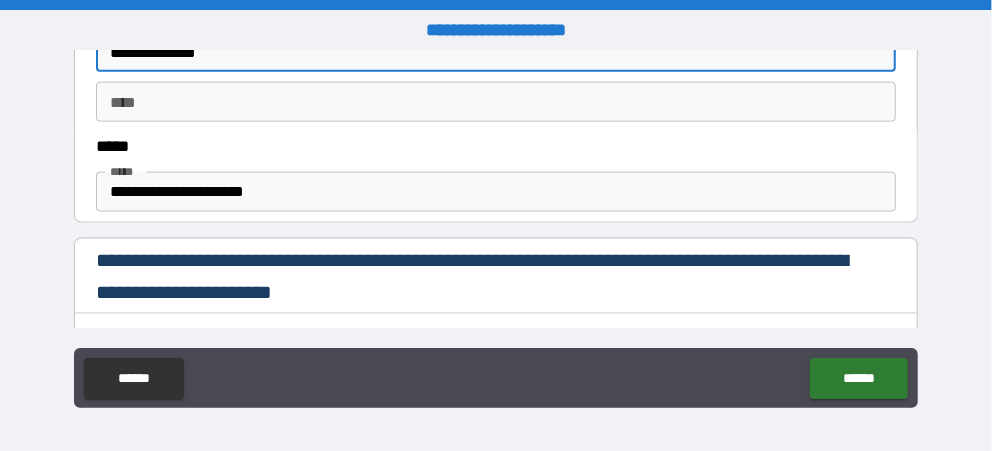 click on "[FIRST] [LAST] [PHONE] [STREET] [CITY], [STATE] [ZIP]" at bounding box center (495, 190) 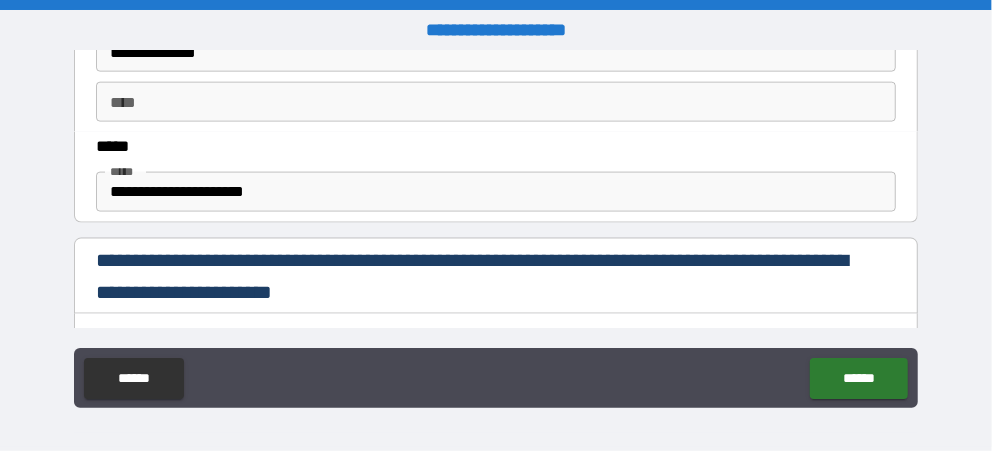 click on "**********" at bounding box center (490, 276) 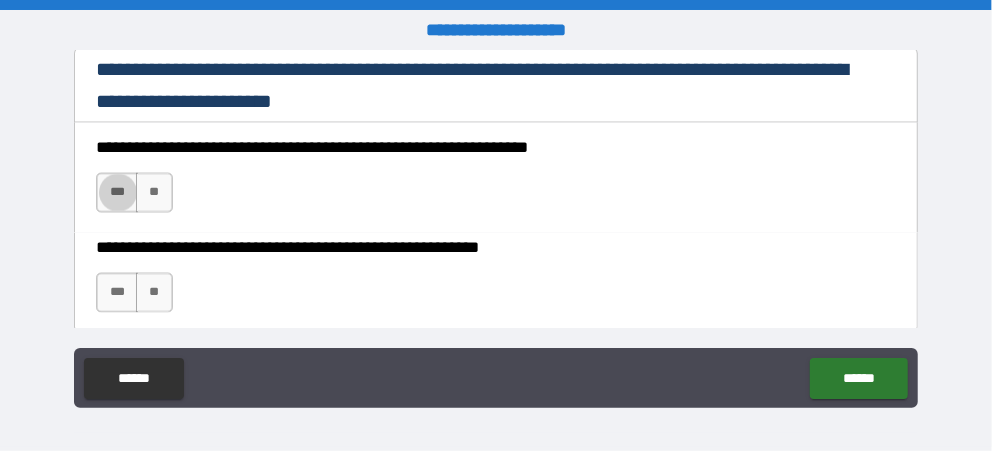 type on "****" 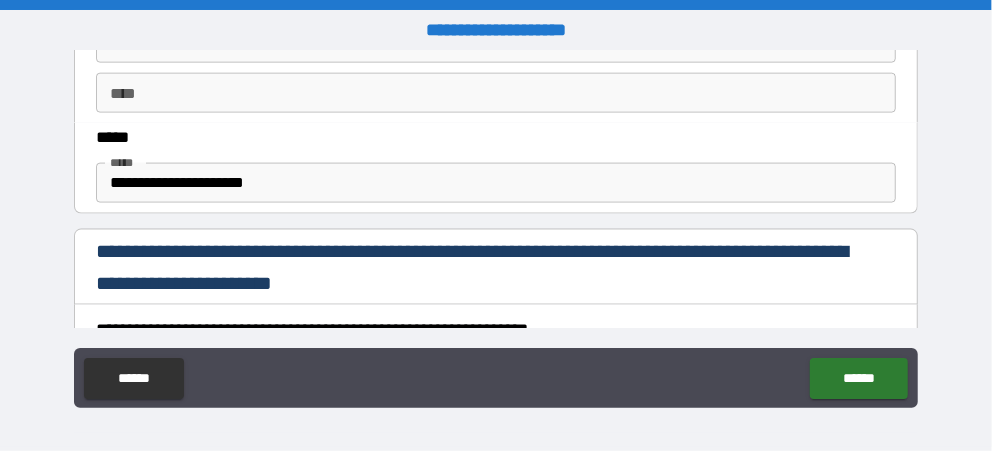 scroll, scrollTop: 1195, scrollLeft: 0, axis: vertical 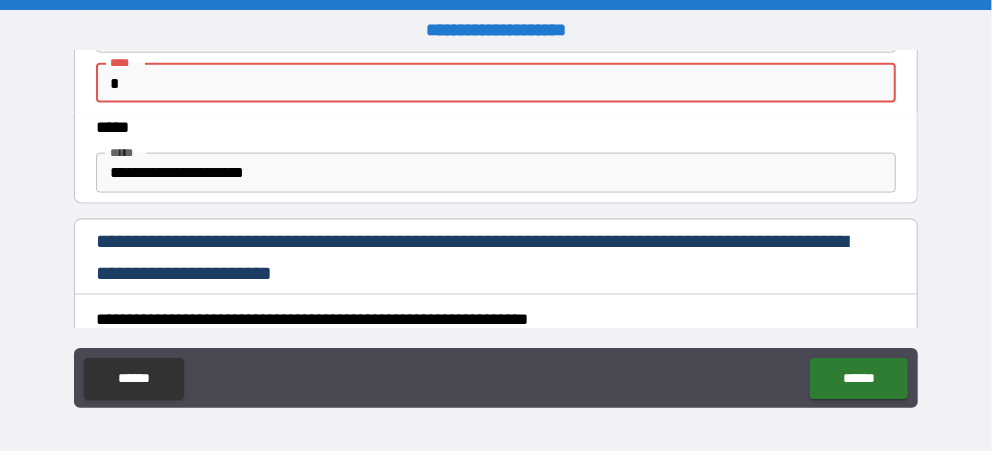 click on "*" at bounding box center [495, 83] 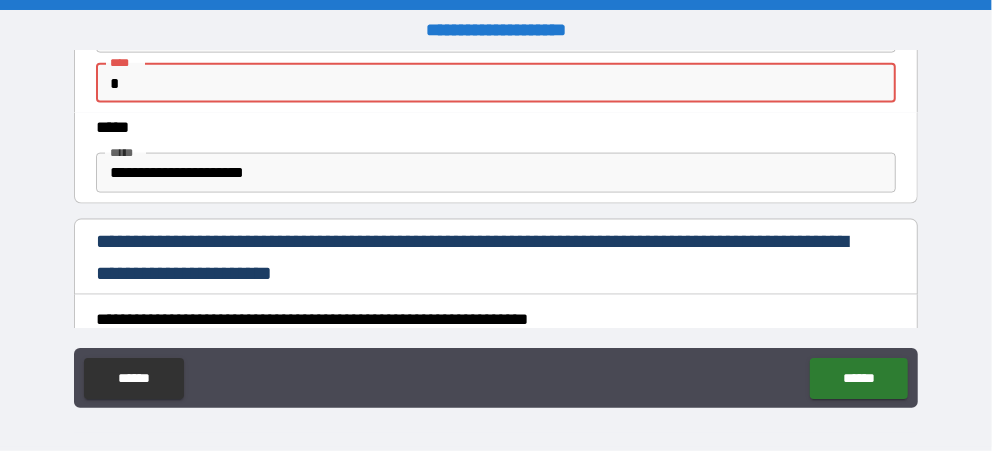 type on "*" 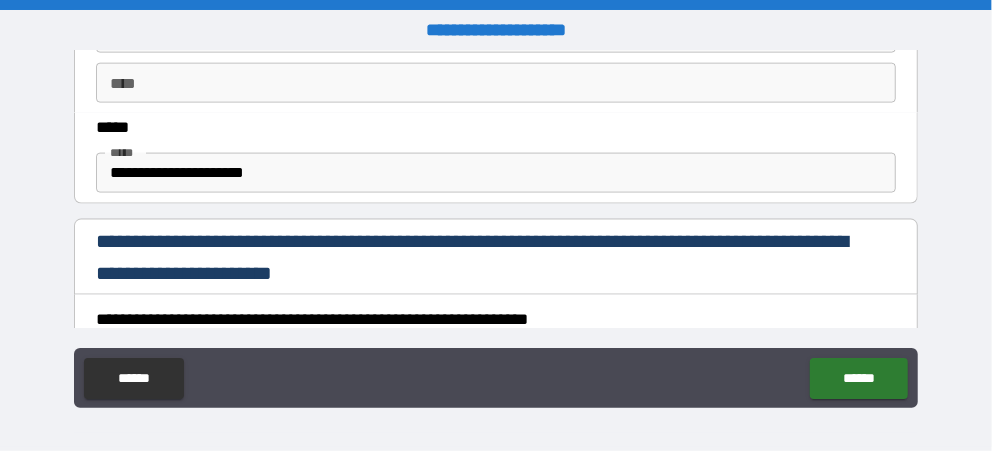 scroll, scrollTop: 1367, scrollLeft: 0, axis: vertical 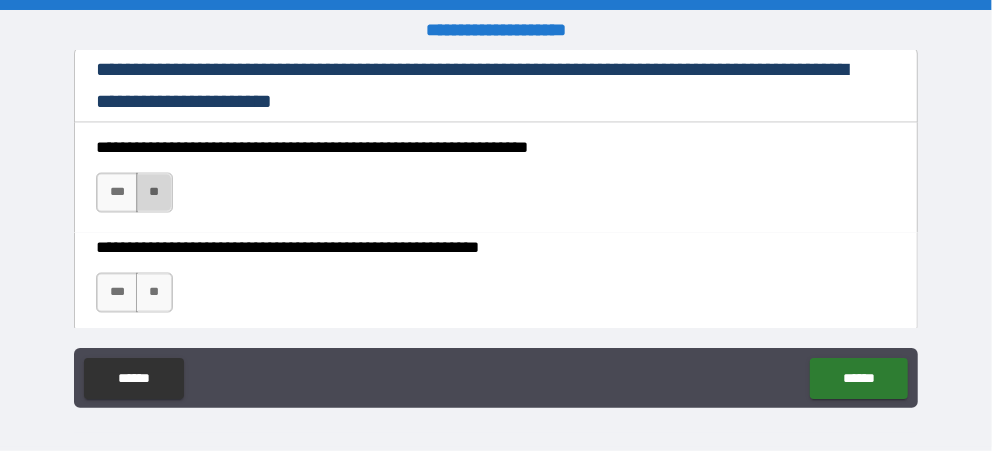 click on "**" at bounding box center (154, 193) 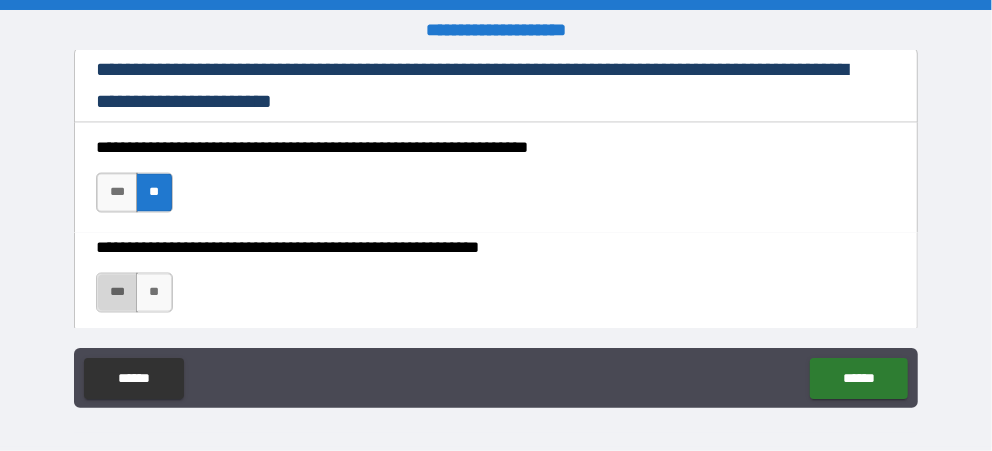 click on "***" at bounding box center [117, 293] 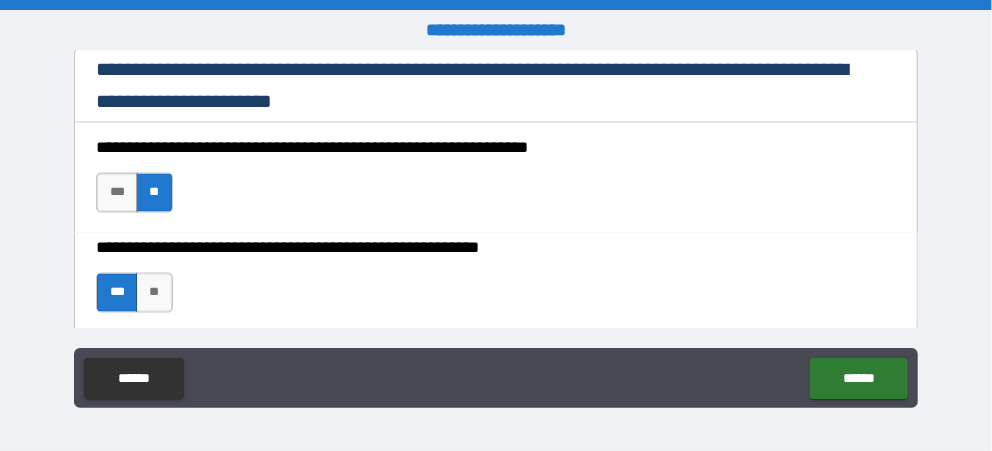 click on "***" at bounding box center (117, 293) 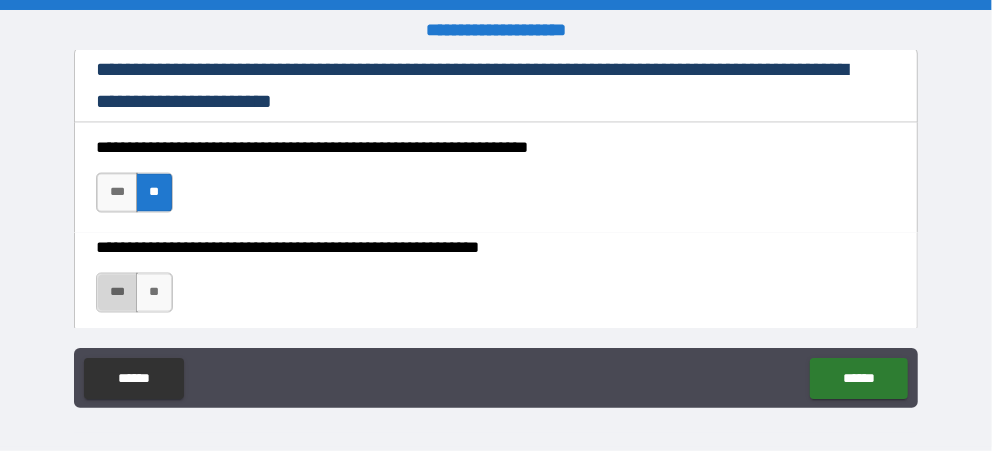 click on "***" at bounding box center (117, 293) 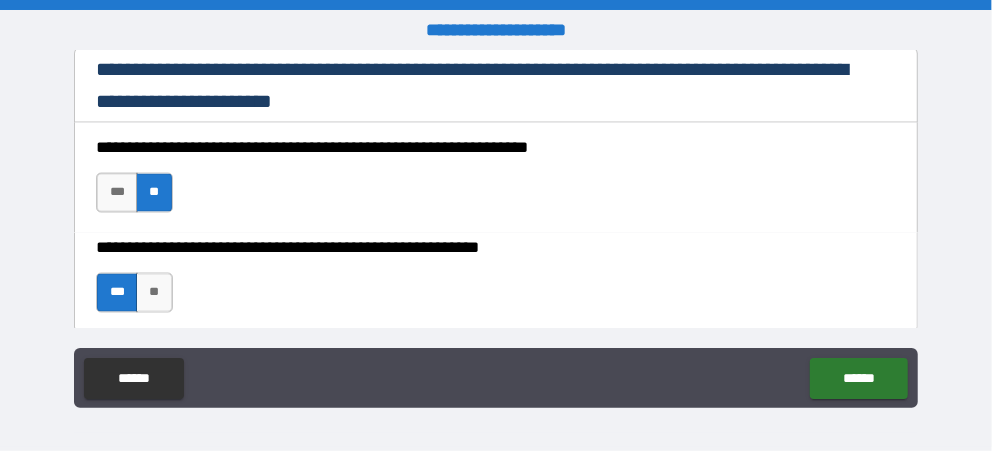 click on "[FIRST] [LAST] [PHONE] [STREET] [CITY], [STATE] [ZIP]" at bounding box center (496, 228) 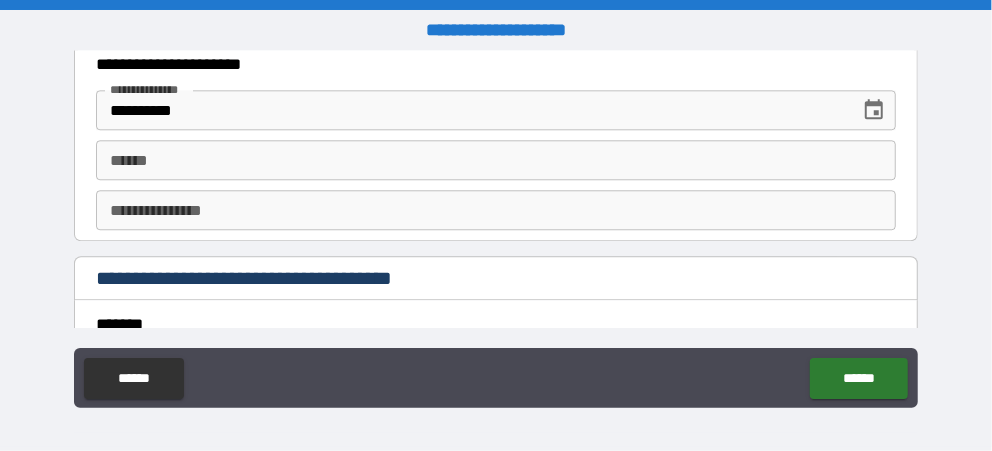 scroll, scrollTop: 2182, scrollLeft: 0, axis: vertical 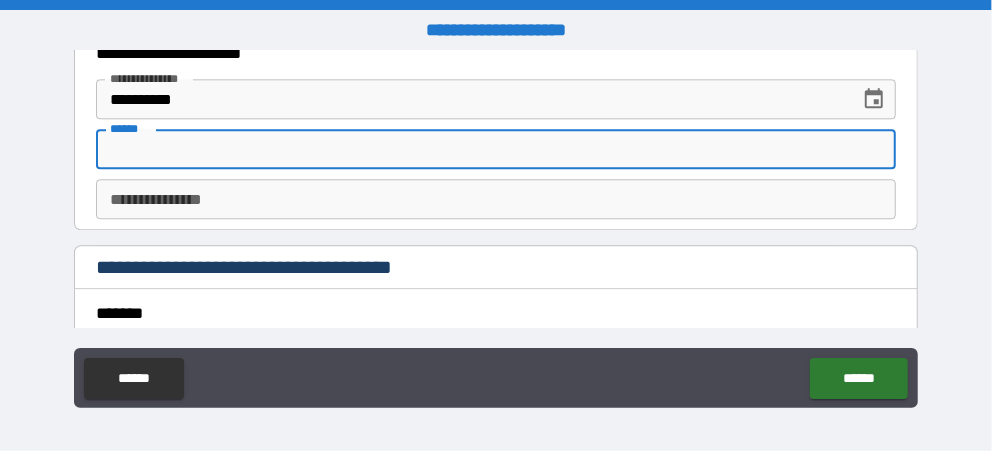 click on "****   *" at bounding box center (495, 149) 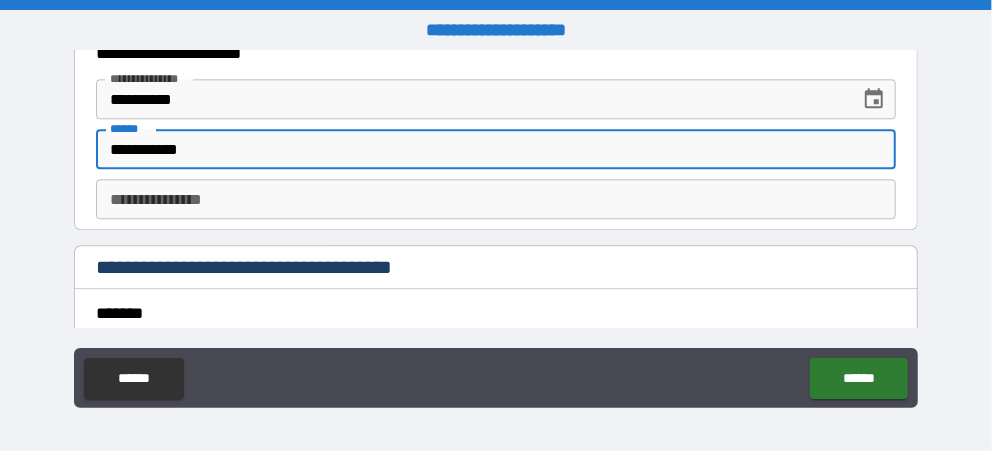 type on "**********" 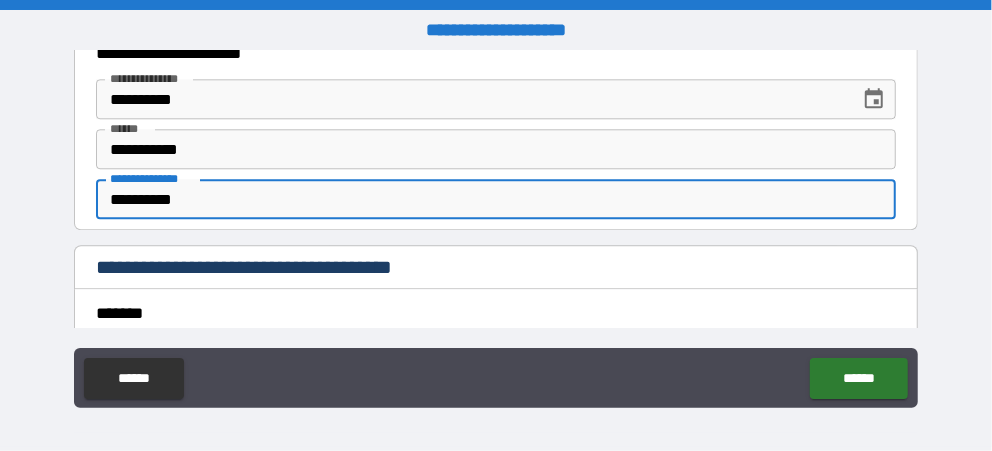 type on "**********" 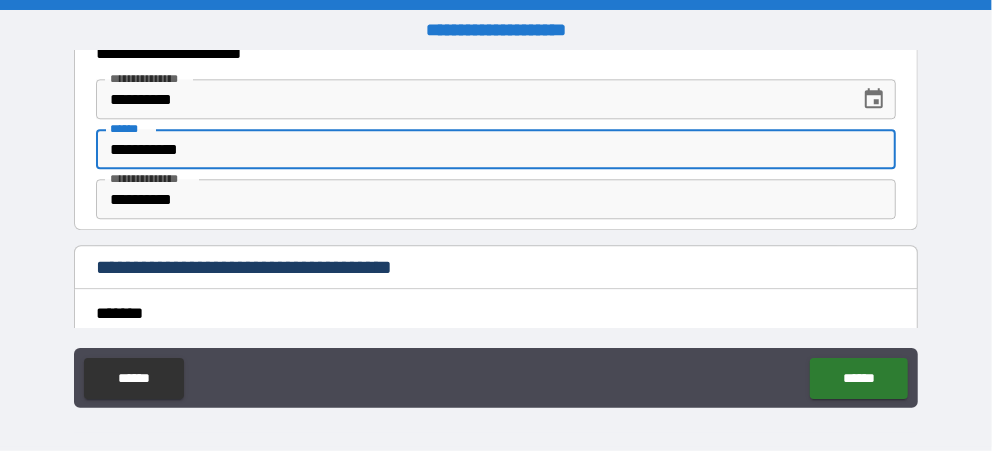 click on "**********" at bounding box center (495, 149) 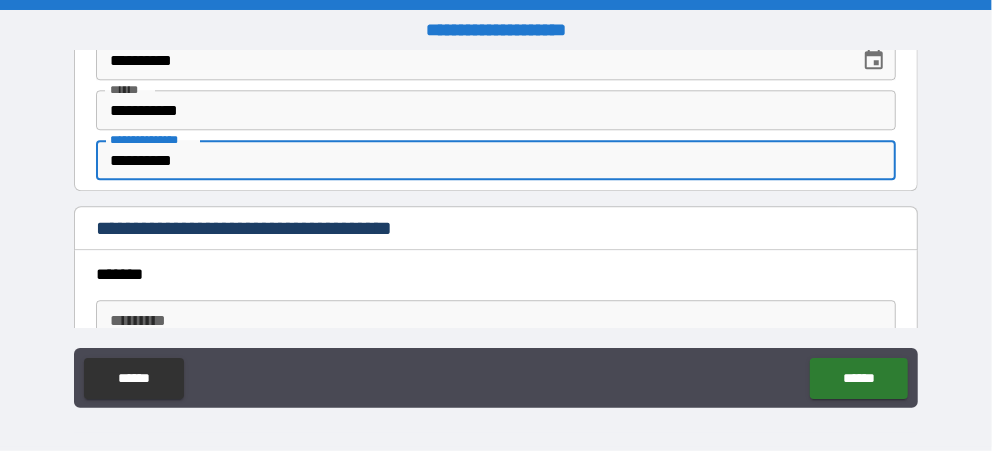 scroll, scrollTop: 2231, scrollLeft: 0, axis: vertical 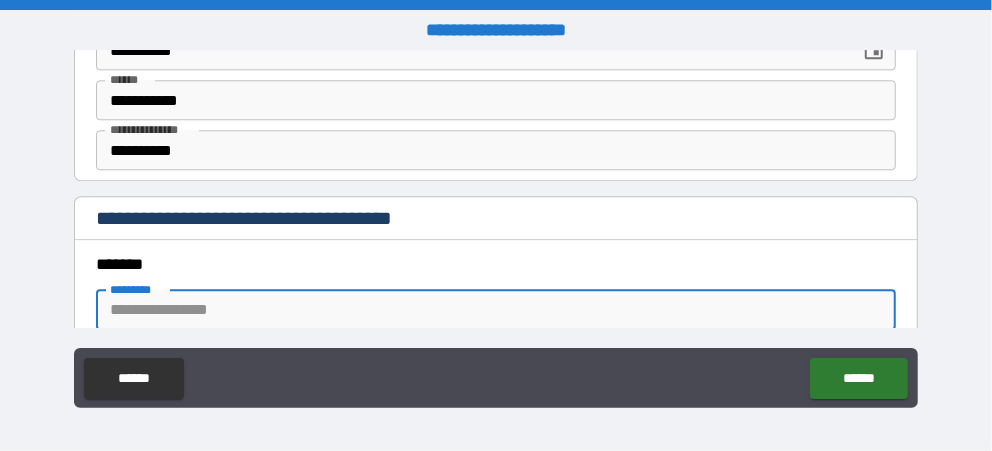 click on "*******   *" at bounding box center (495, 310) 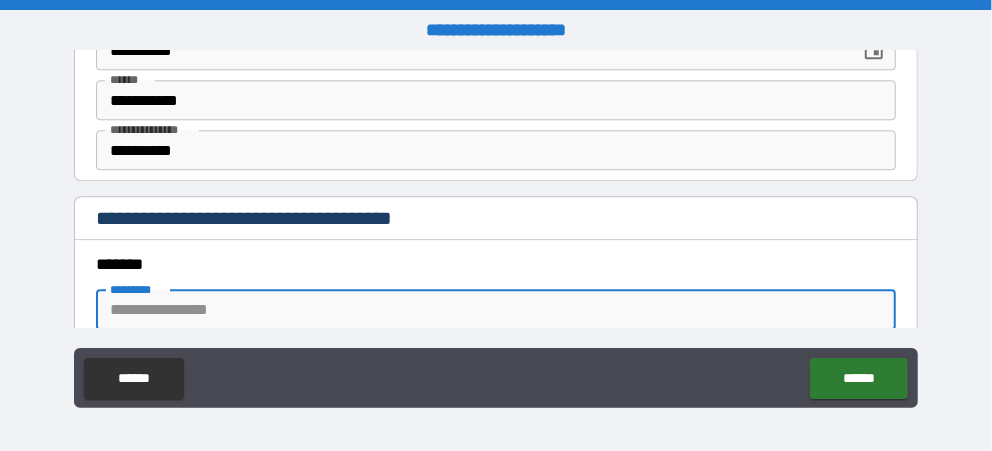 type on "**********" 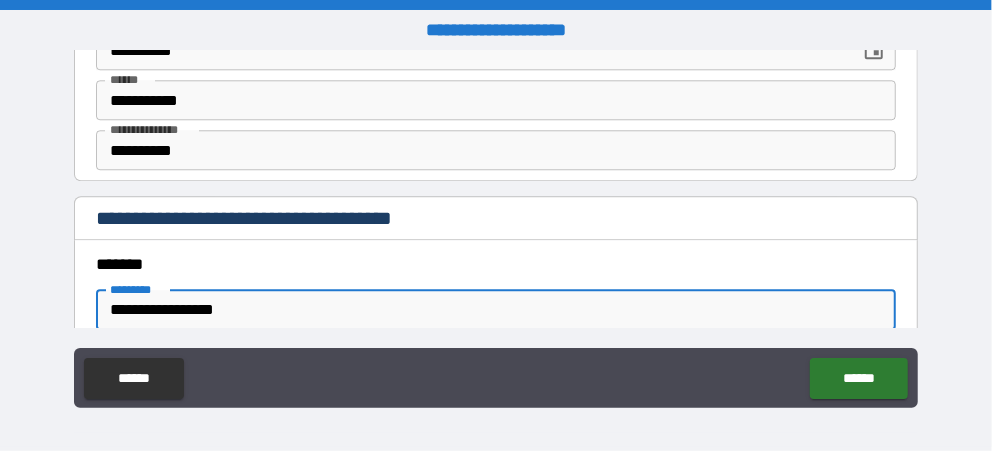 type on "*" 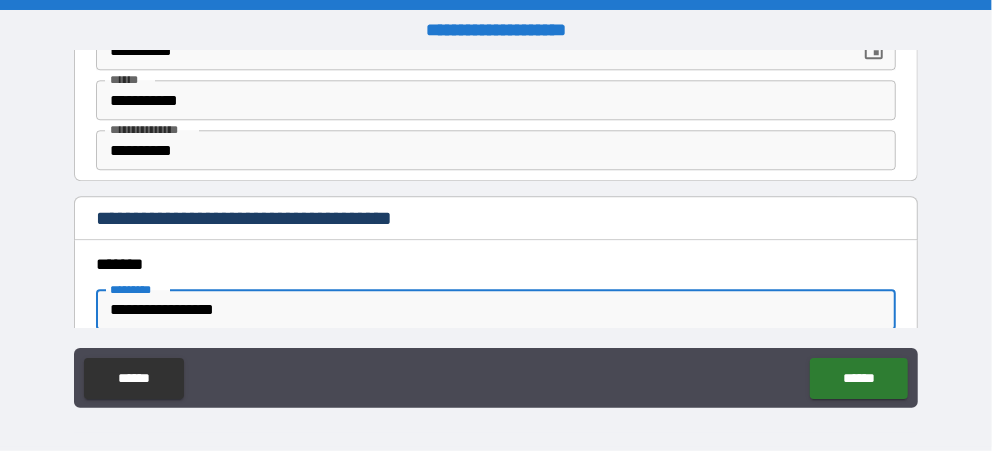 type on "*****" 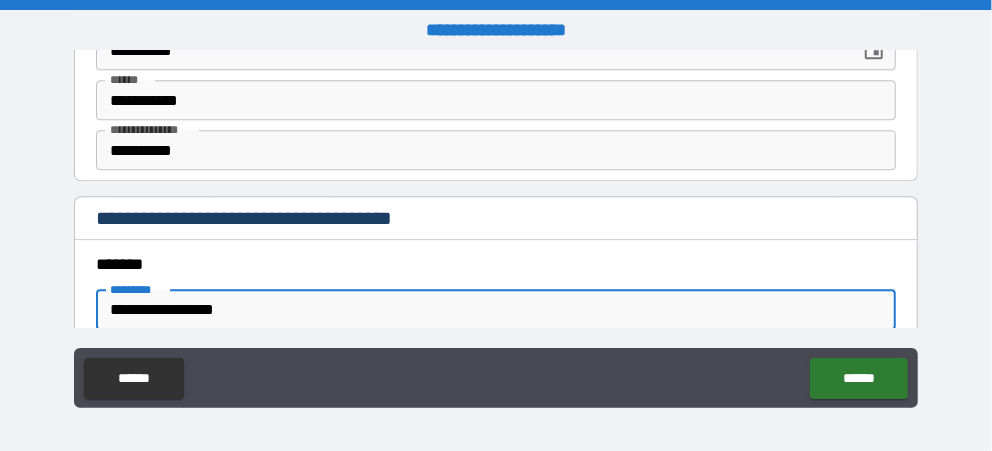 type on "********" 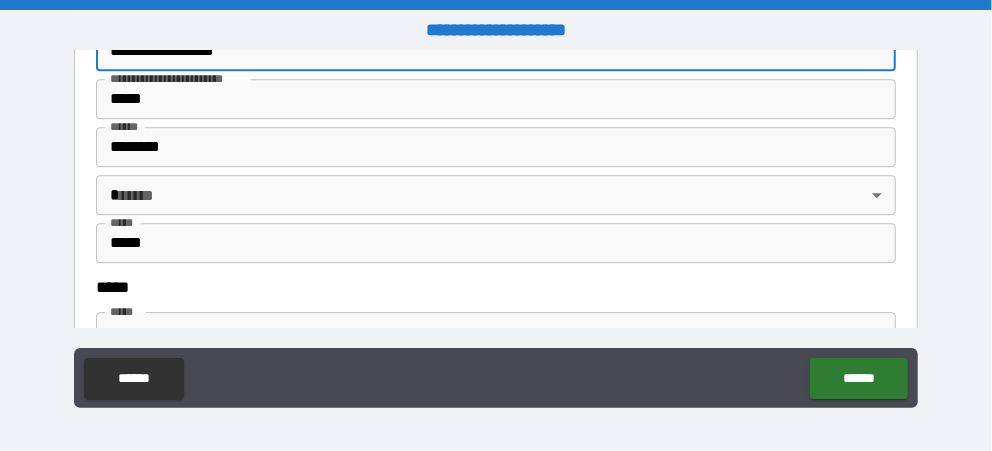 scroll, scrollTop: 2510, scrollLeft: 0, axis: vertical 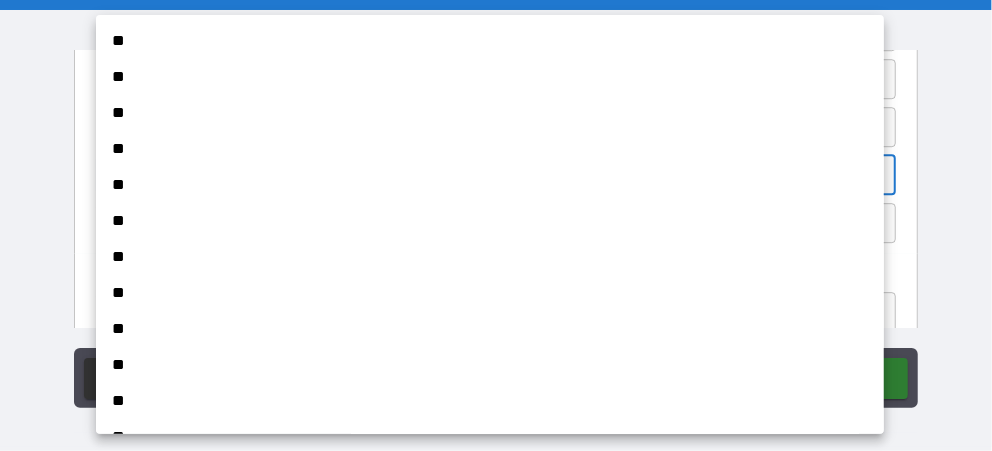 click on "[FIRST] [LAST] [PHONE] [STREET] [CITY], [STATE] [ZIP]" at bounding box center [496, 226] 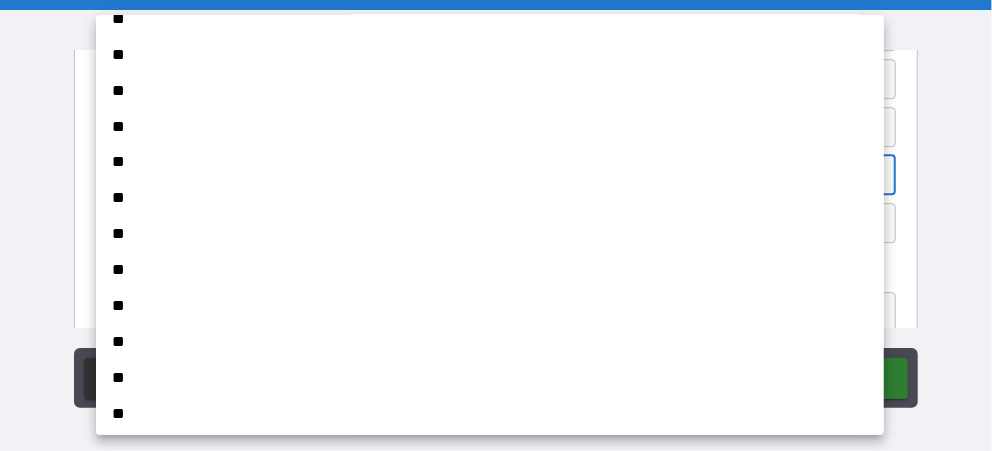 scroll, scrollTop: 1144, scrollLeft: 0, axis: vertical 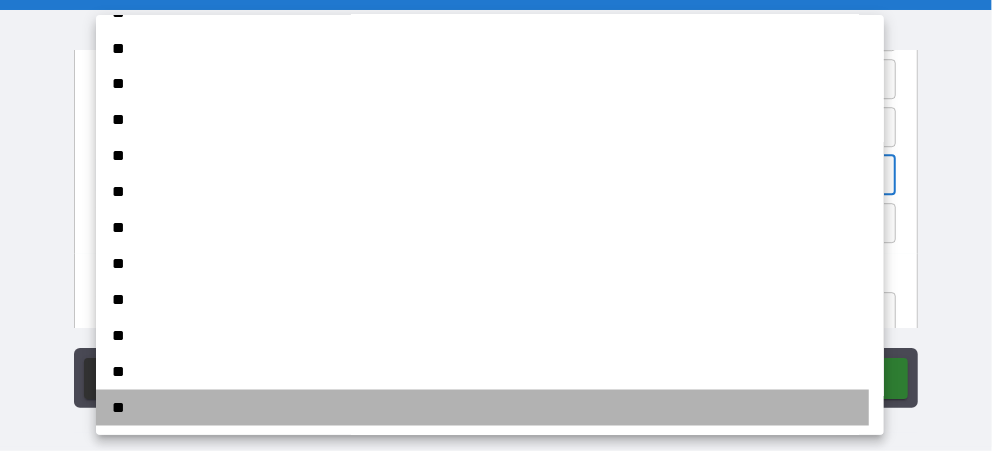 click on "**" at bounding box center [482, 408] 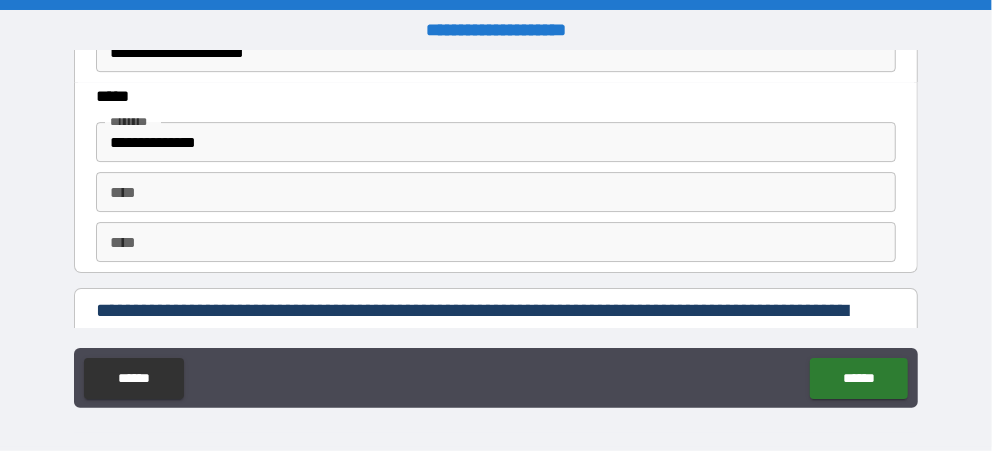 scroll, scrollTop: 2780, scrollLeft: 0, axis: vertical 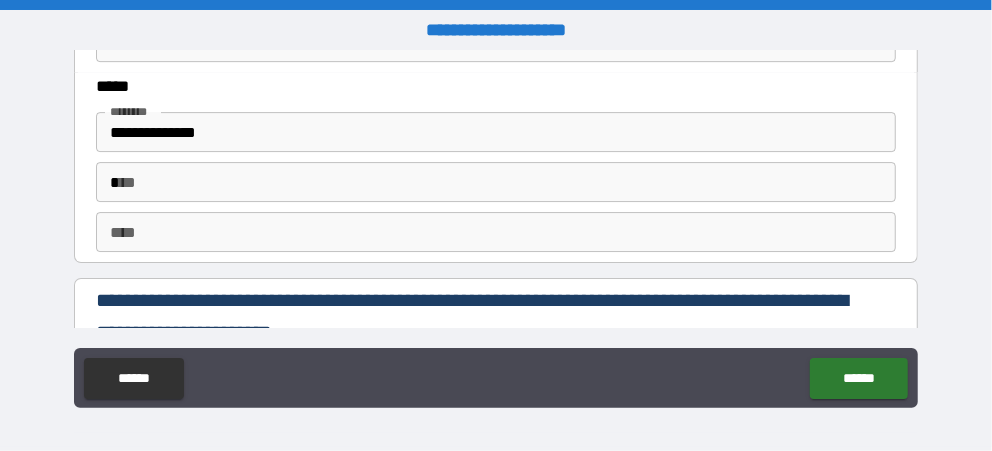 click on "*" at bounding box center (495, 182) 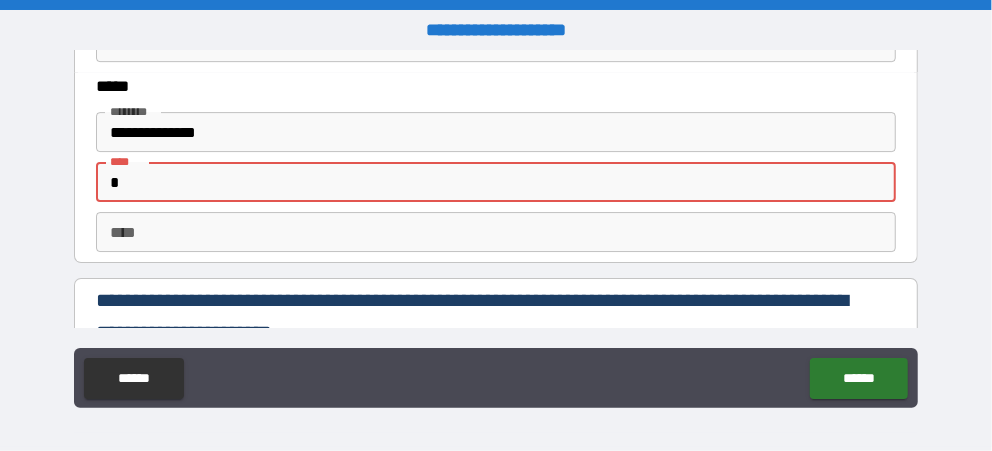 type on "**********" 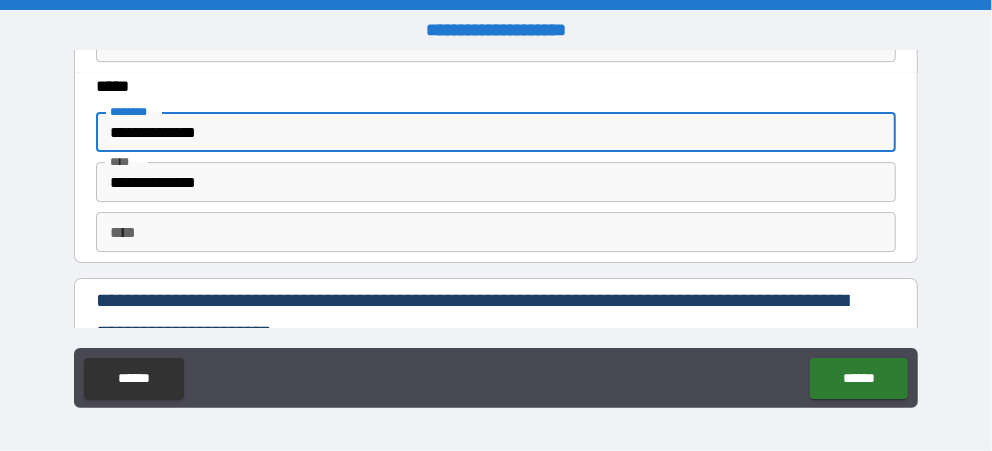 click on "**********" at bounding box center [495, 132] 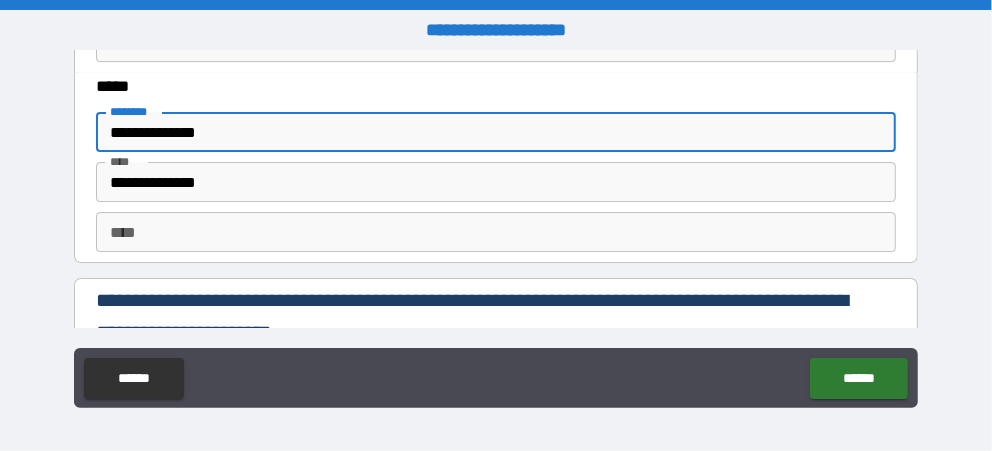 click on "**********" at bounding box center [495, 132] 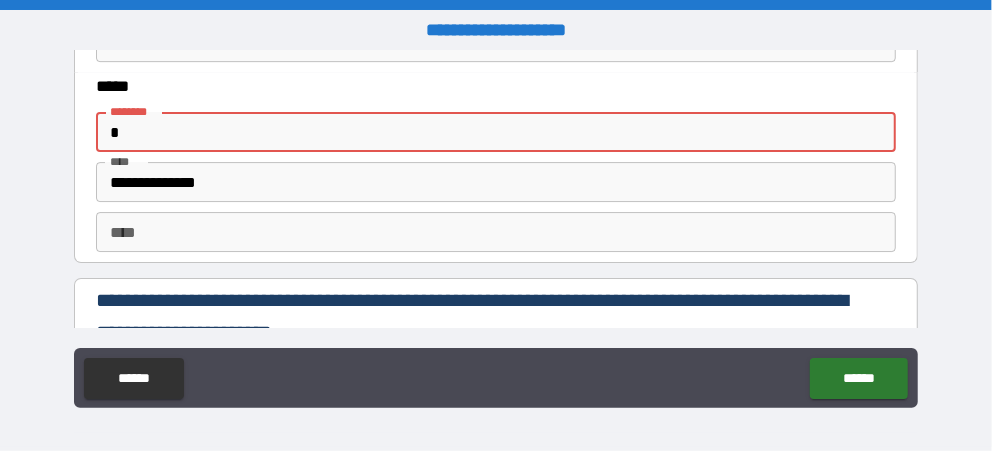 type on "**********" 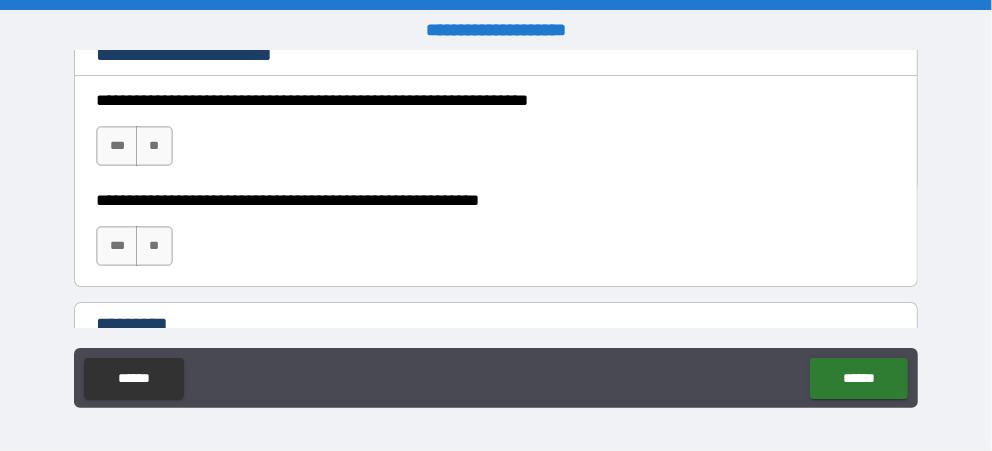 scroll, scrollTop: 3068, scrollLeft: 0, axis: vertical 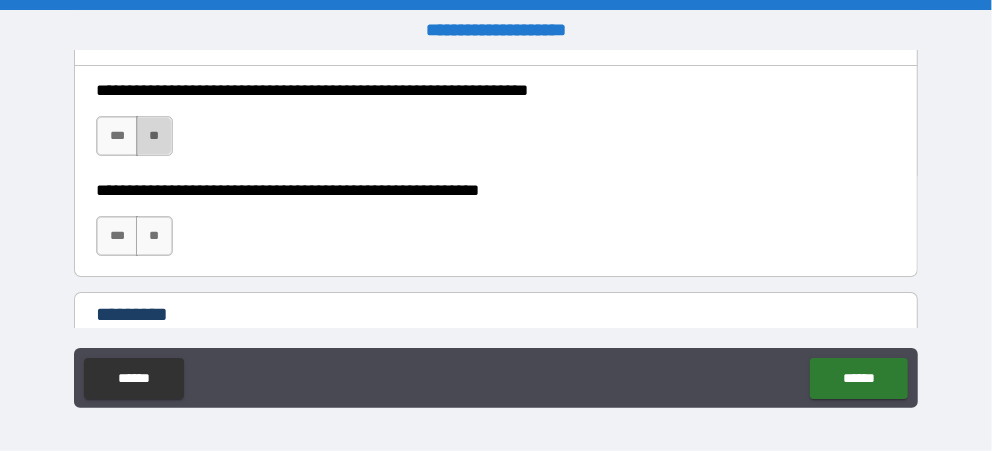 click on "**" at bounding box center (154, 136) 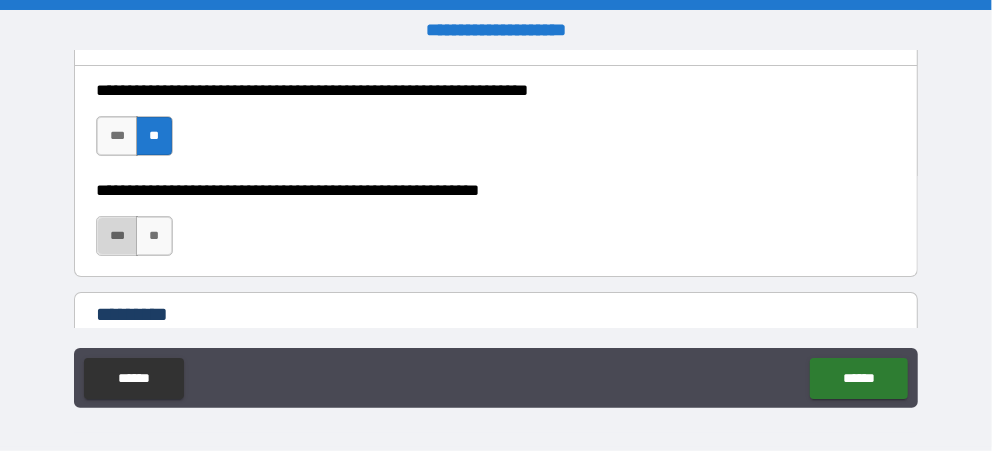 click on "***" at bounding box center [117, 236] 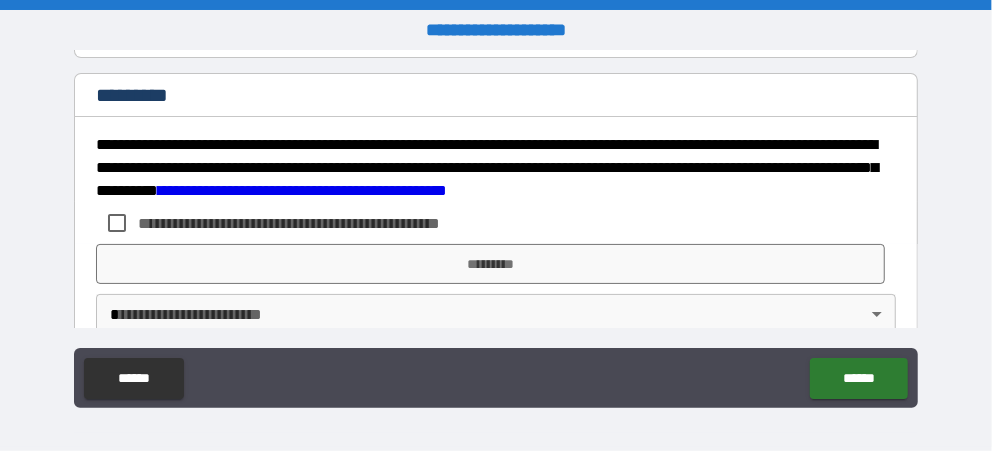 scroll, scrollTop: 3297, scrollLeft: 0, axis: vertical 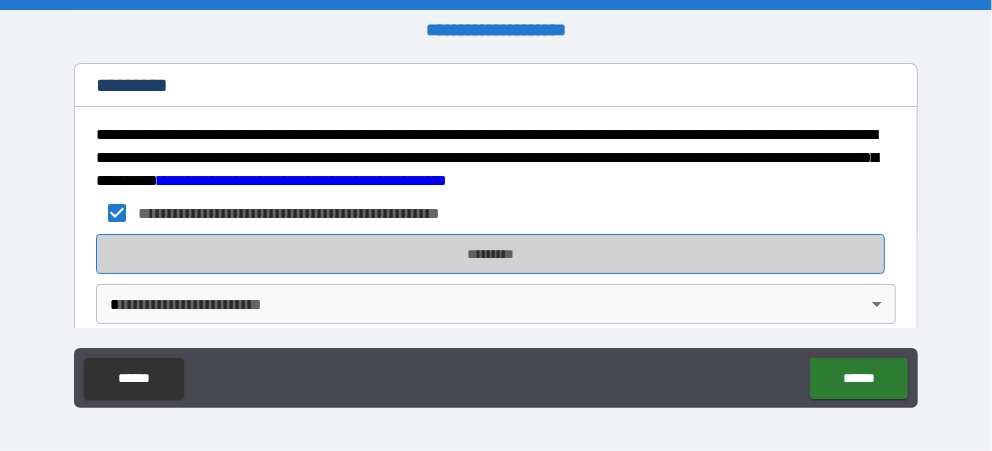 click on "*********" at bounding box center (490, 254) 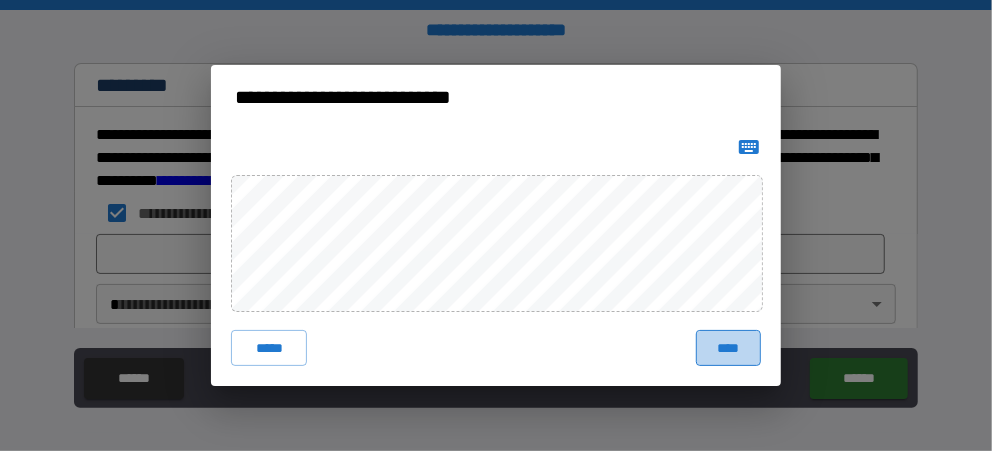 click on "****" at bounding box center [728, 348] 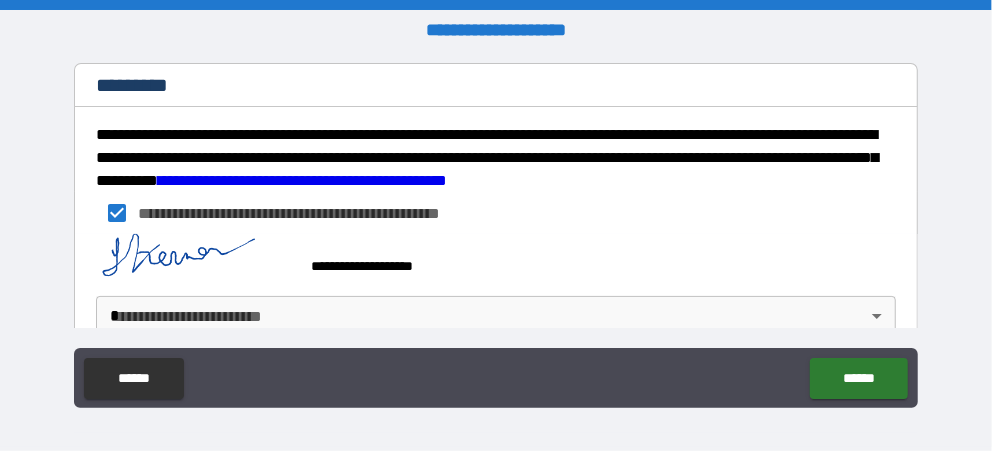 scroll, scrollTop: 3298, scrollLeft: 0, axis: vertical 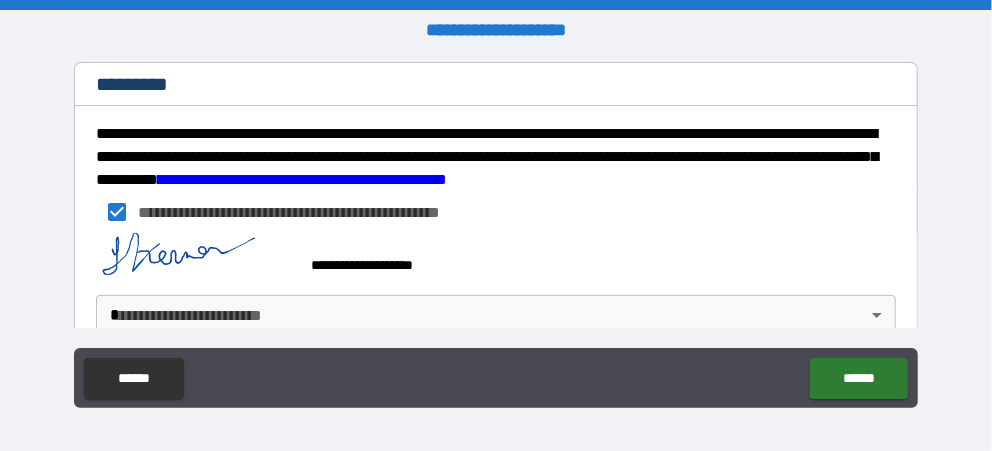 click on "[FIRST] [LAST] [PHONE] [STREET] [CITY], [STATE] [ZIP]" at bounding box center (496, 226) 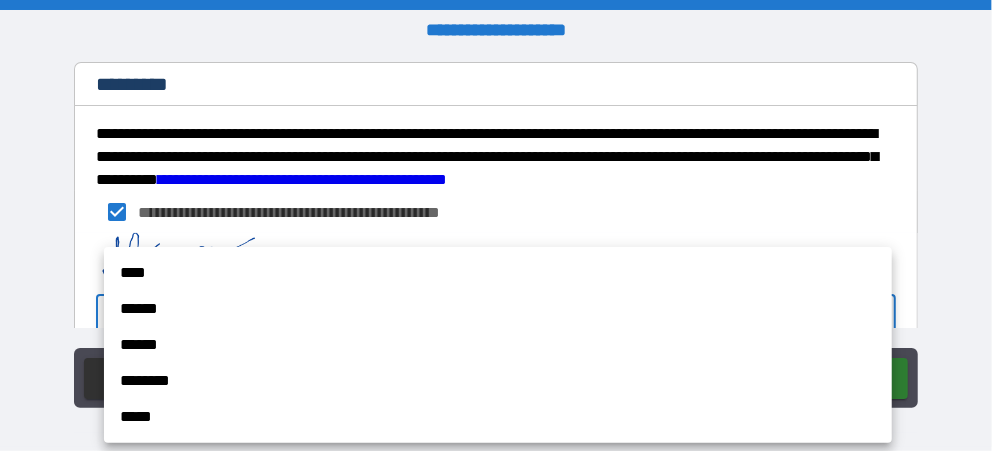 click on "****" at bounding box center [498, 273] 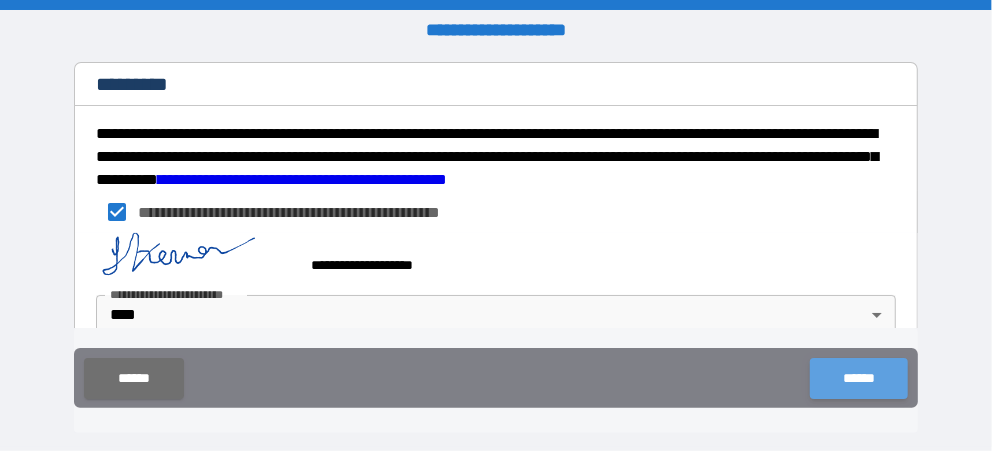 click on "******" at bounding box center [858, 378] 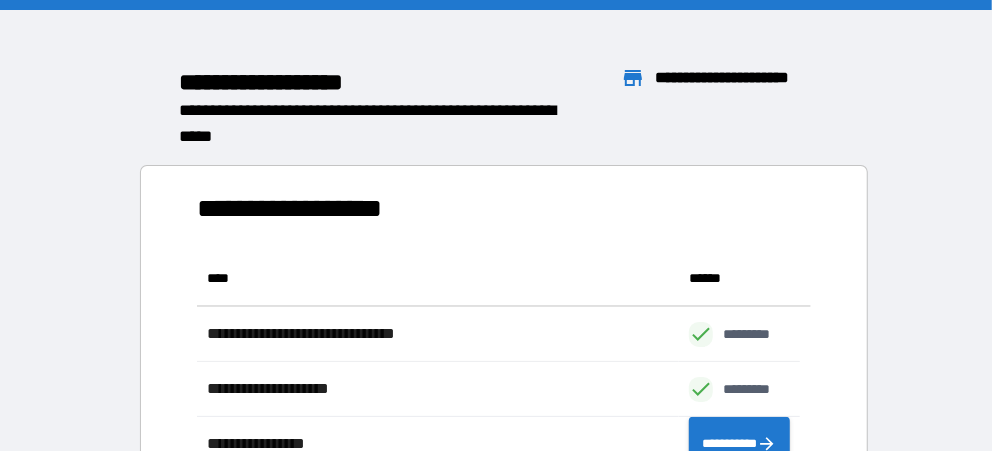 scroll, scrollTop: 16, scrollLeft: 16, axis: both 